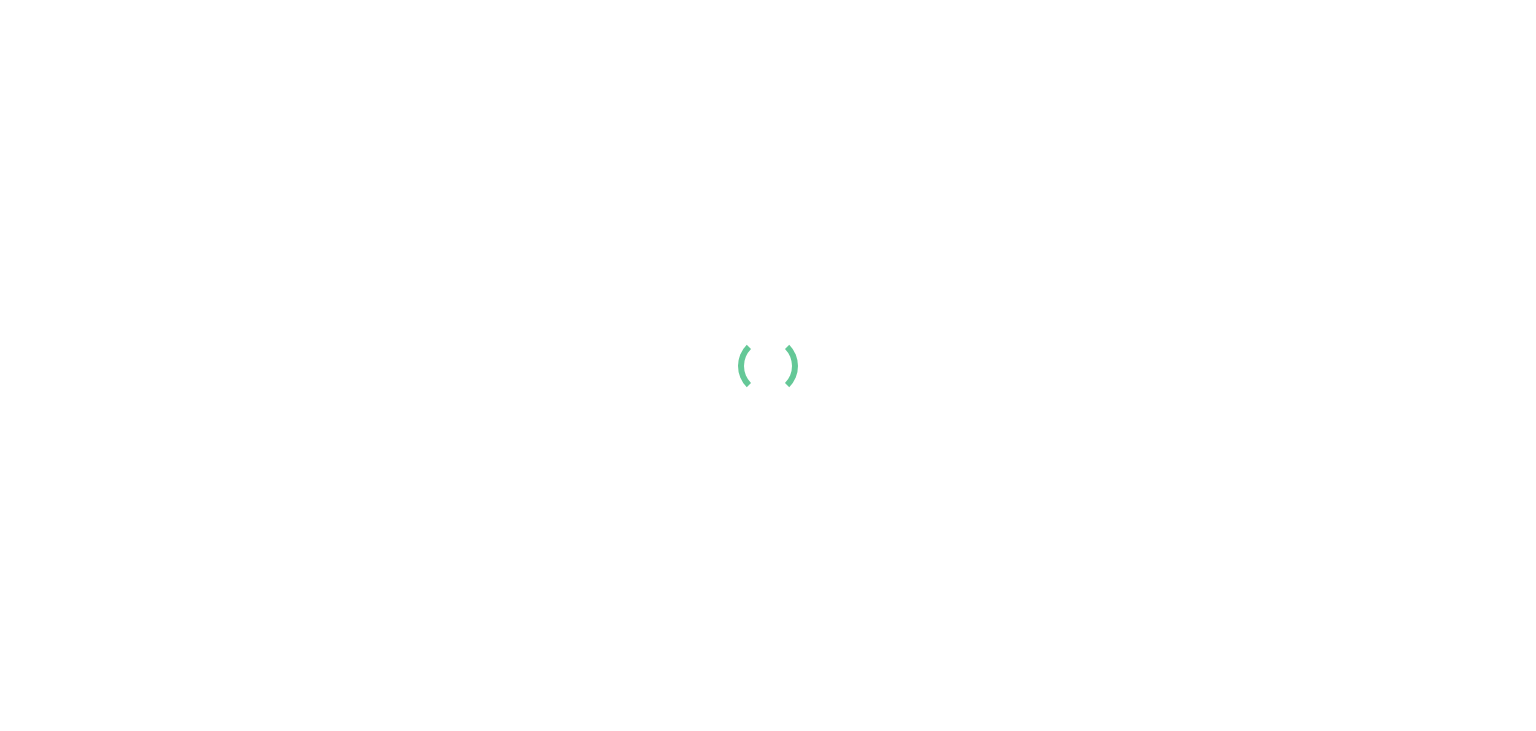 scroll, scrollTop: 0, scrollLeft: 0, axis: both 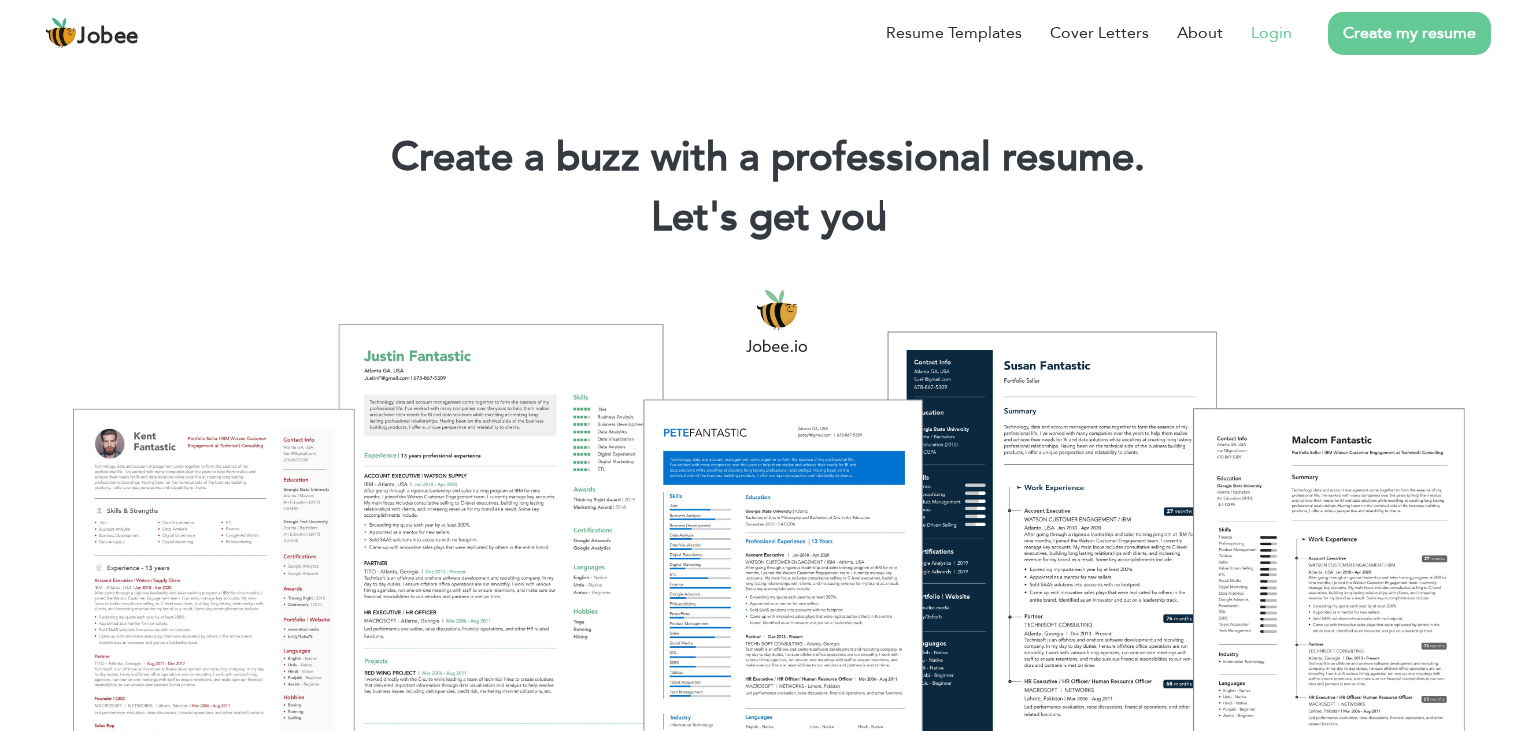 click on "Login" at bounding box center (1271, 33) 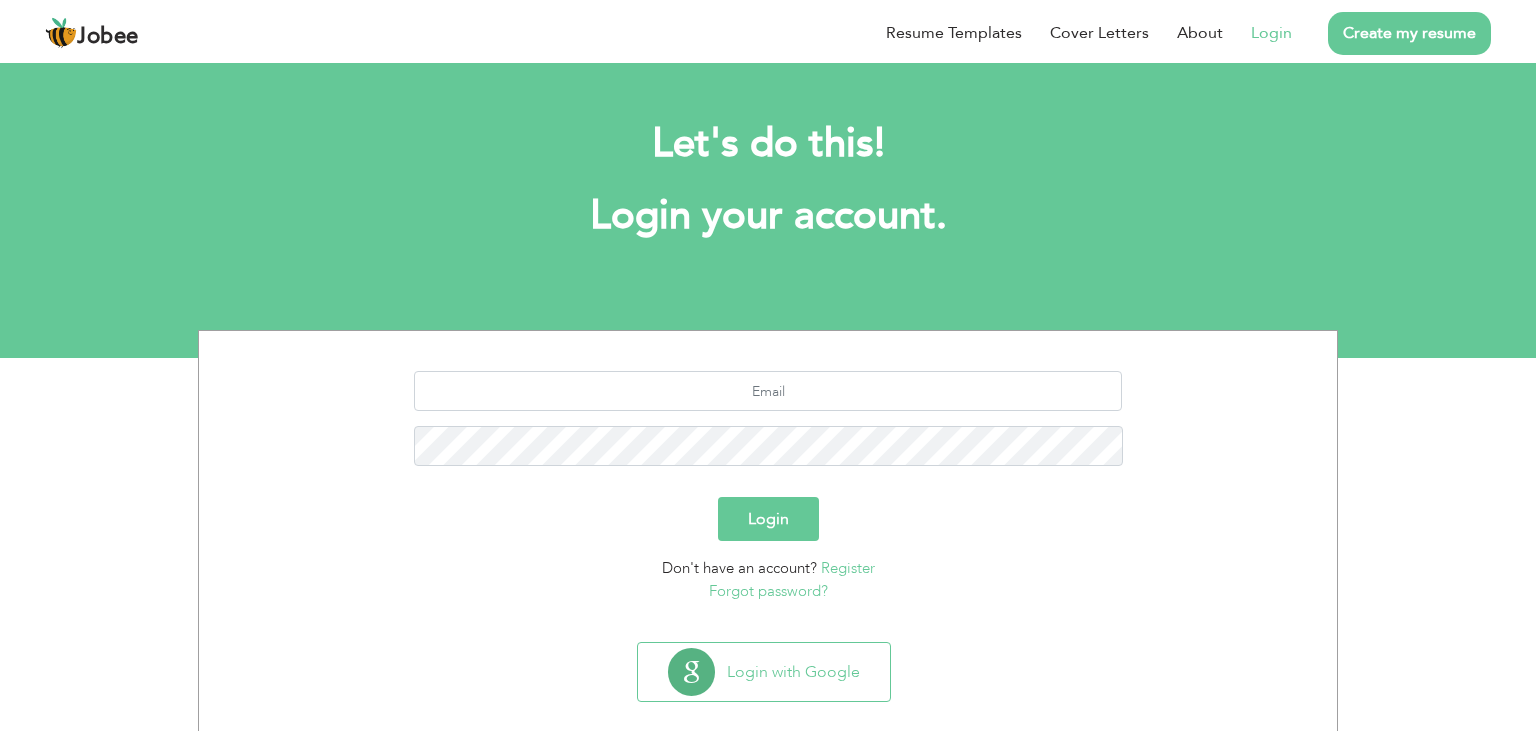 scroll, scrollTop: 0, scrollLeft: 0, axis: both 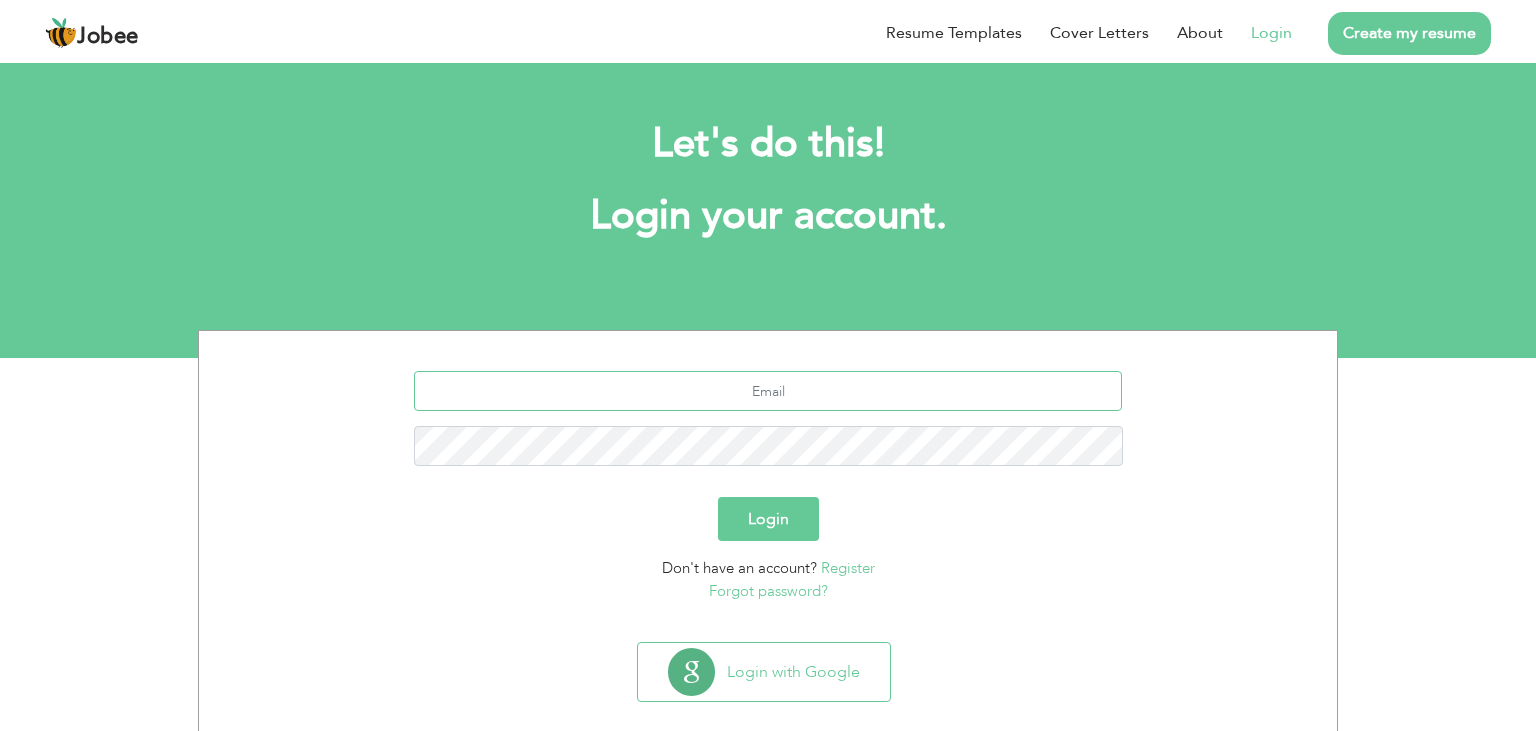 click at bounding box center (768, 391) 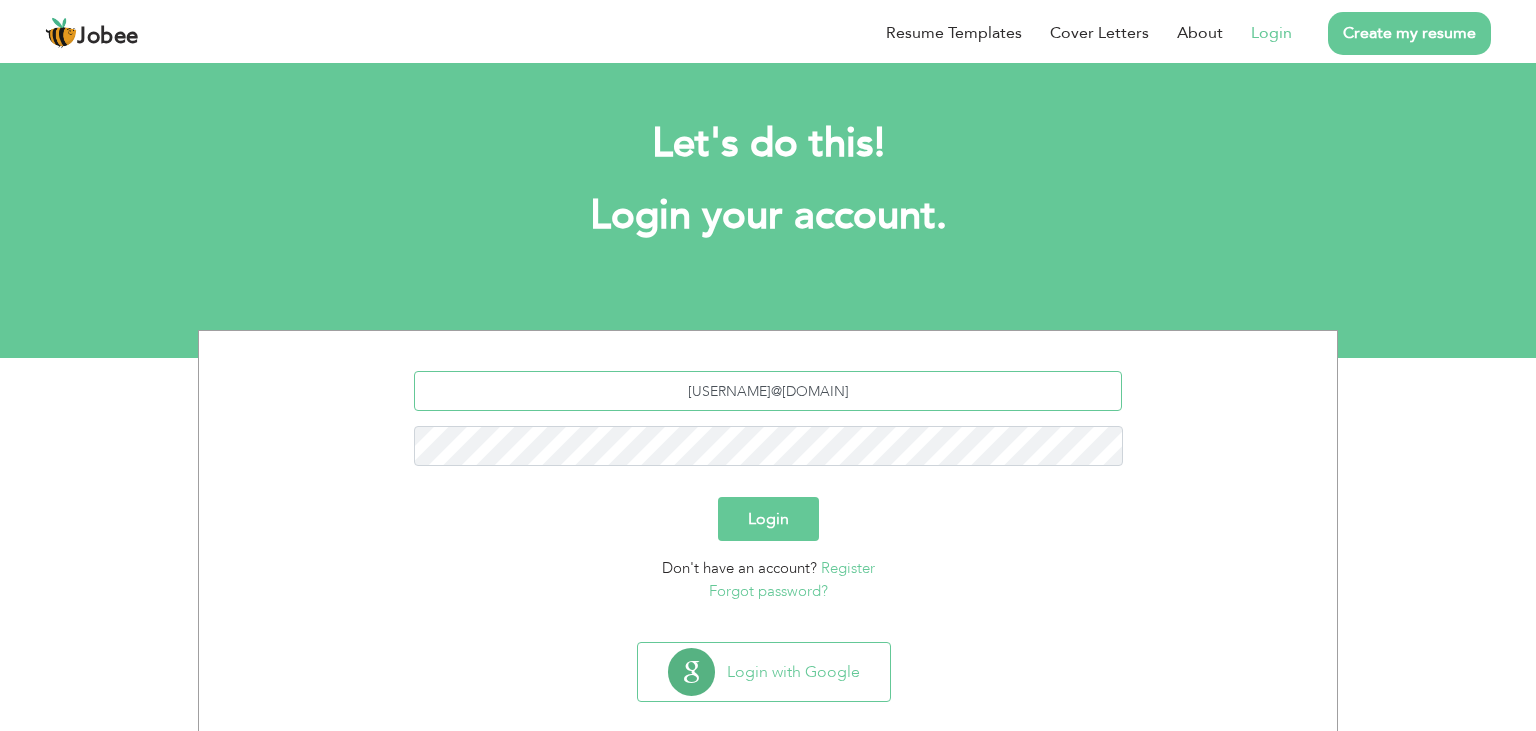 type on "ahsannadim78@gmail.com" 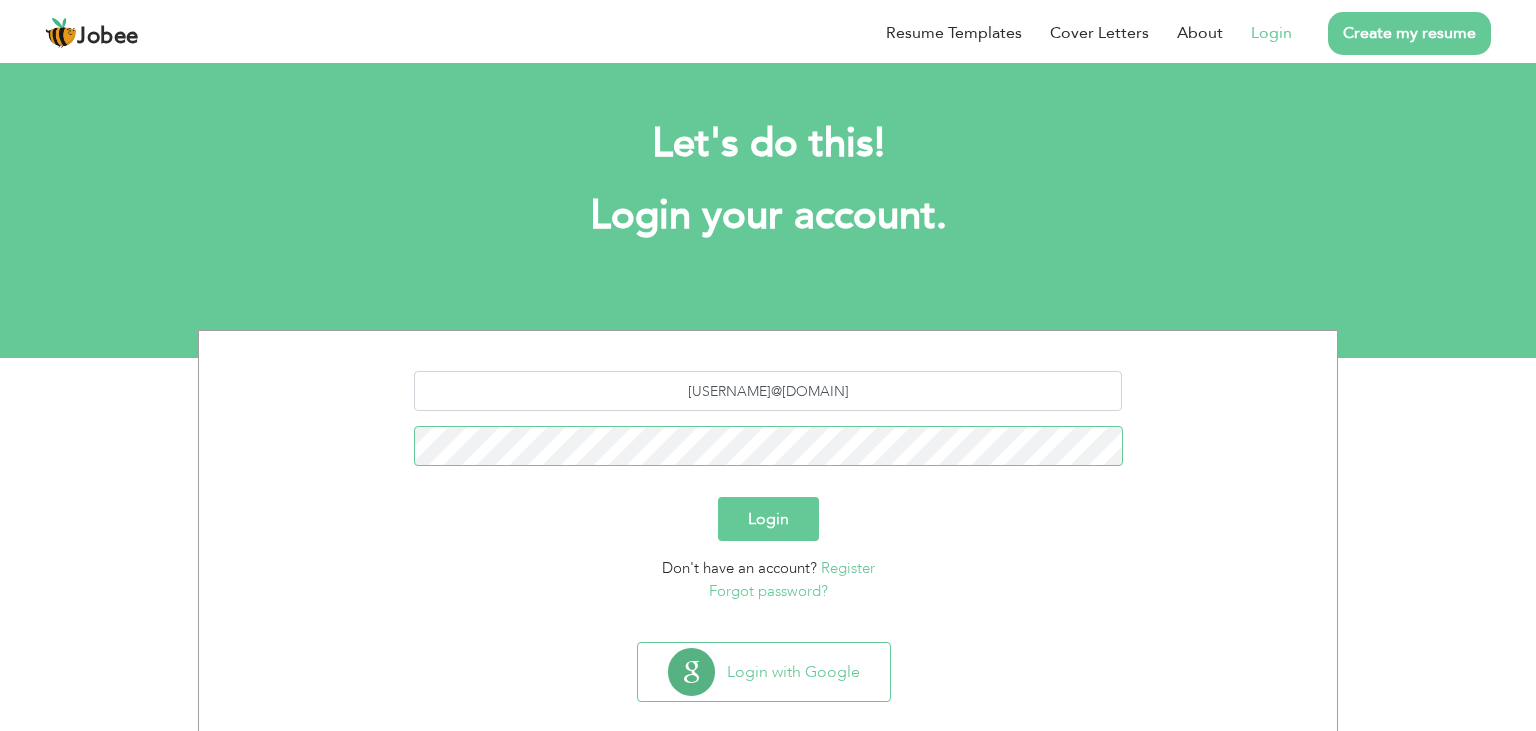 click on "Login" at bounding box center (768, 519) 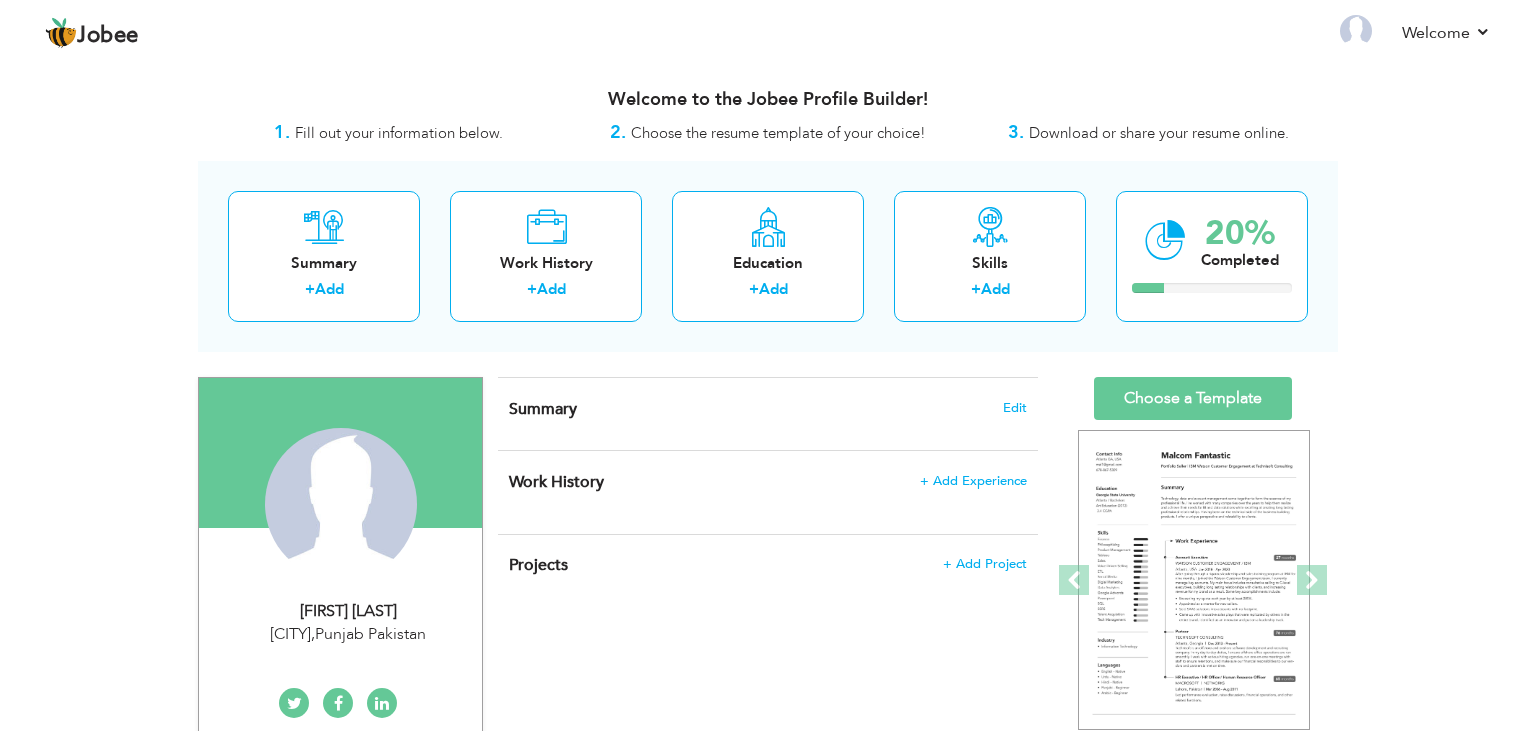 scroll, scrollTop: 0, scrollLeft: 0, axis: both 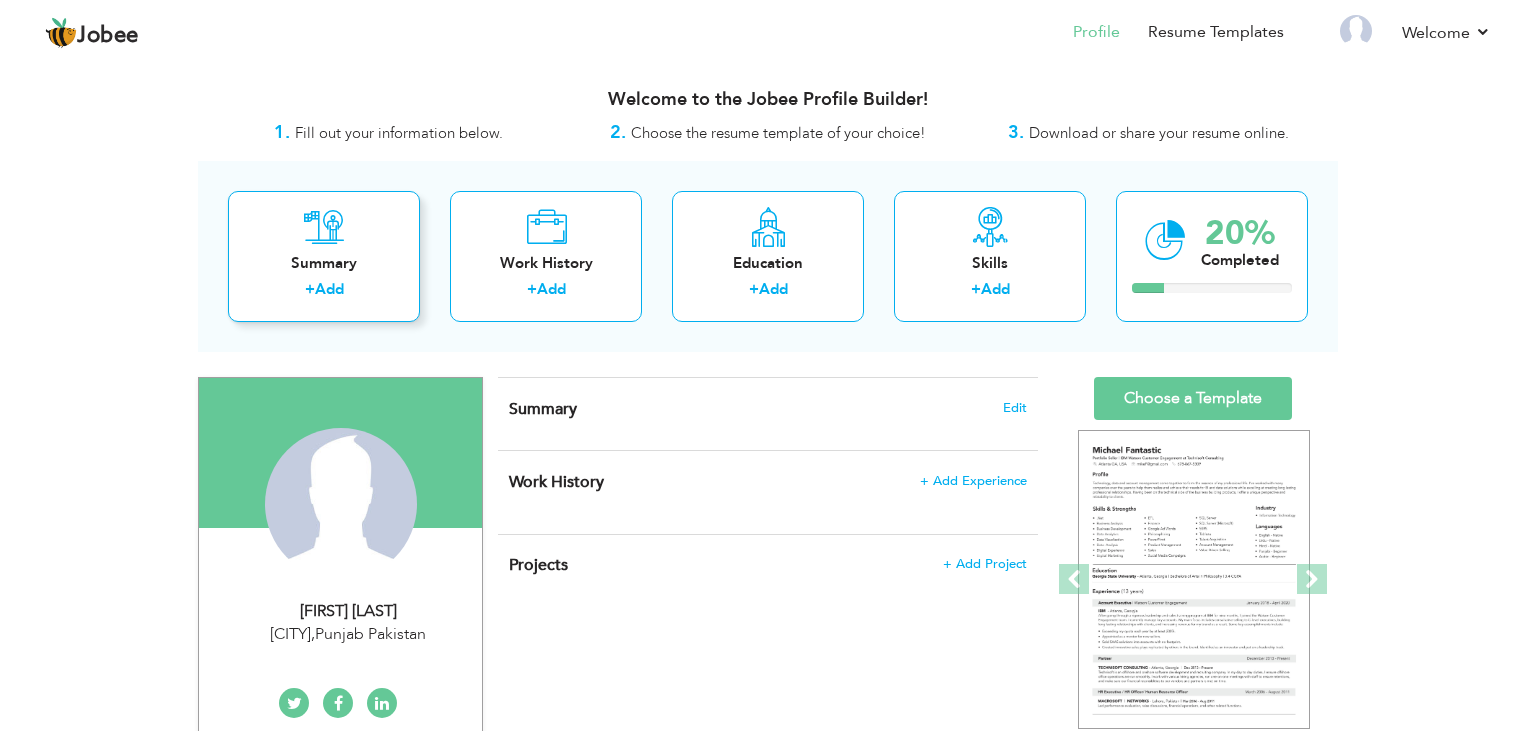 click on "Summary
+  Add" at bounding box center (324, 256) 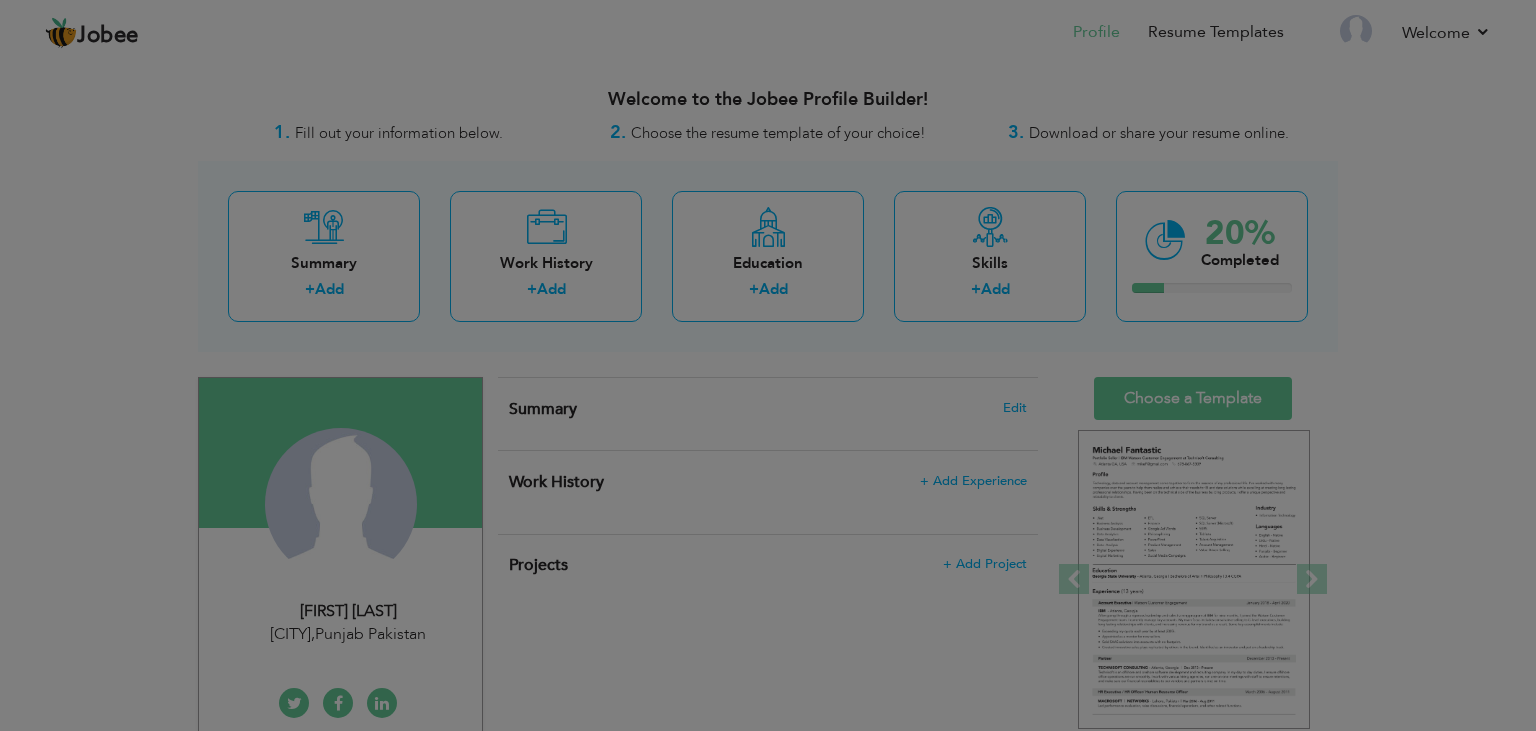 scroll, scrollTop: 0, scrollLeft: 0, axis: both 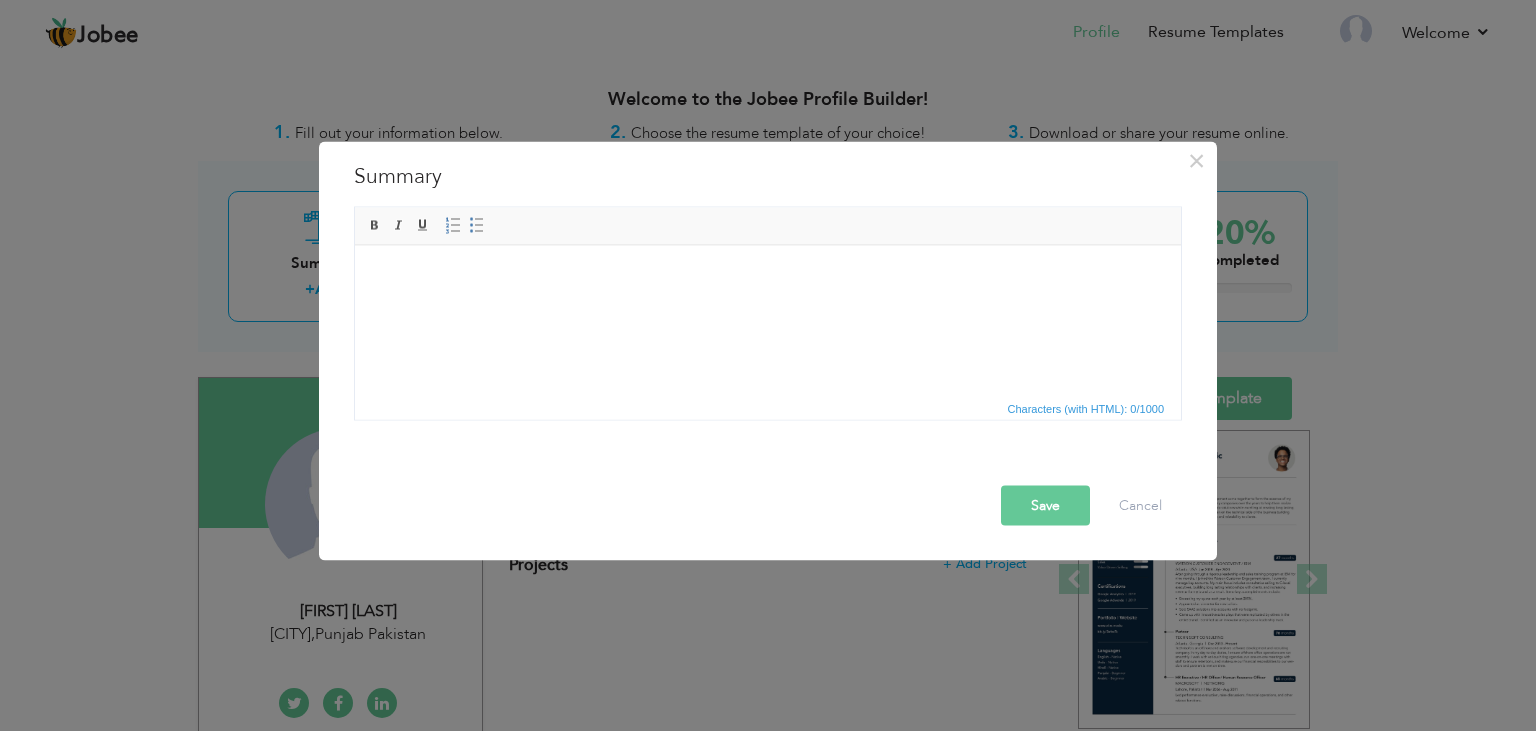 click at bounding box center (768, 275) 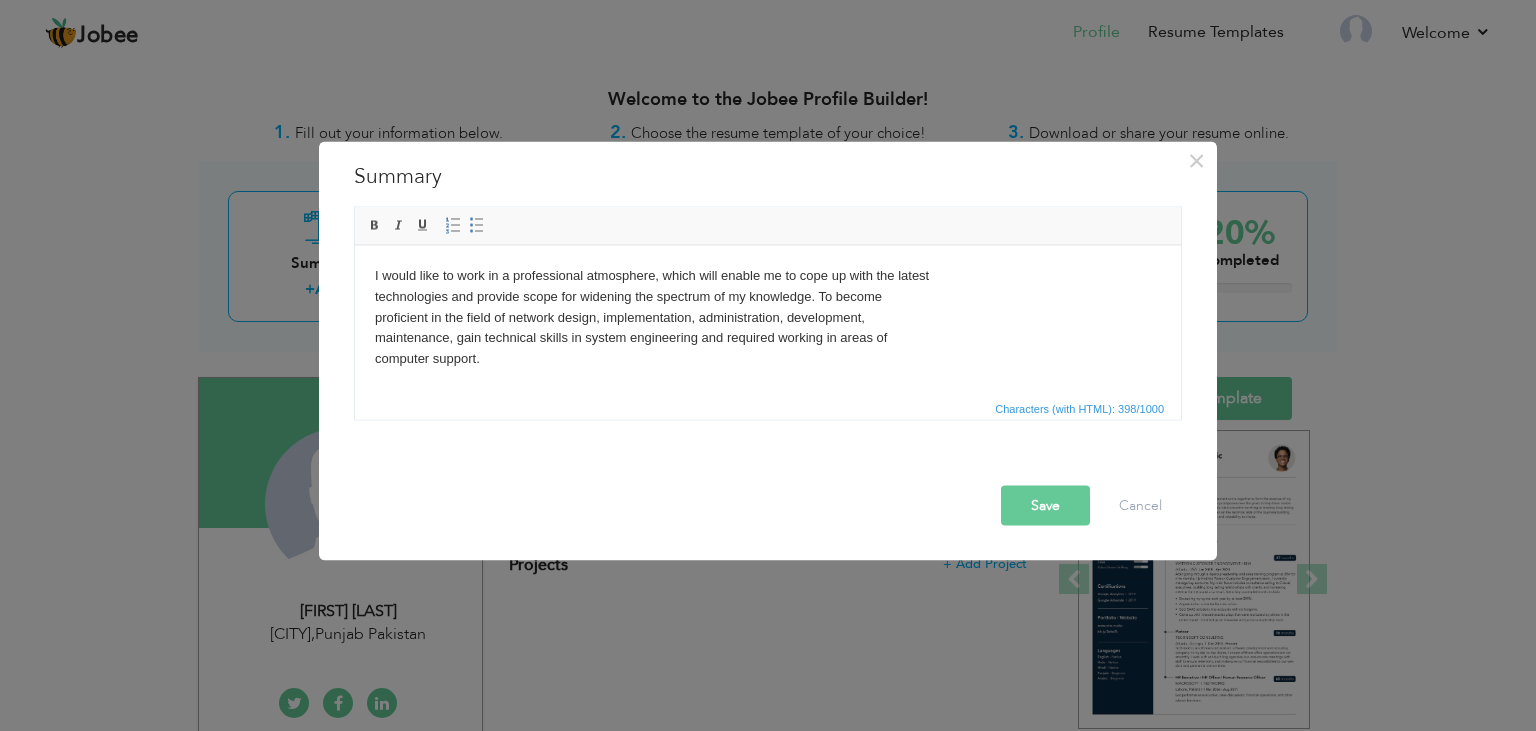 click on "Save" at bounding box center [1045, 505] 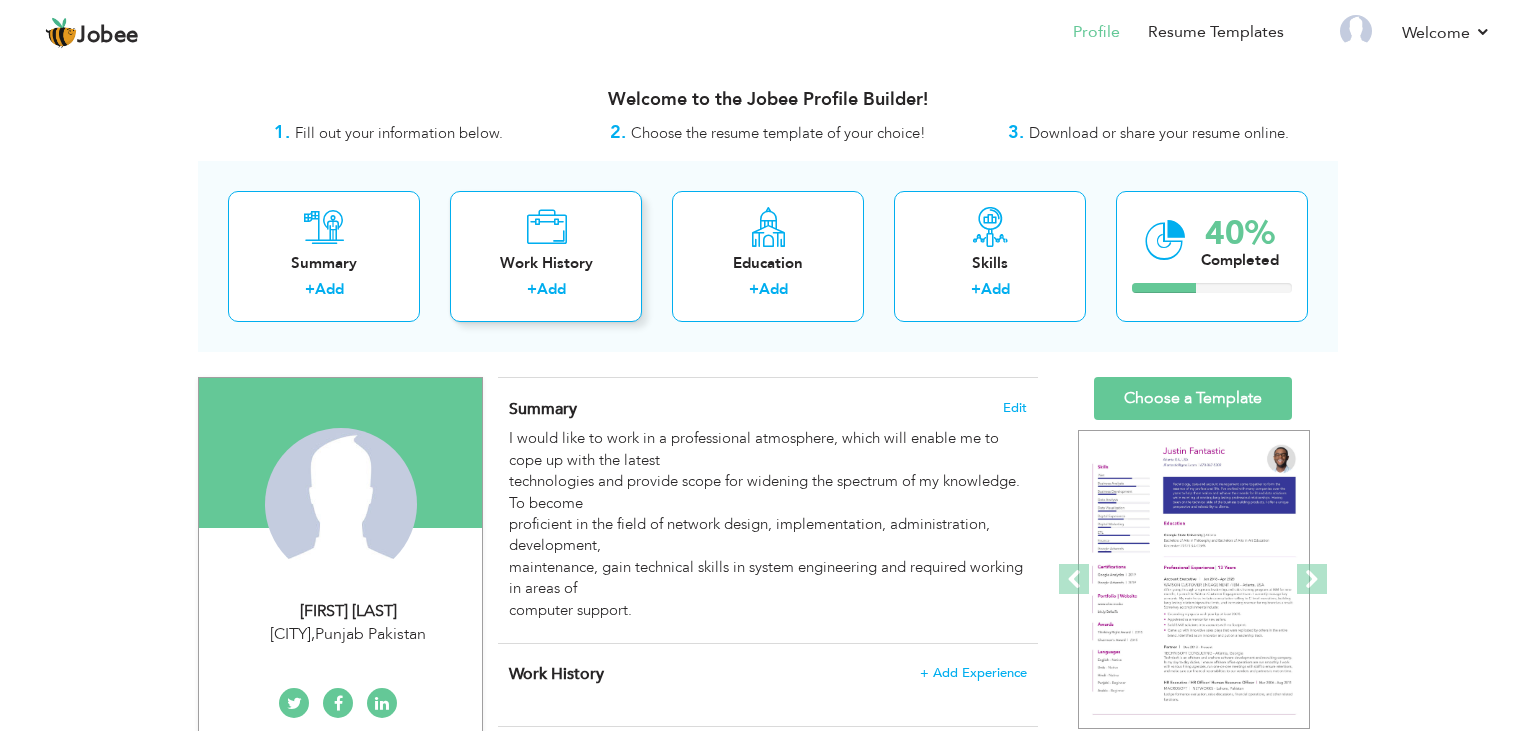 click on "Work History
+  Add" at bounding box center [546, 256] 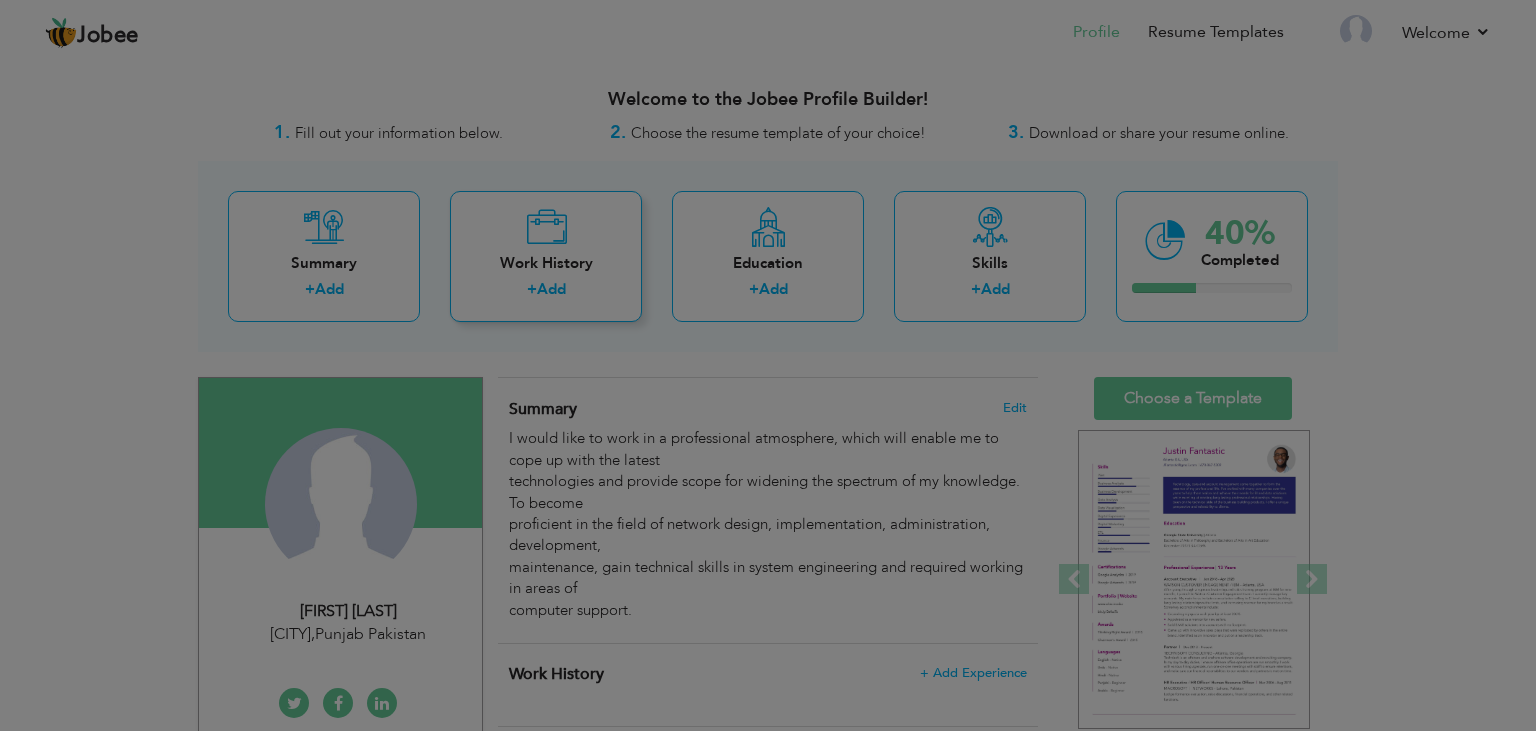 scroll, scrollTop: 0, scrollLeft: 0, axis: both 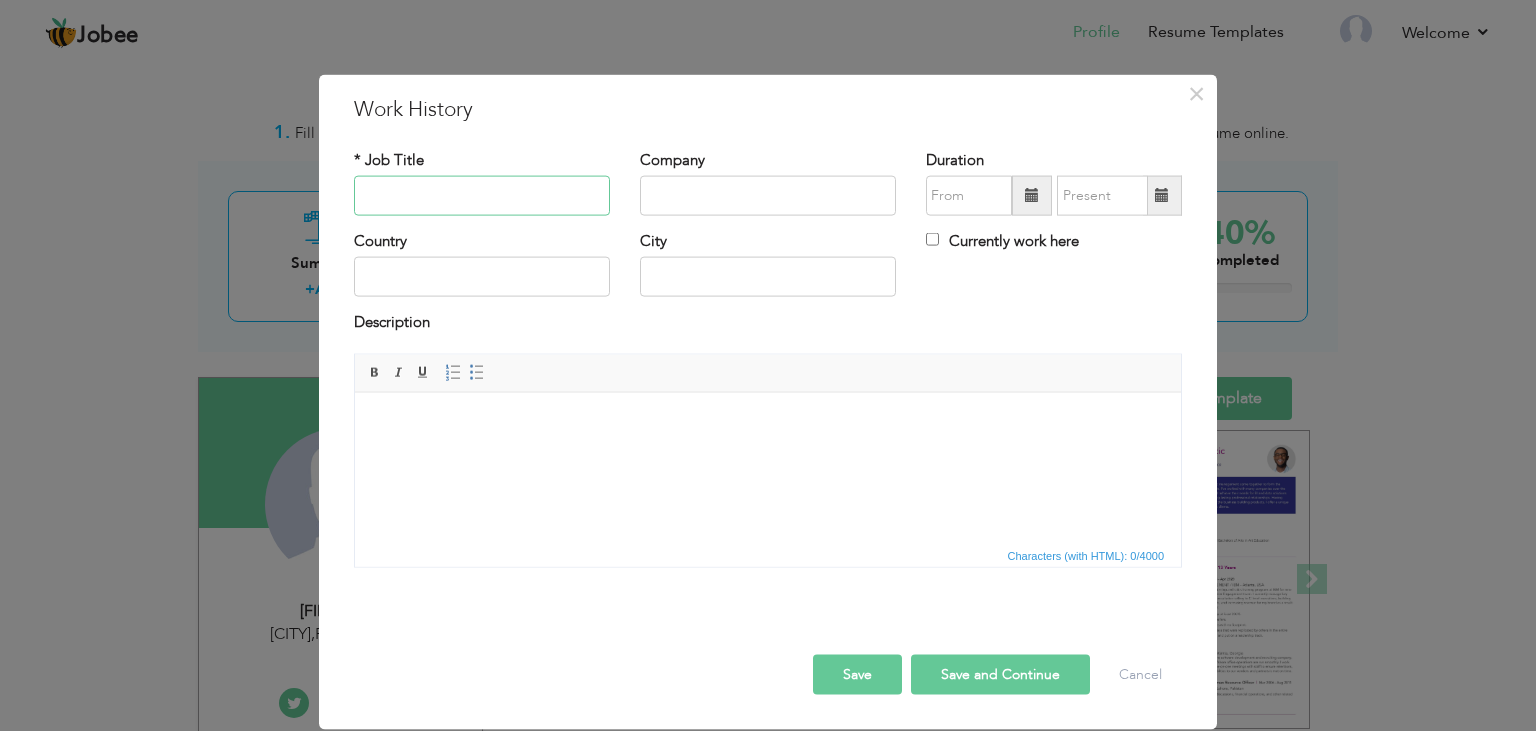 click at bounding box center (482, 196) 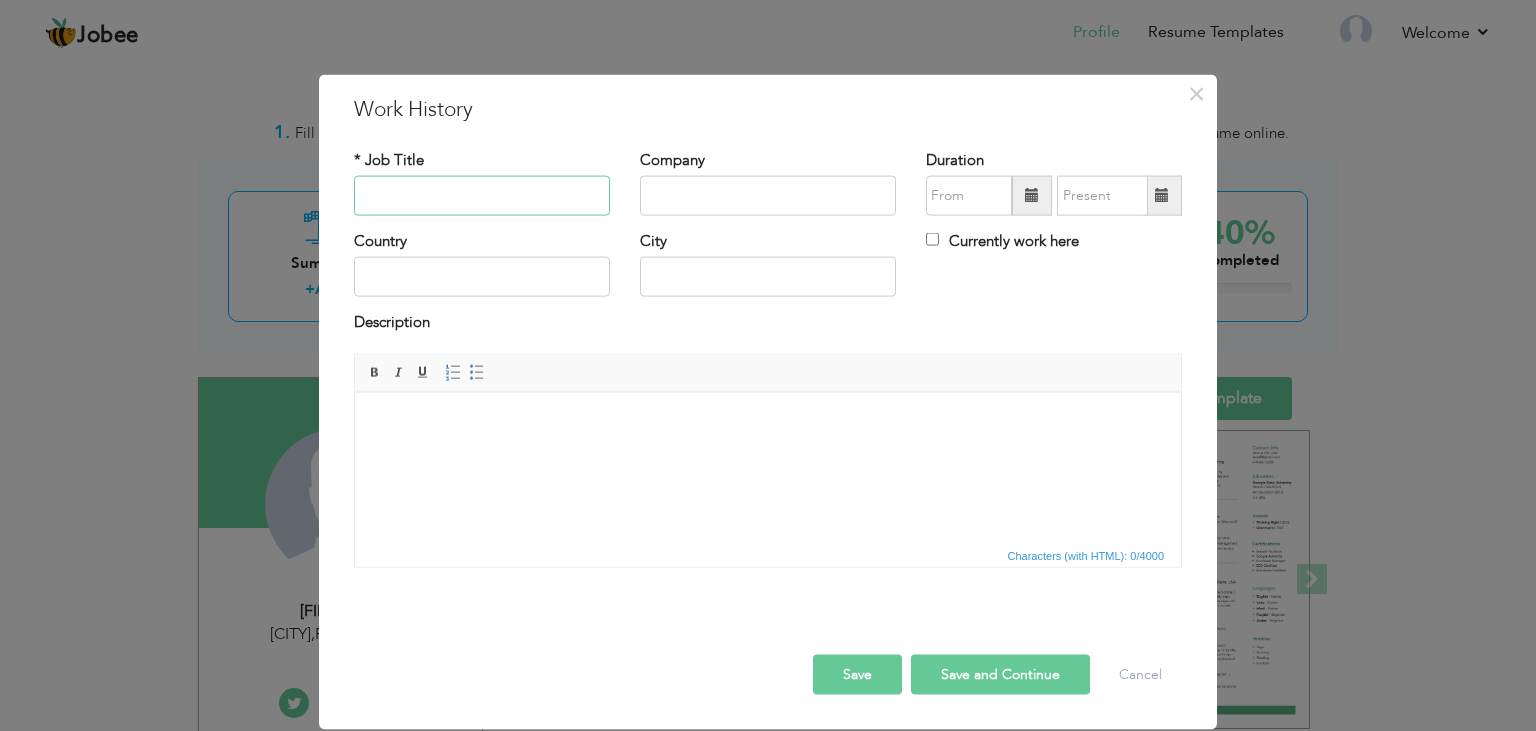 click at bounding box center (482, 196) 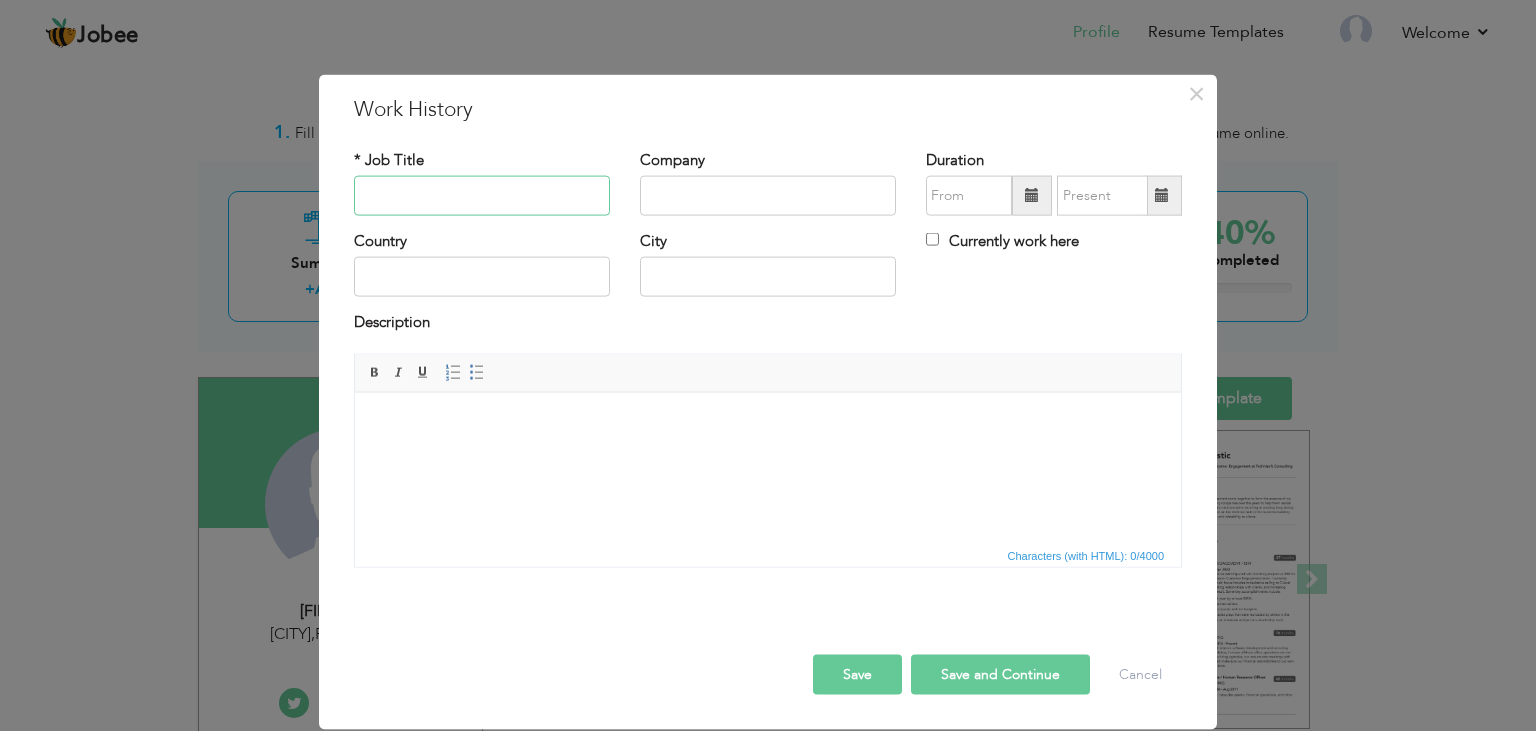 type on "A" 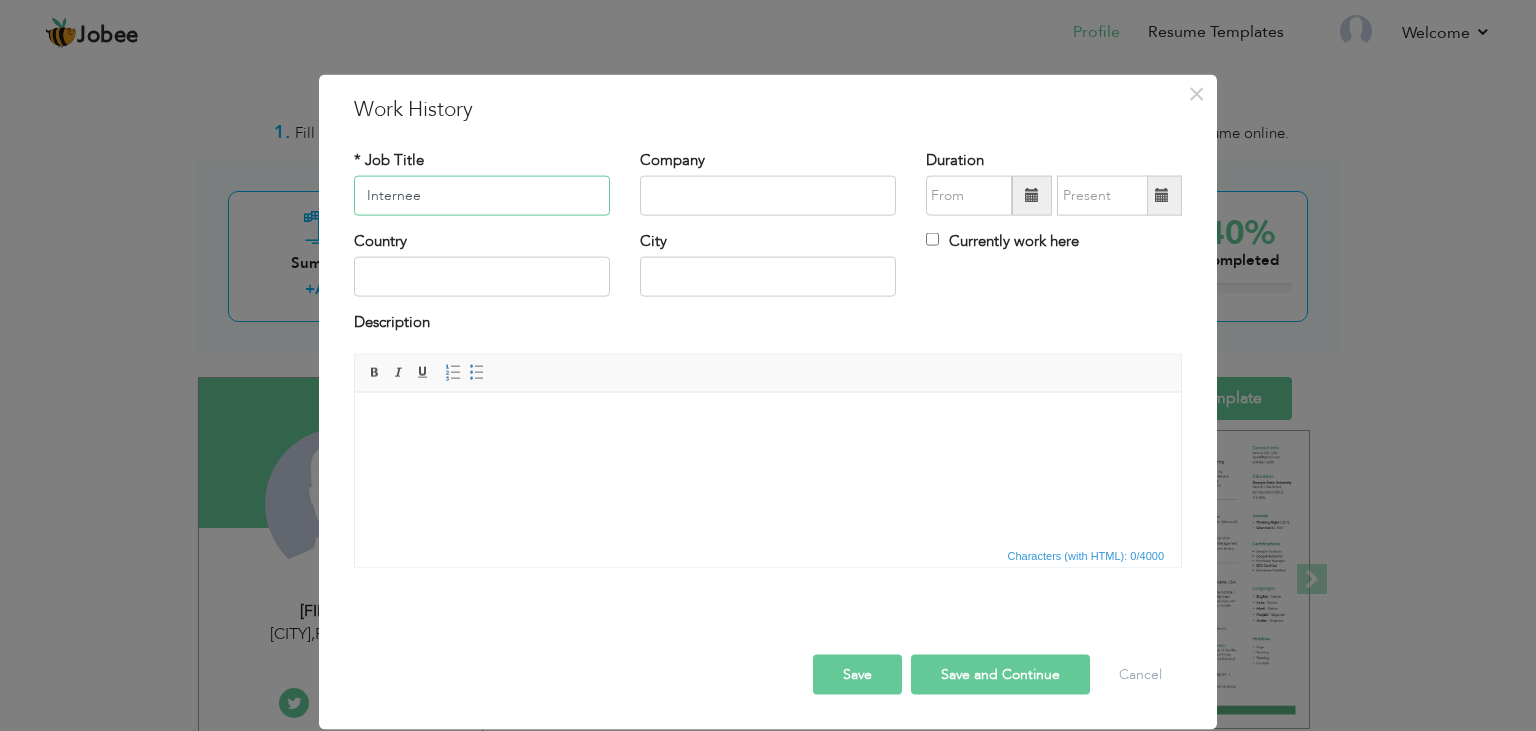 type on "Internee" 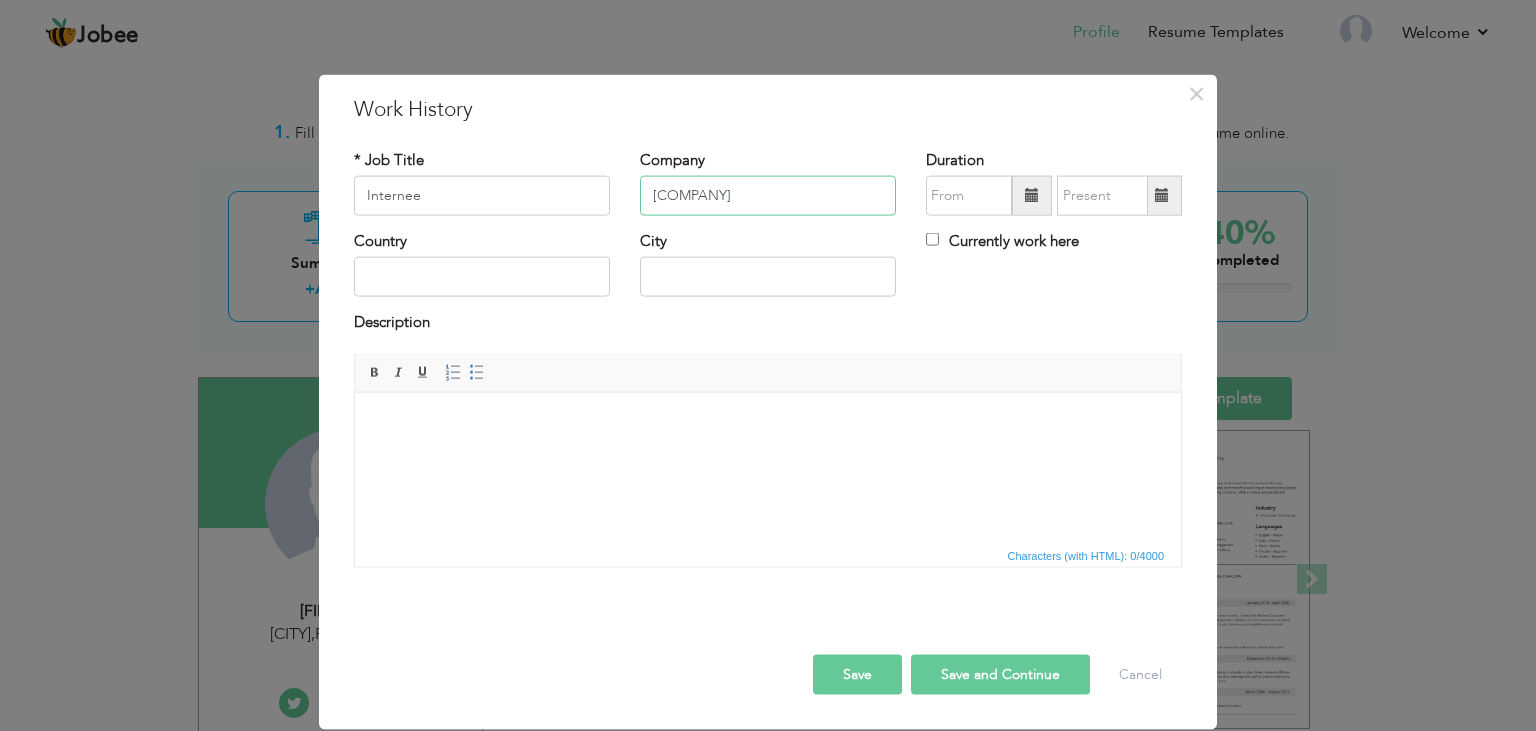 click on "Inbox Business Technologies" at bounding box center [768, 196] 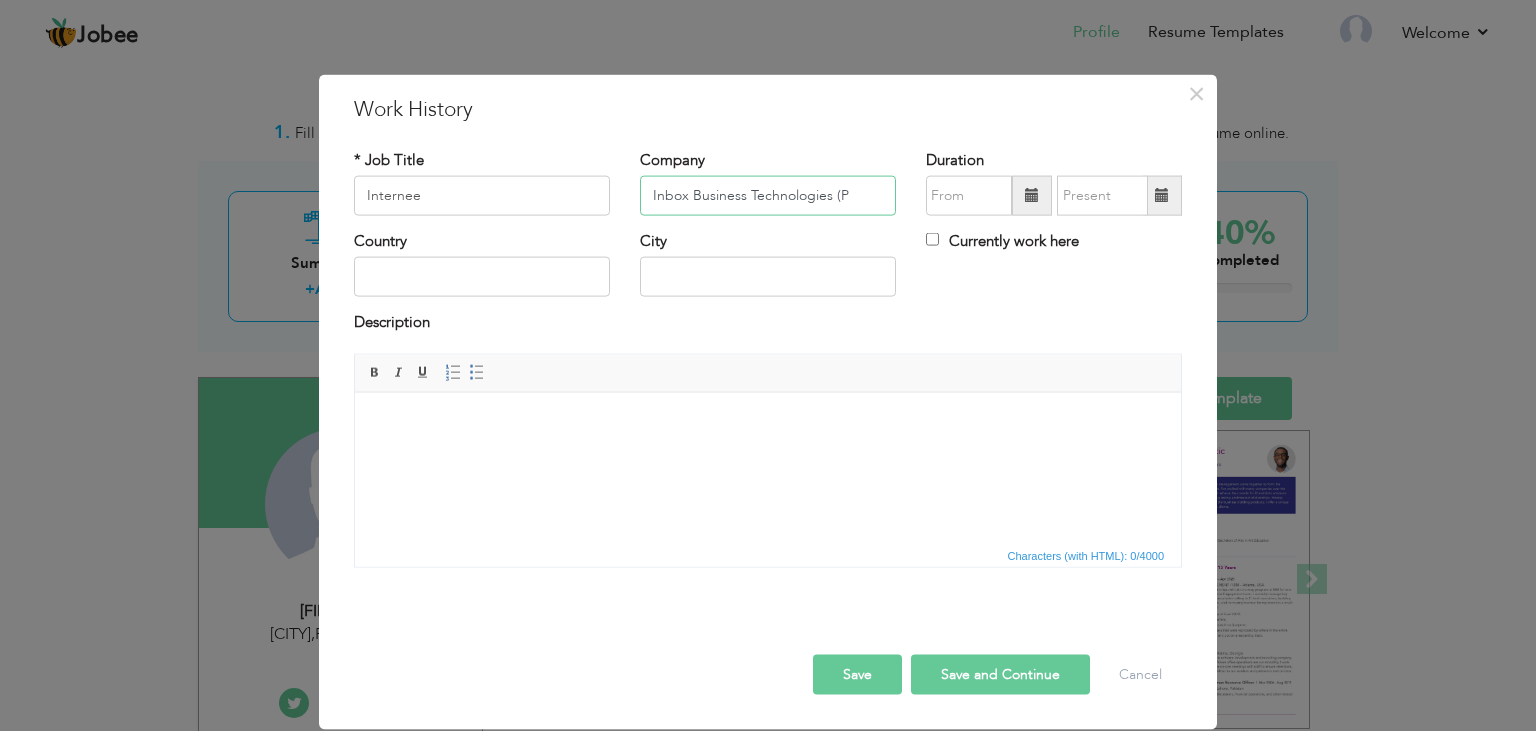 click on "Inbox Business Technologies (P" at bounding box center (768, 196) 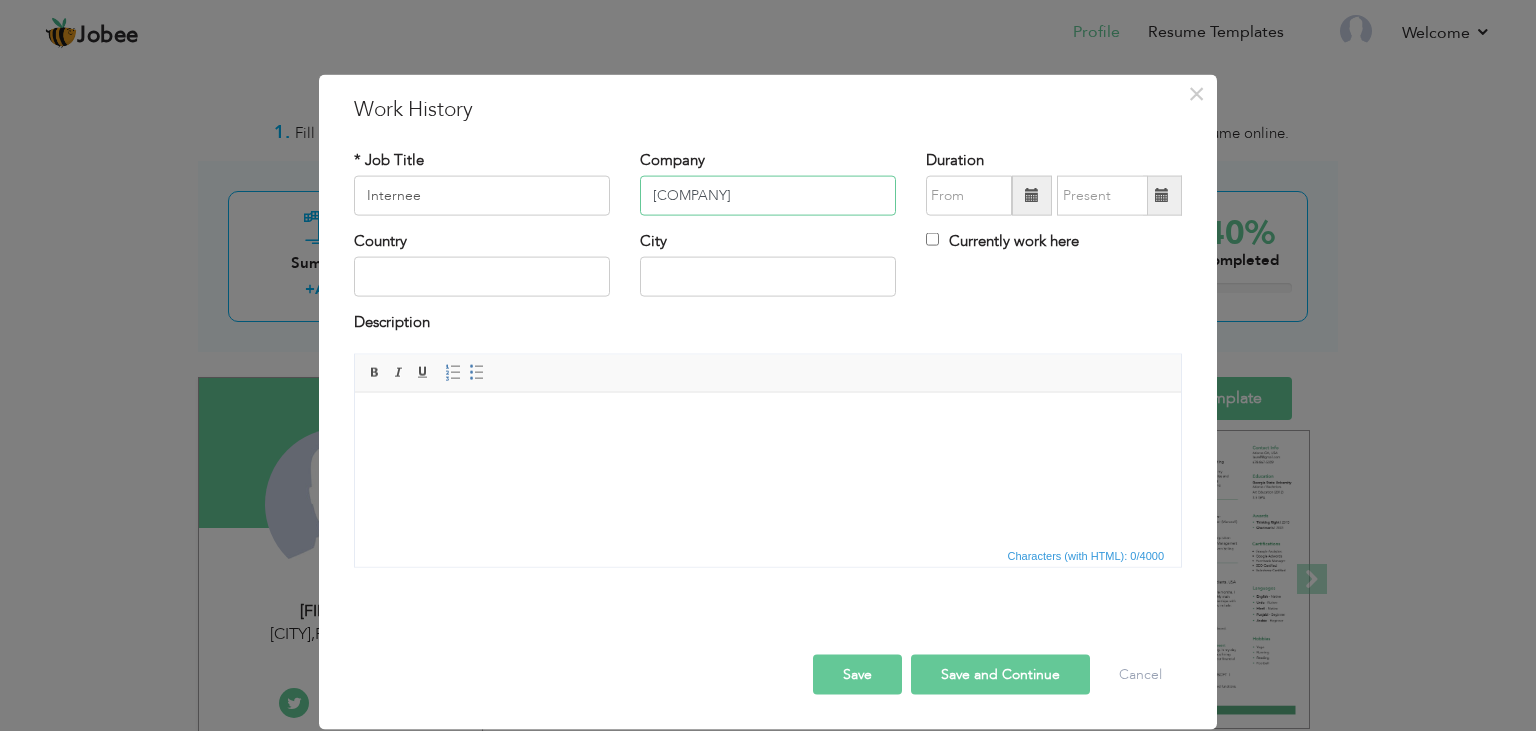 scroll, scrollTop: 0, scrollLeft: 4, axis: horizontal 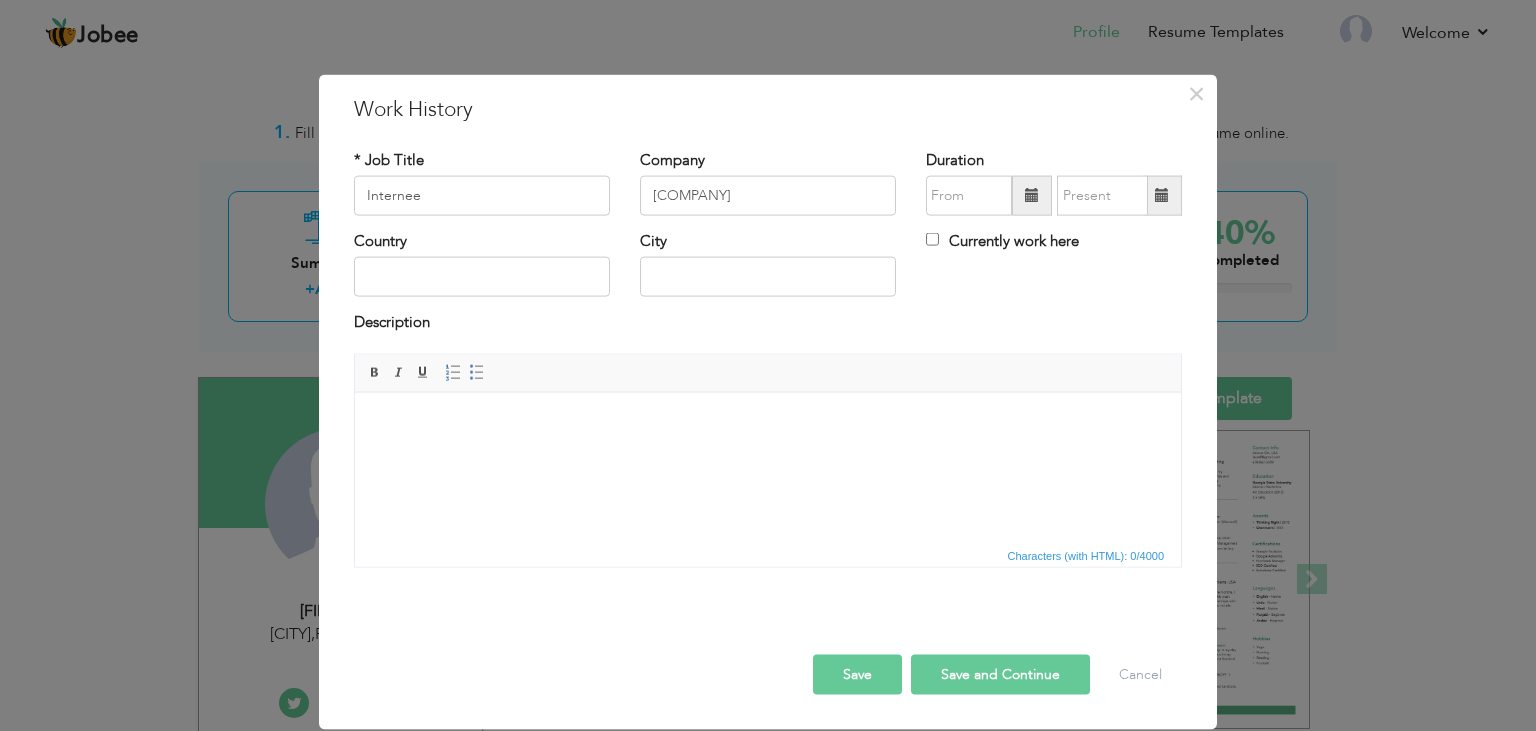 click at bounding box center (1032, 195) 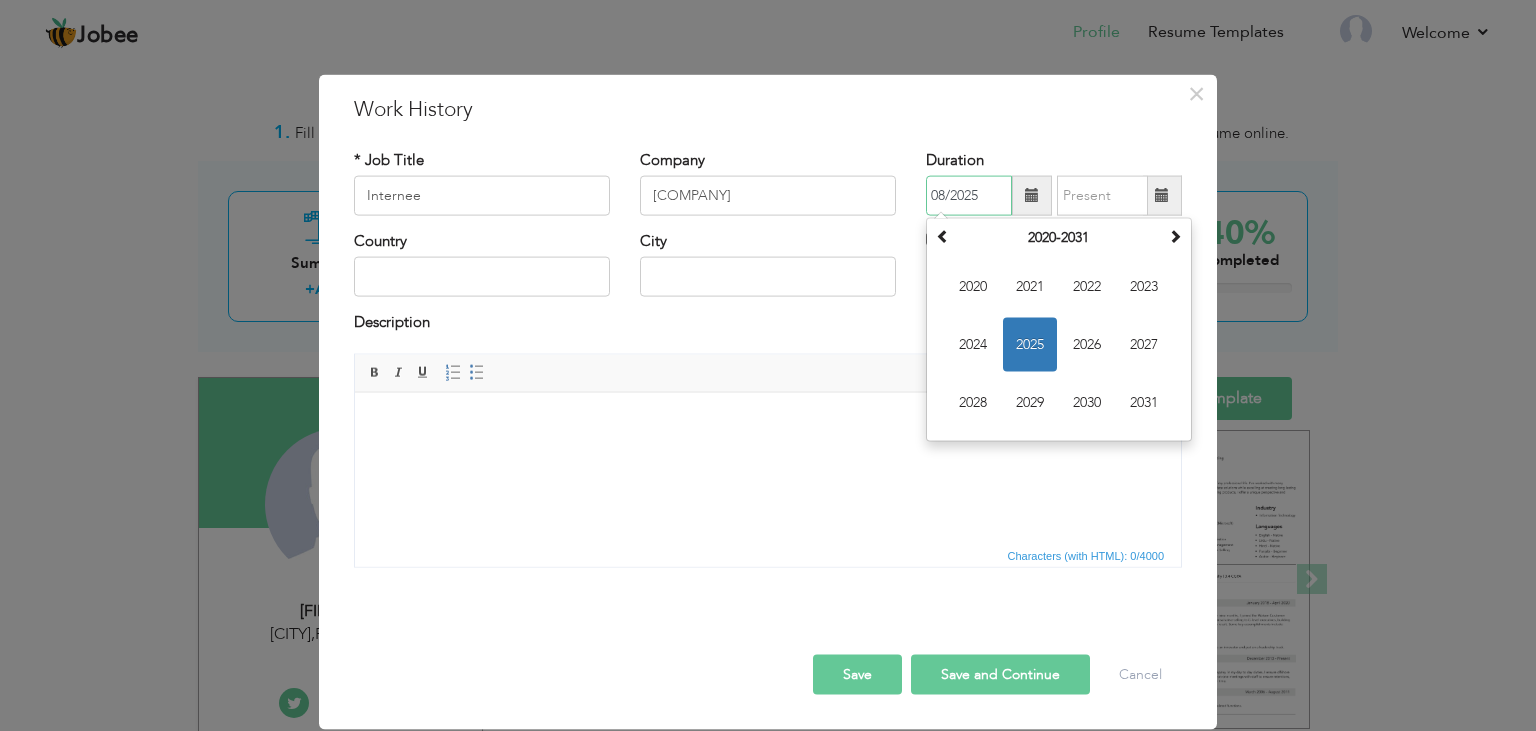click on "2025" at bounding box center (1030, 345) 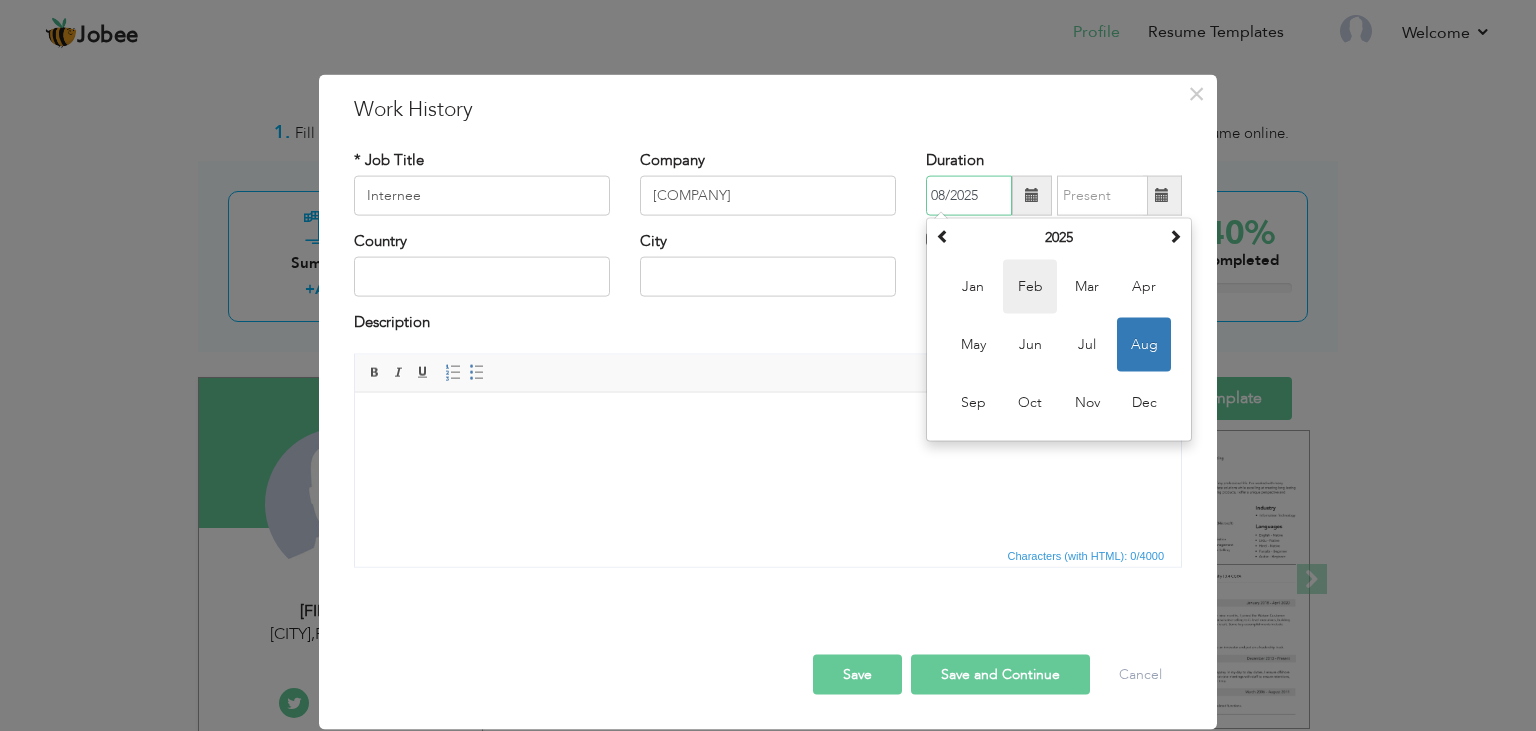 click on "Feb" at bounding box center [1030, 287] 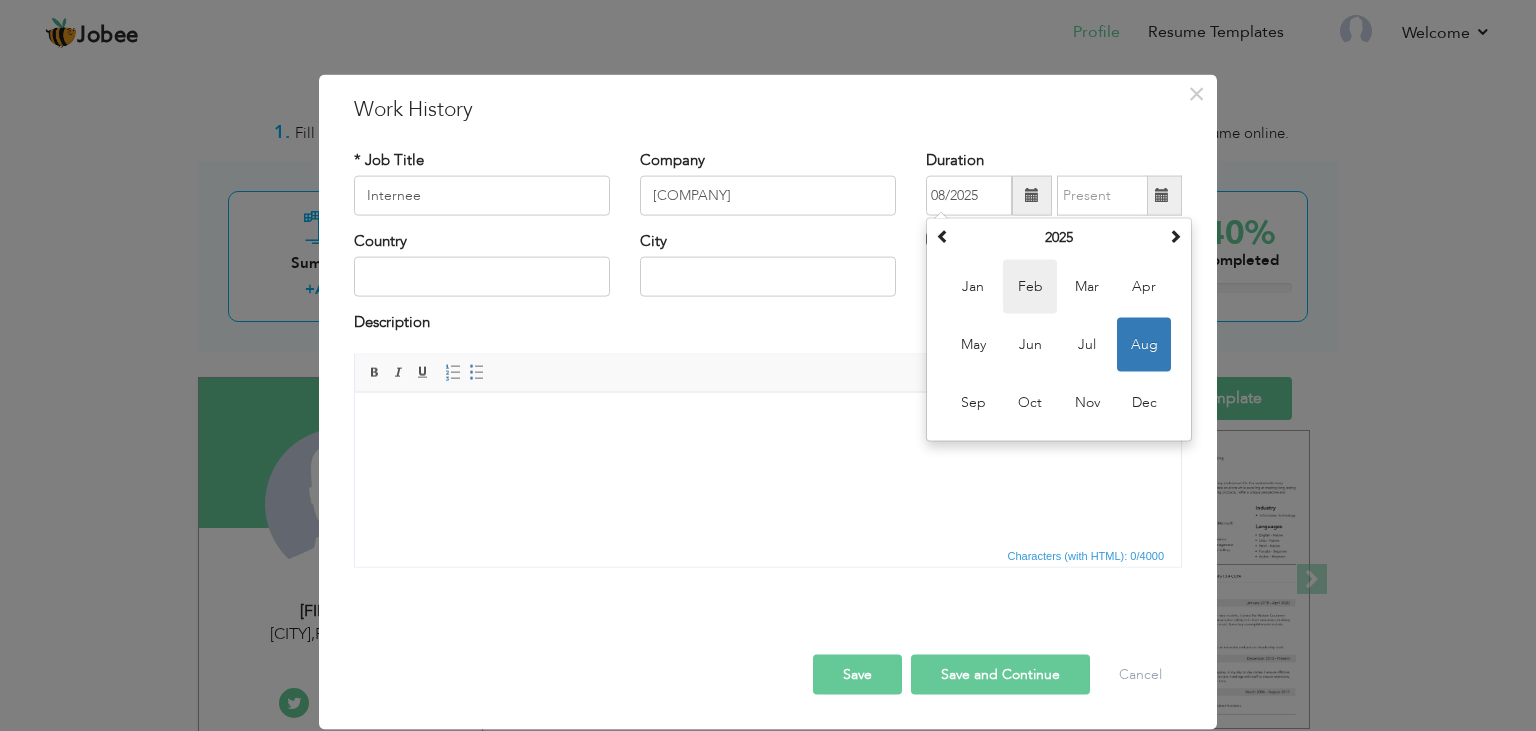 type on "02/2025" 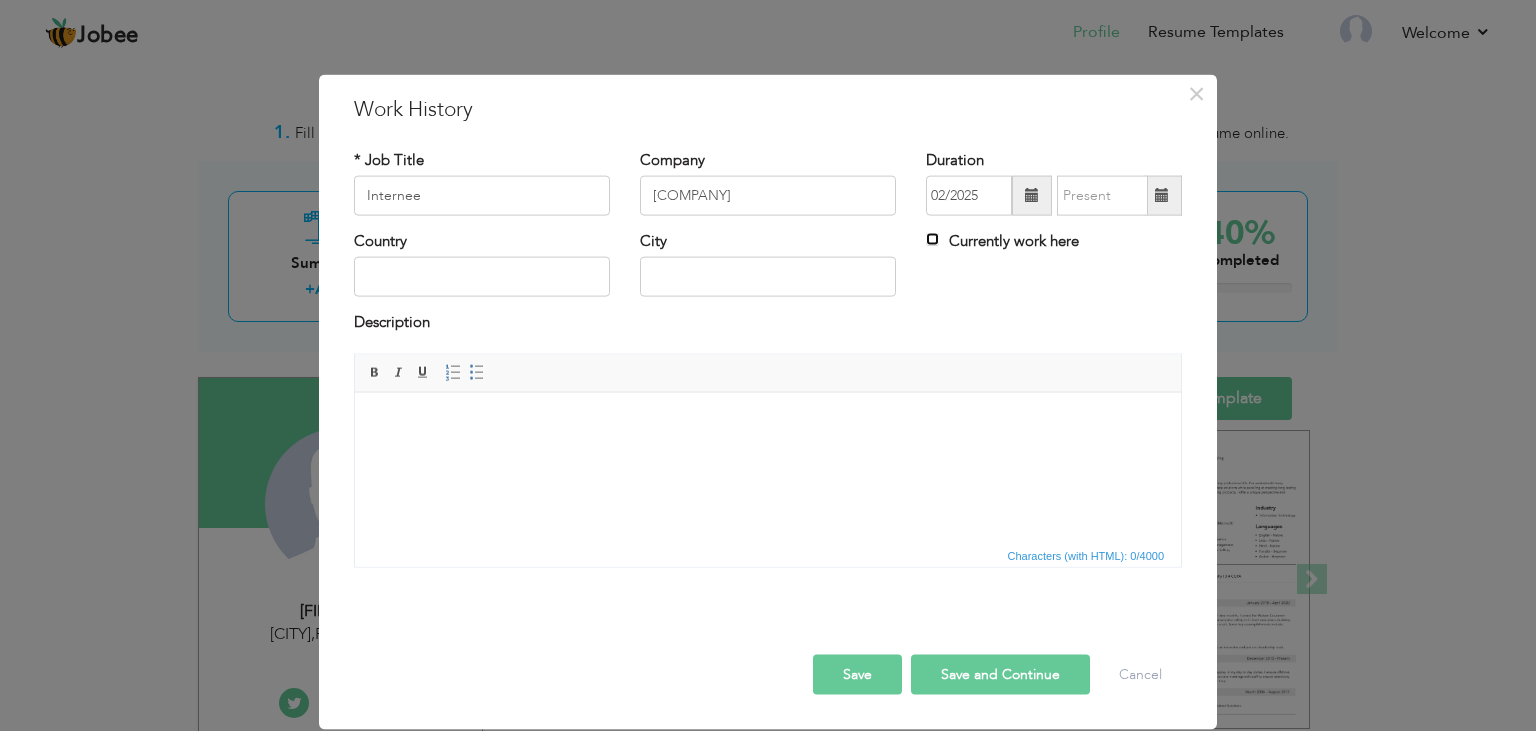 click on "Currently work here" at bounding box center [932, 239] 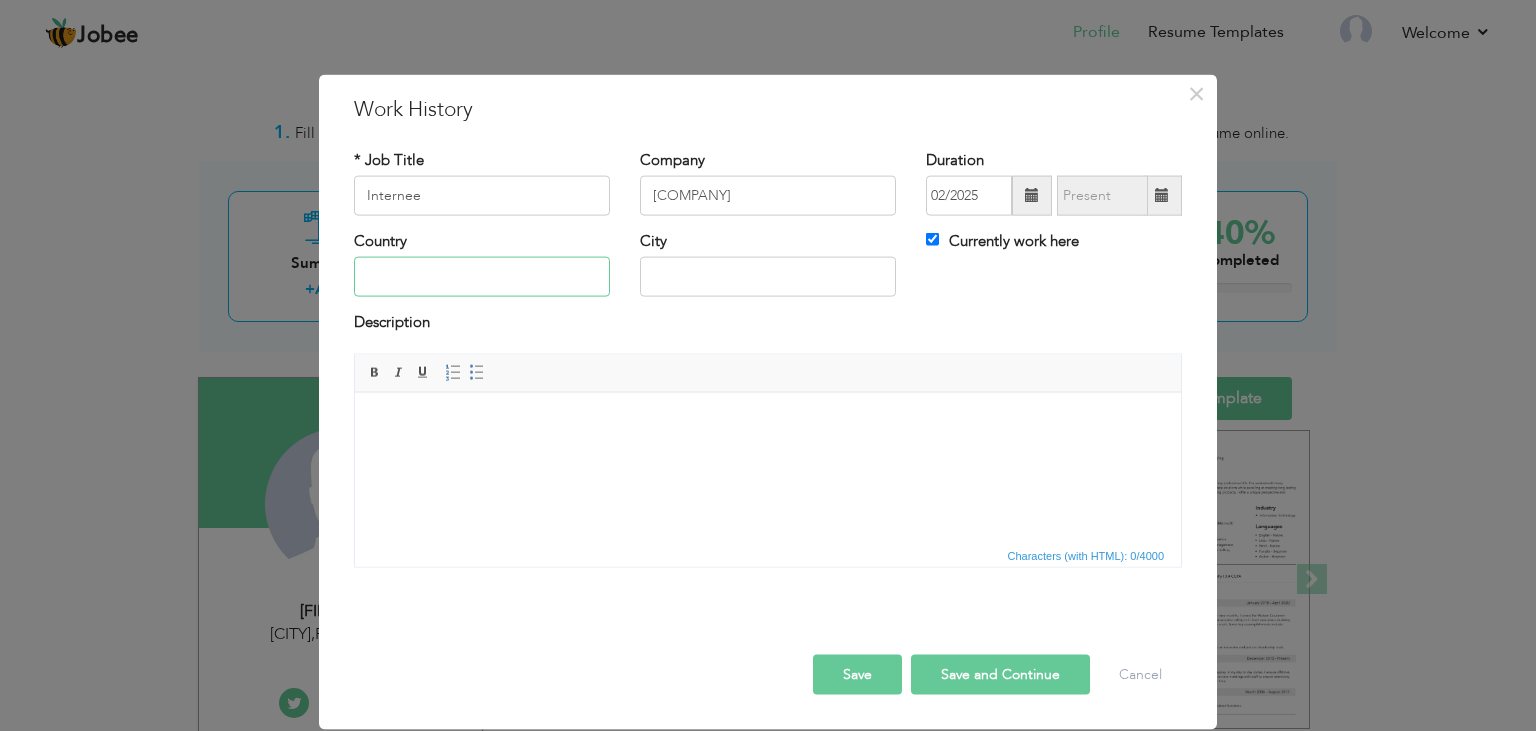 click at bounding box center (482, 277) 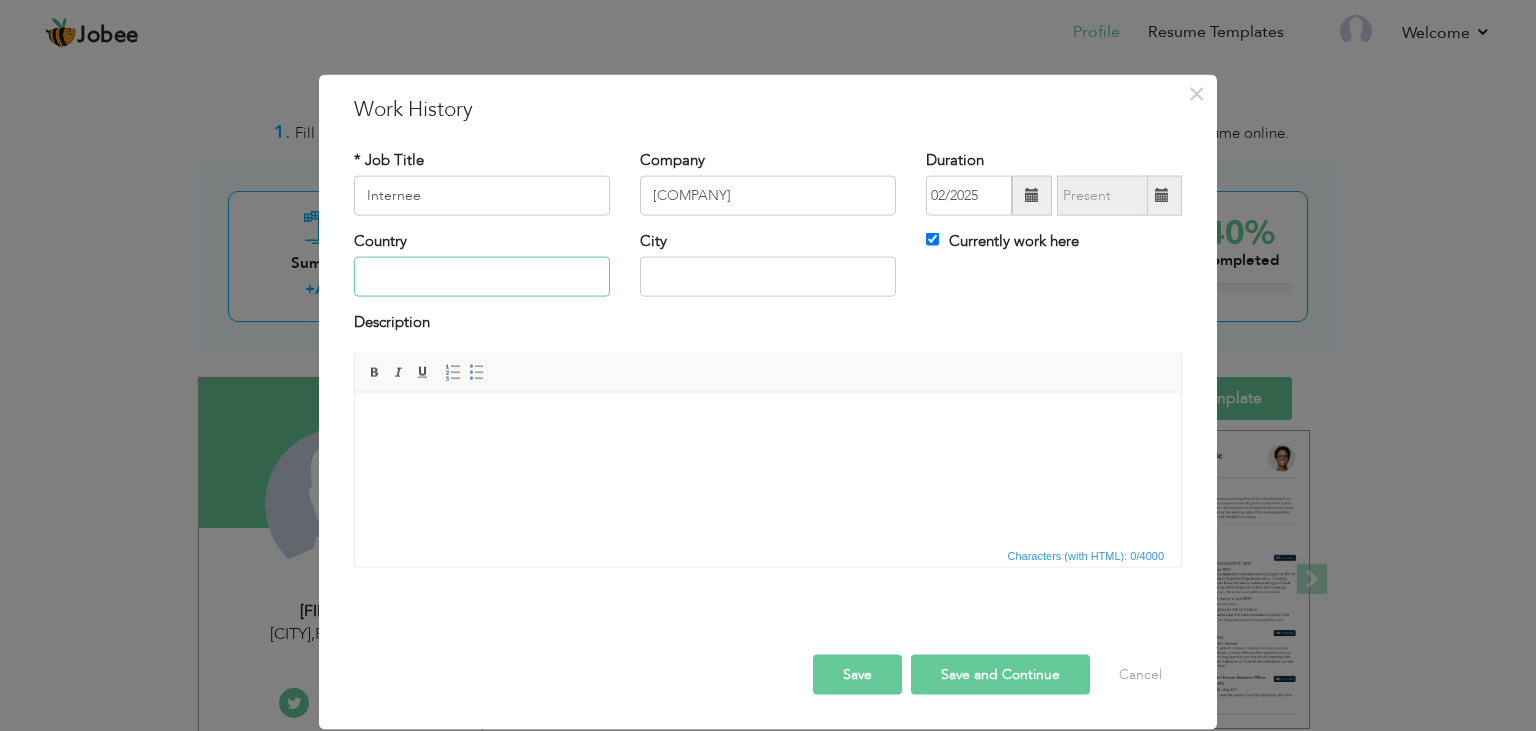 type on "p" 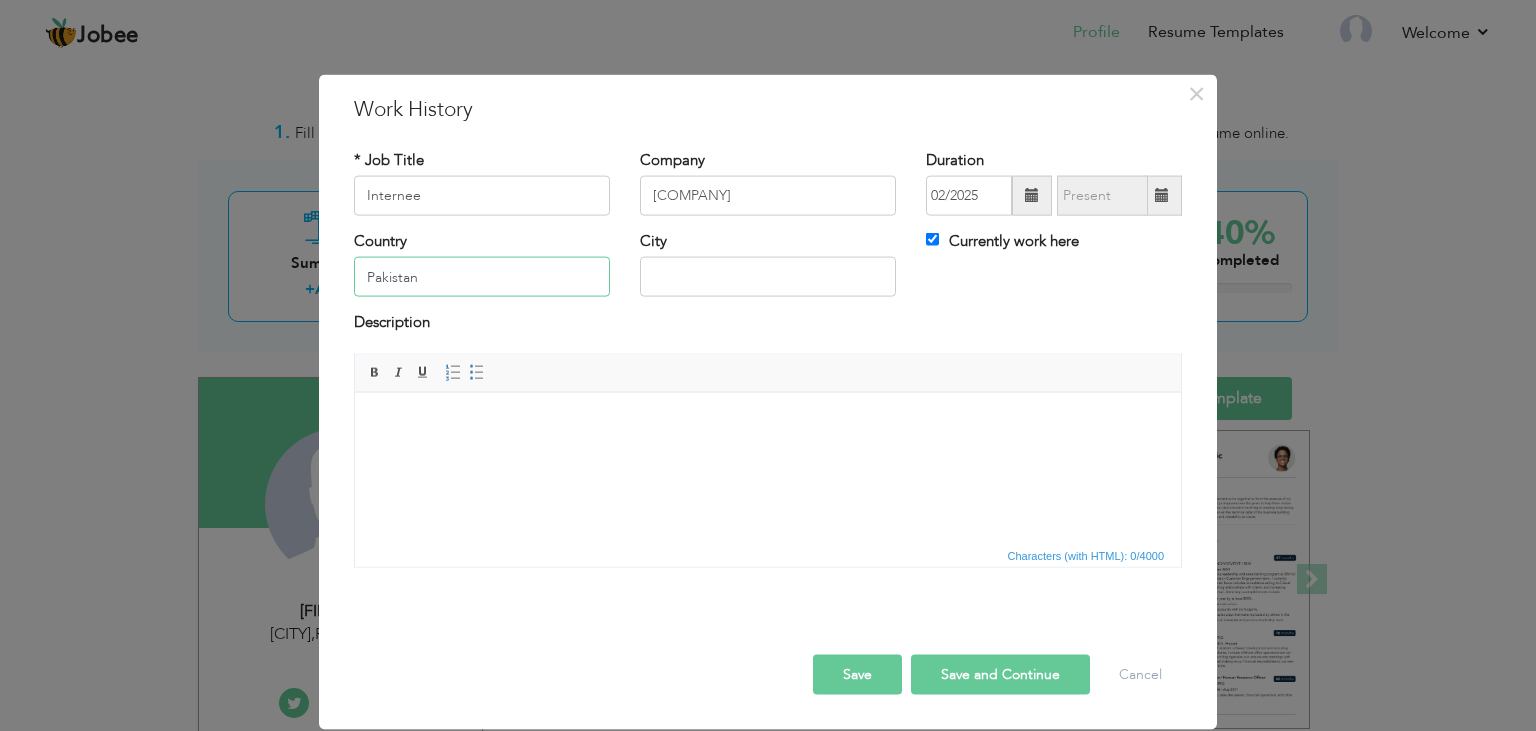 type on "Pakistan" 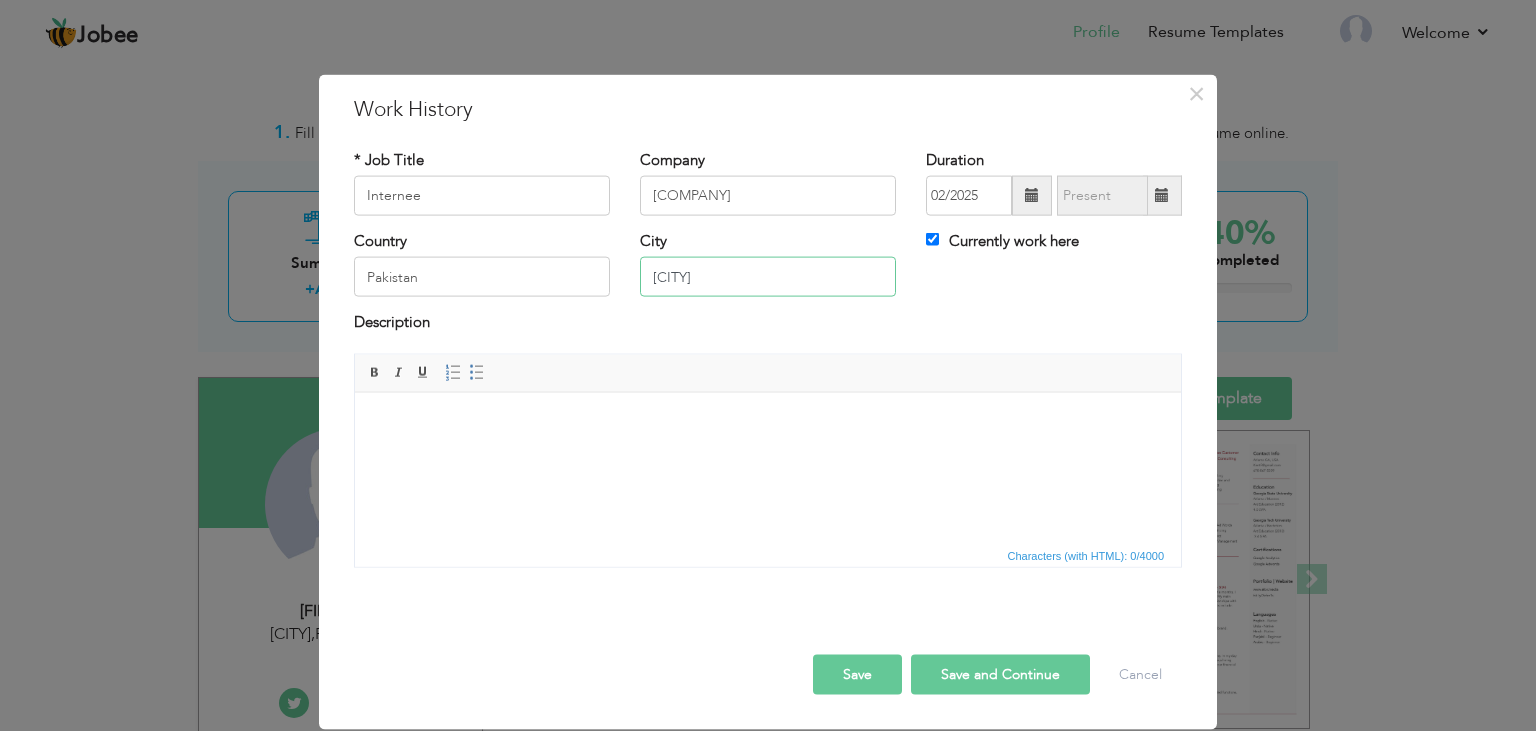 type on "Lahore" 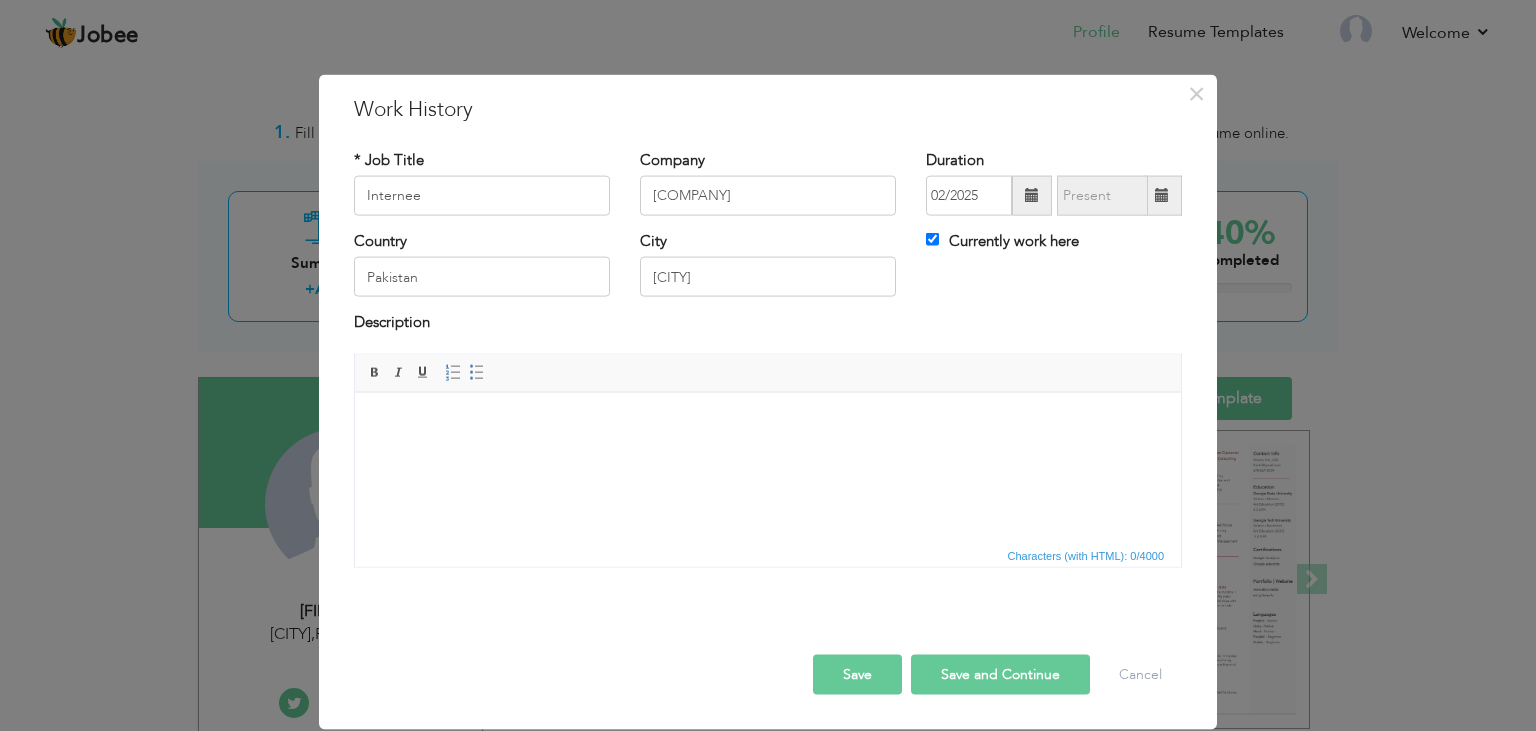 click at bounding box center [768, 422] 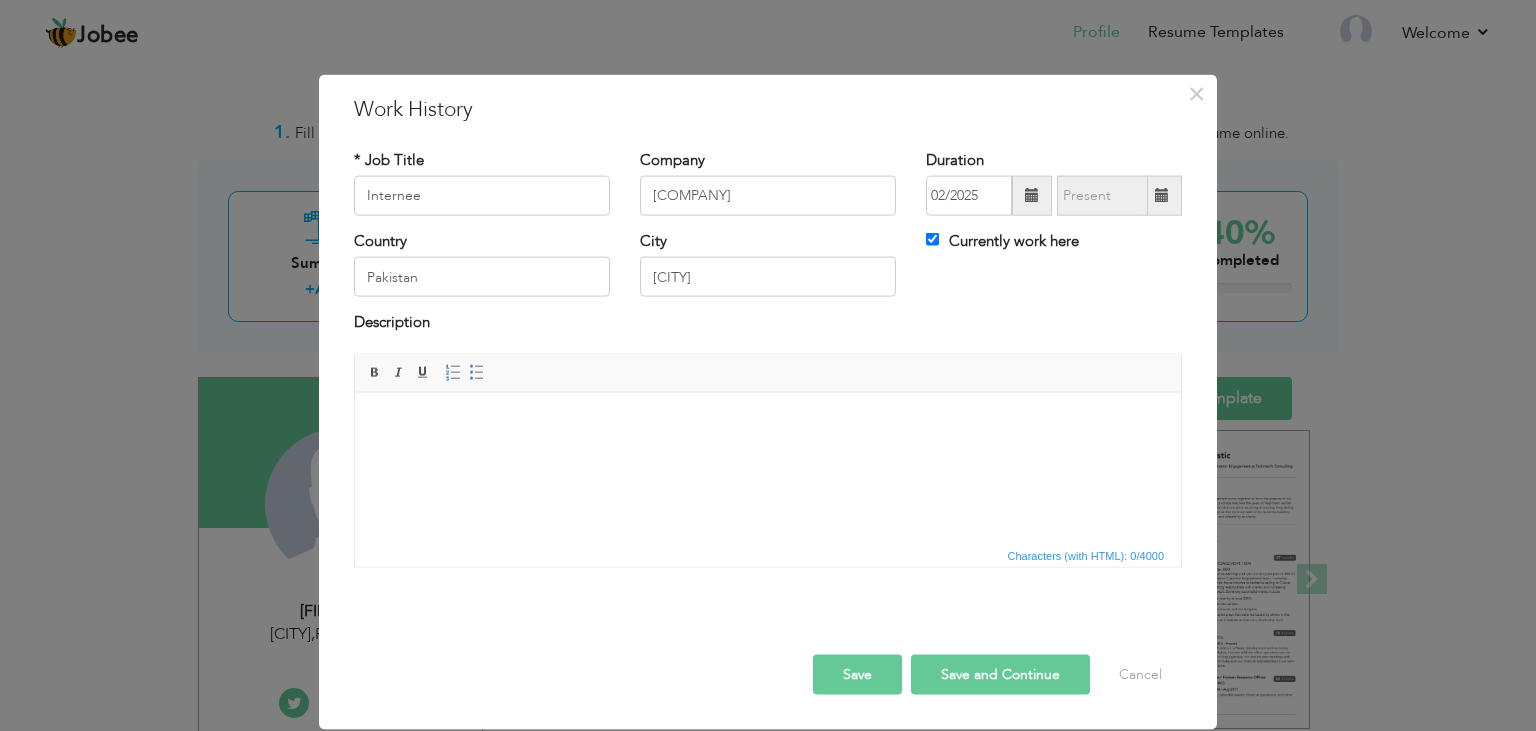 click at bounding box center [768, 422] 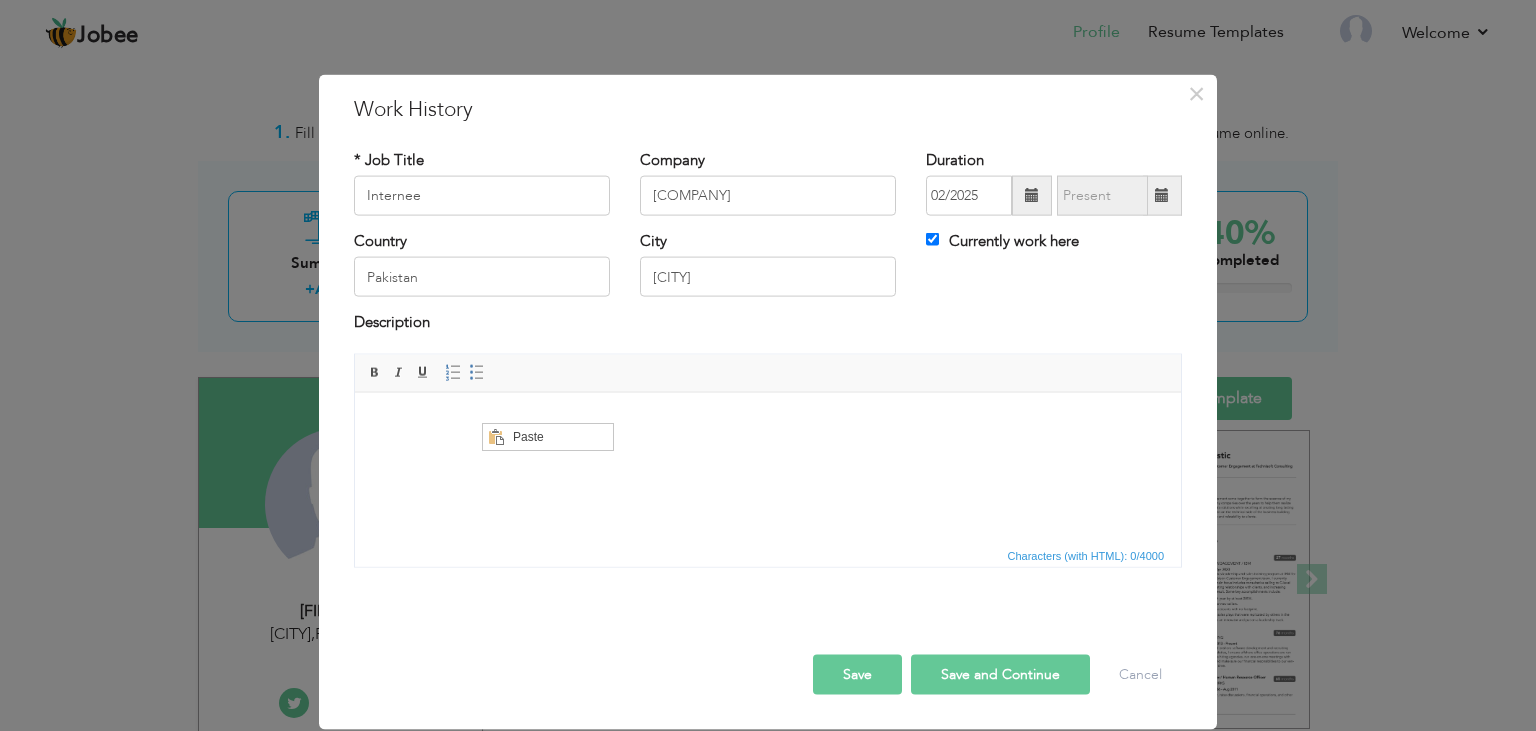 scroll, scrollTop: 0, scrollLeft: 0, axis: both 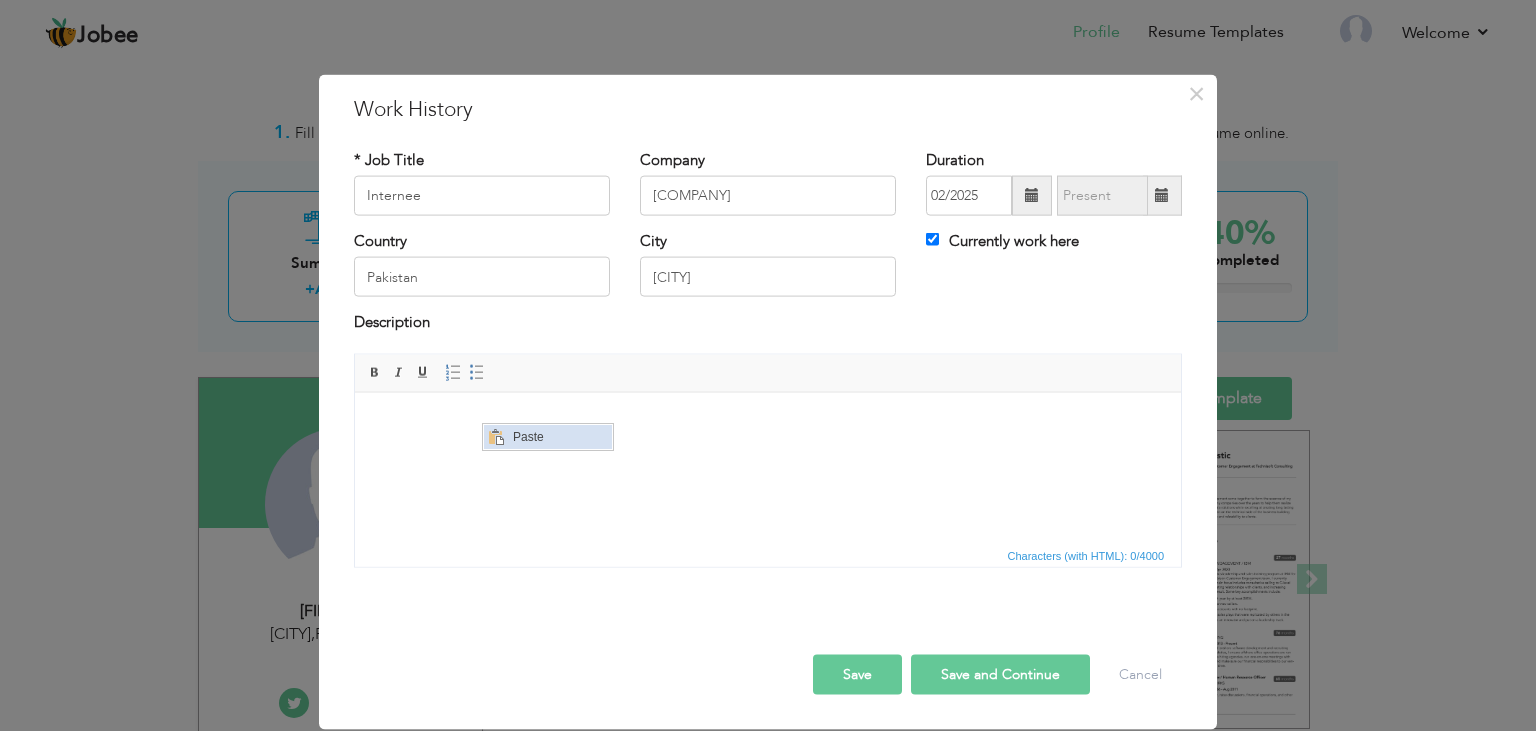 click on "Paste" at bounding box center [559, 437] 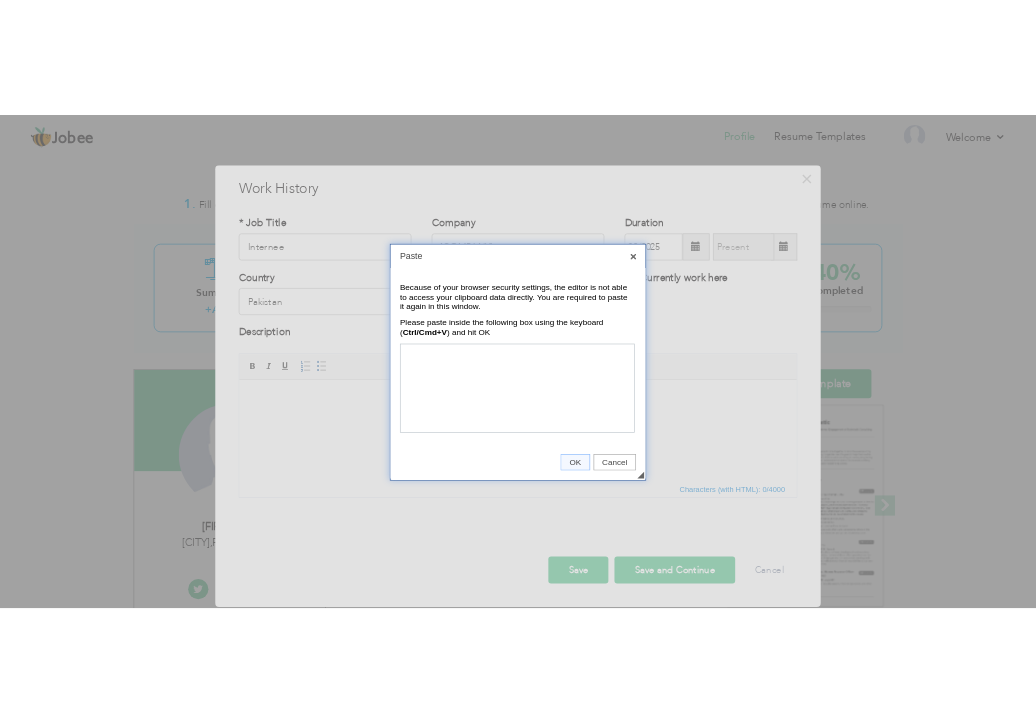 scroll, scrollTop: 0, scrollLeft: 0, axis: both 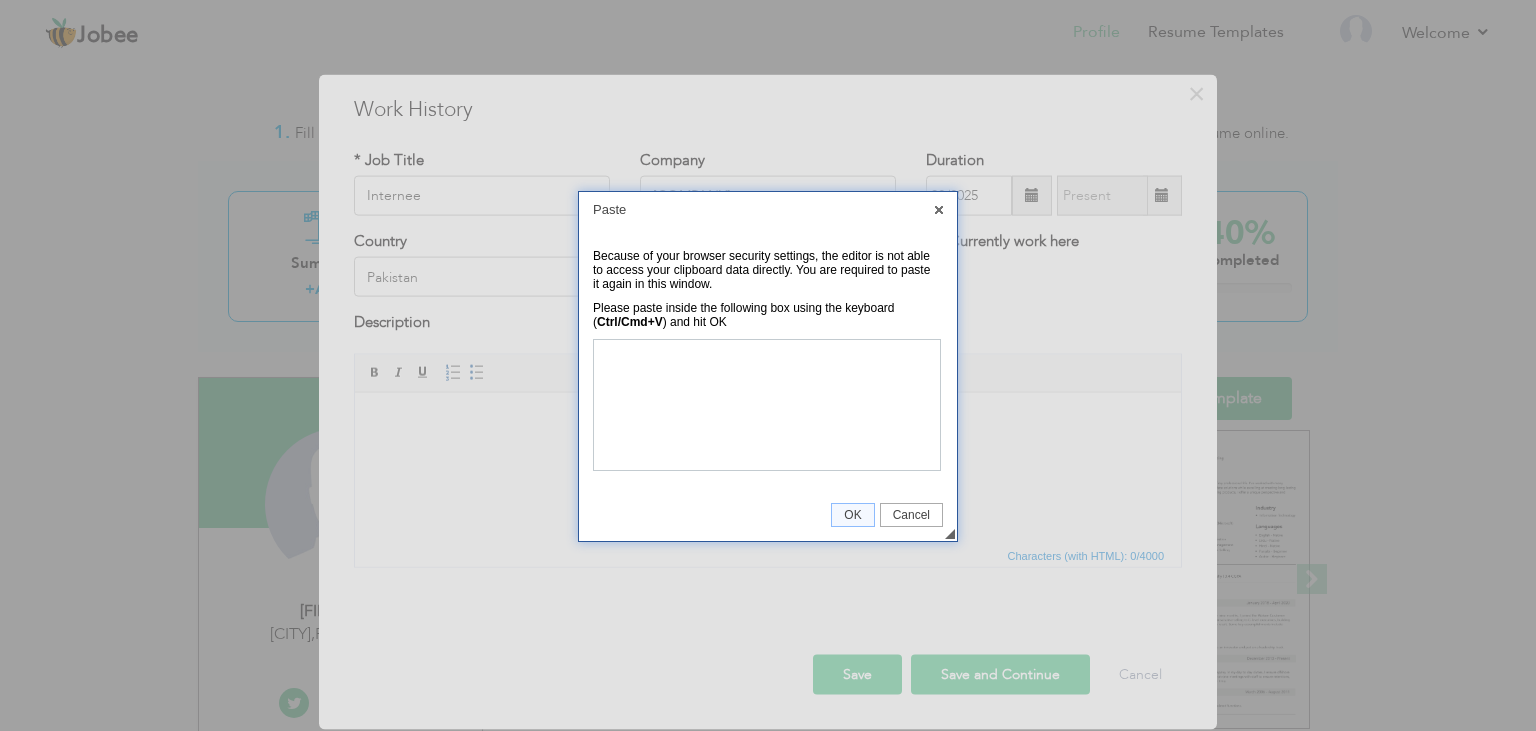 click at bounding box center [766, 403] 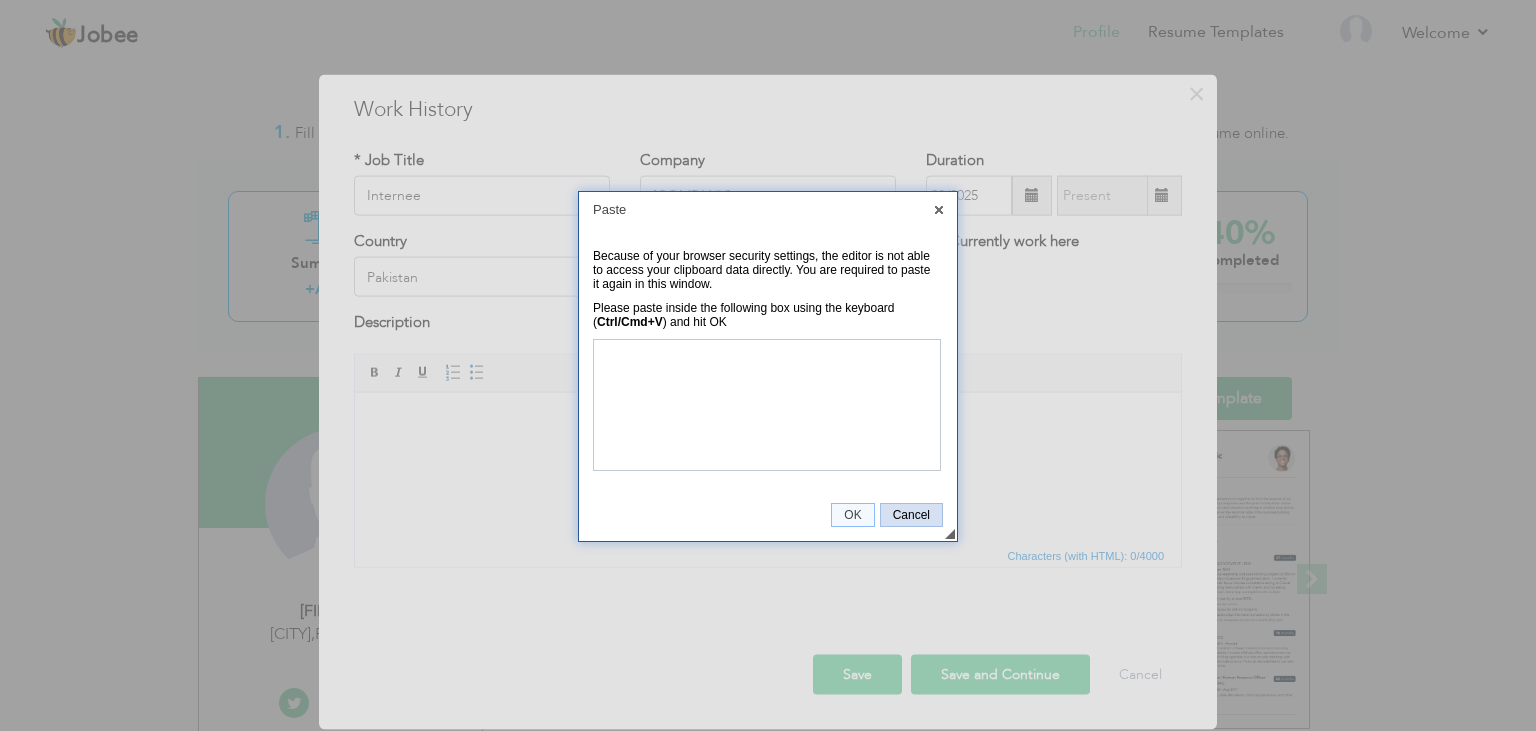 click on "Cancel" at bounding box center (911, 515) 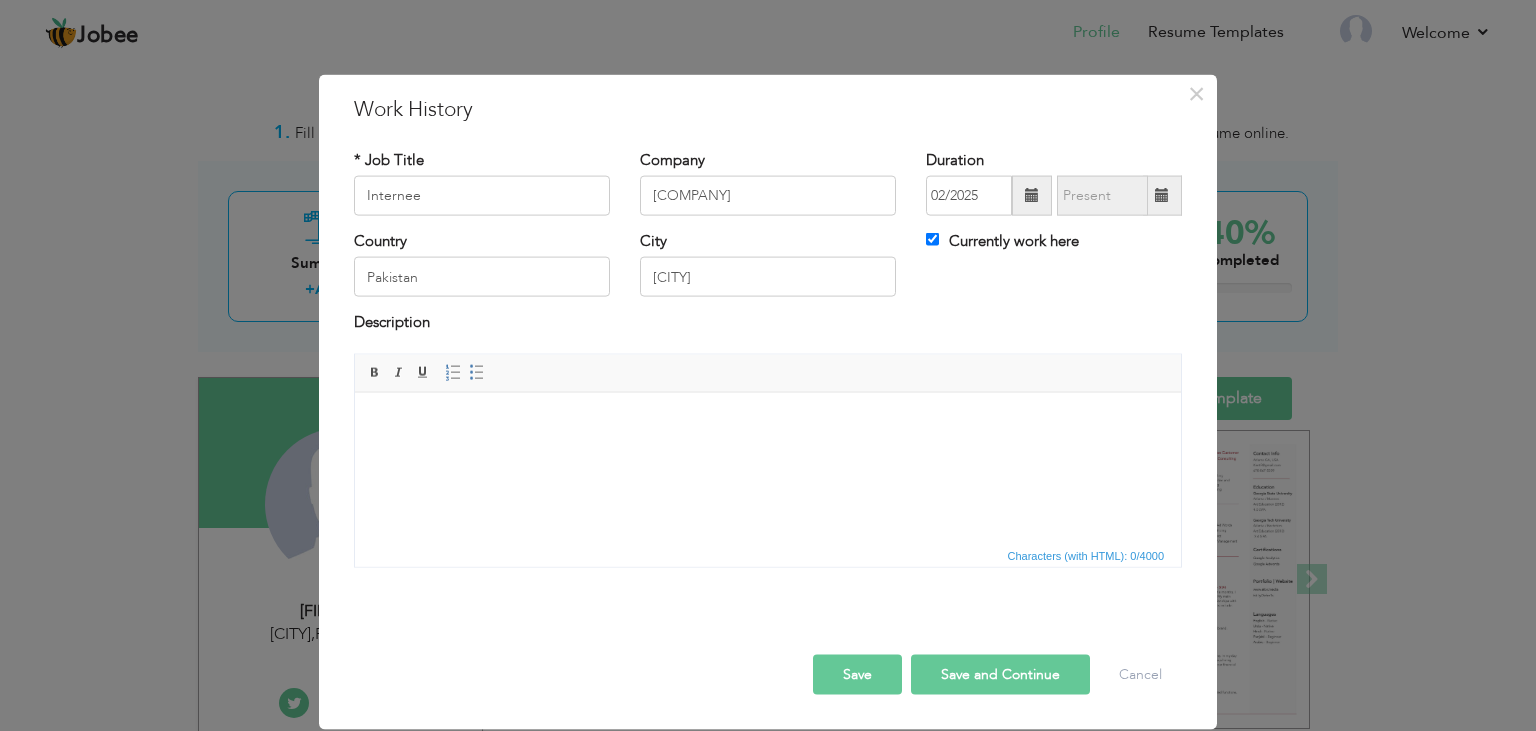 click at bounding box center [768, 467] 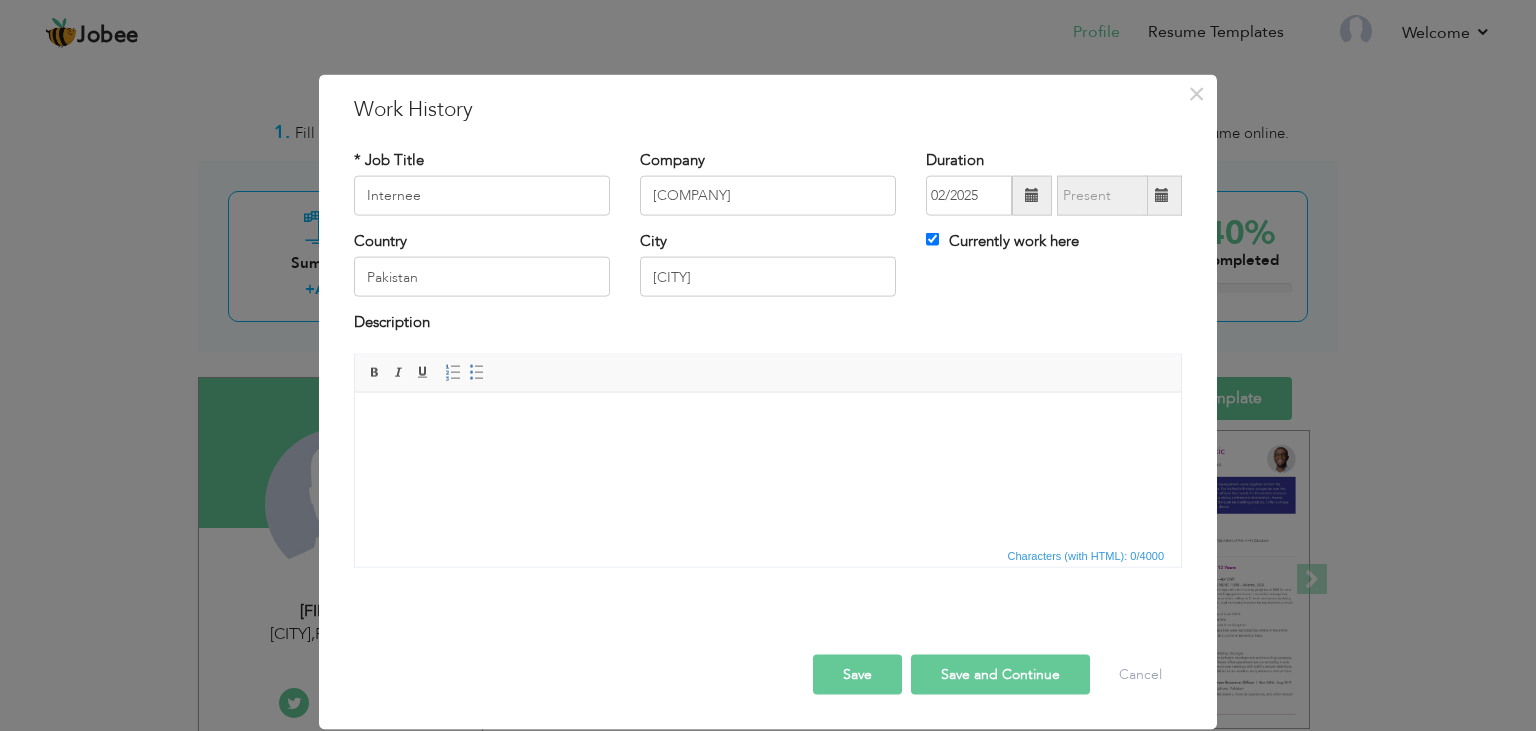 type 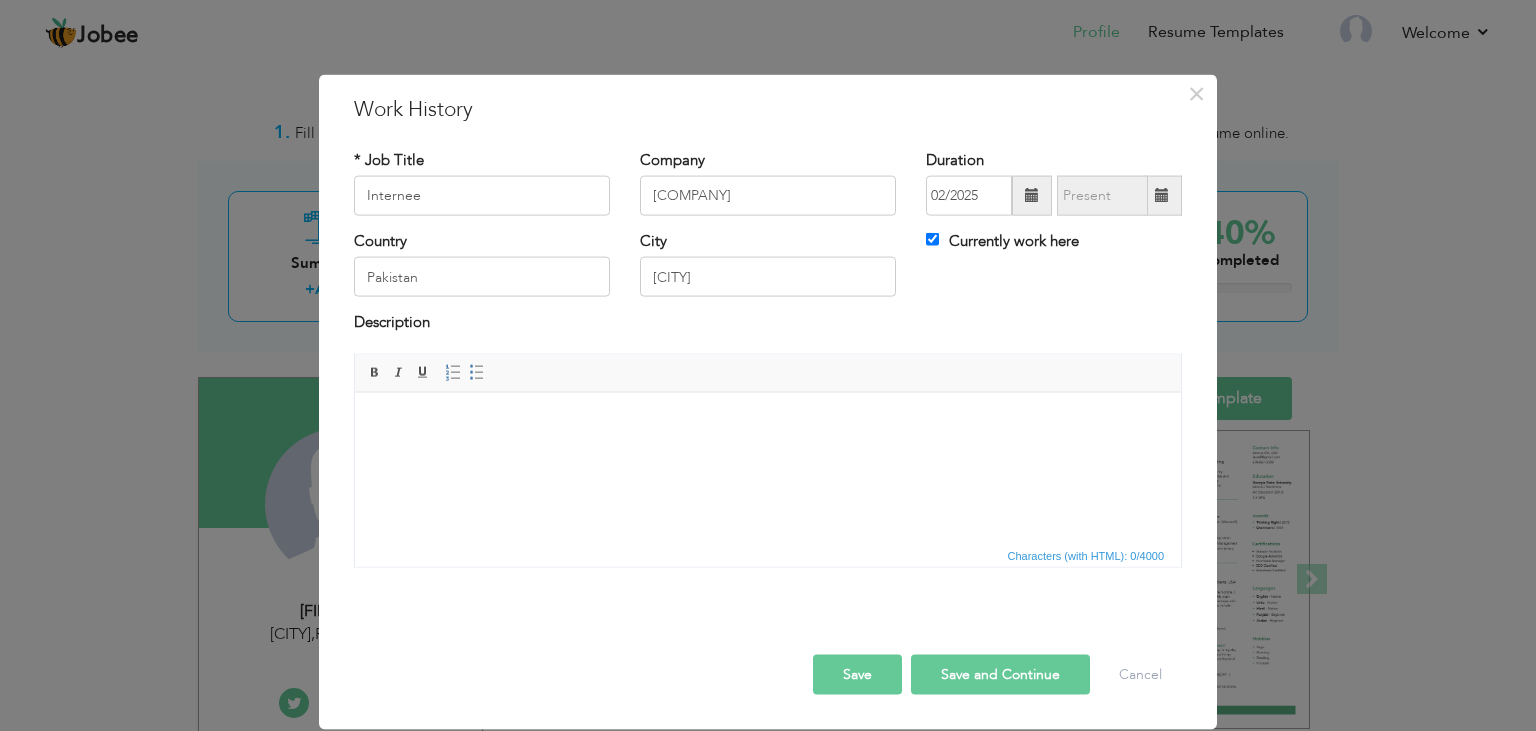 drag, startPoint x: 838, startPoint y: 90, endPoint x: 758, endPoint y: 122, distance: 86.162636 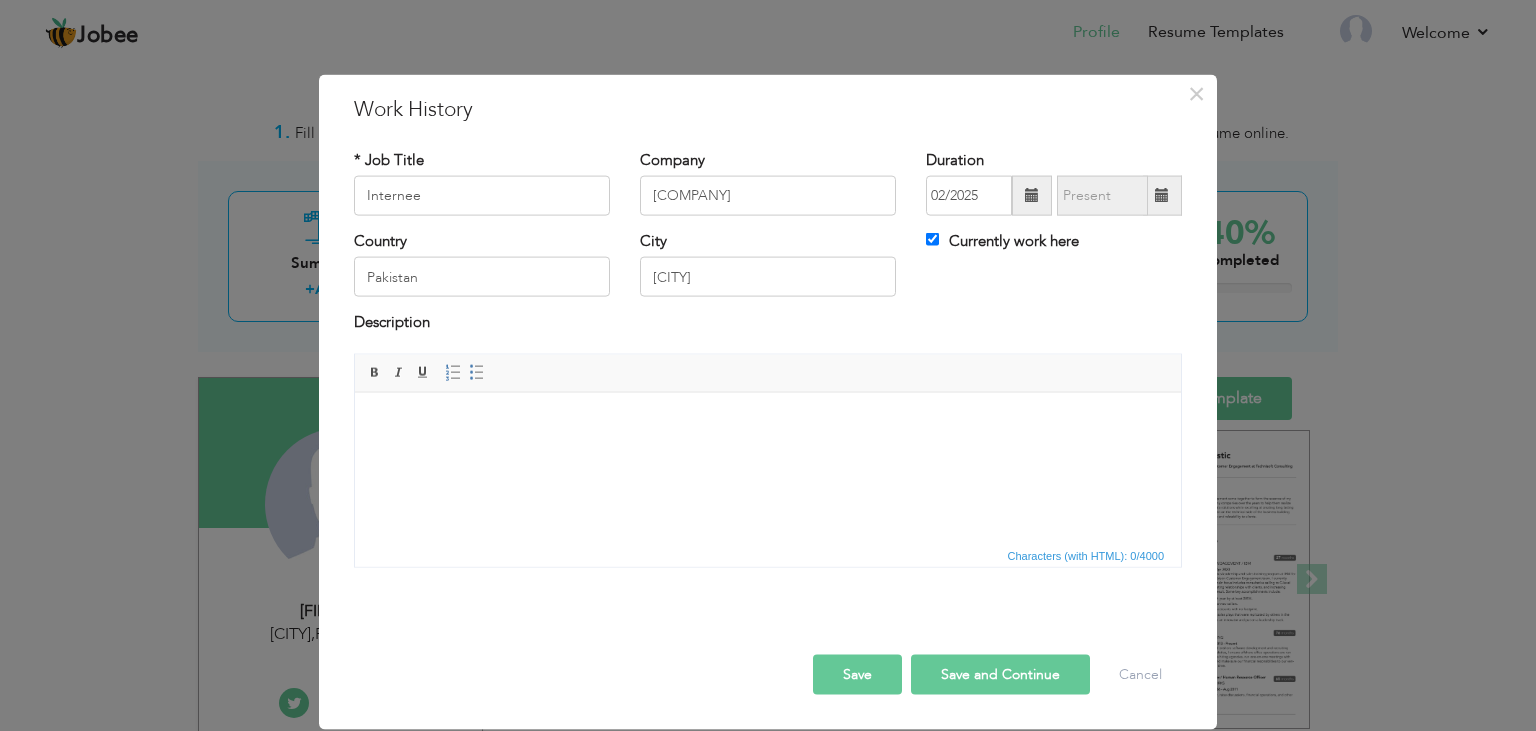 drag, startPoint x: 870, startPoint y: 103, endPoint x: 1052, endPoint y: 97, distance: 182.09888 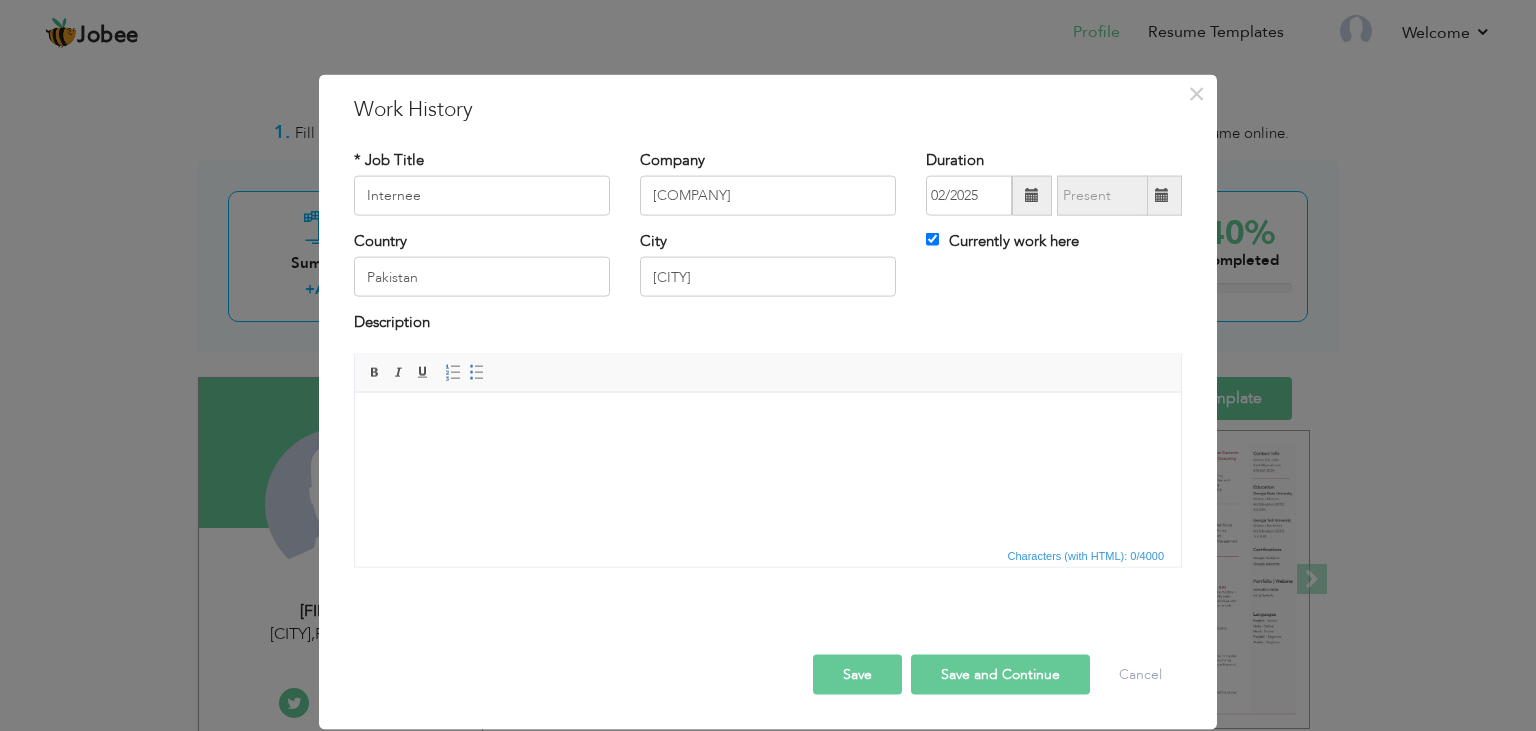 click at bounding box center (768, 467) 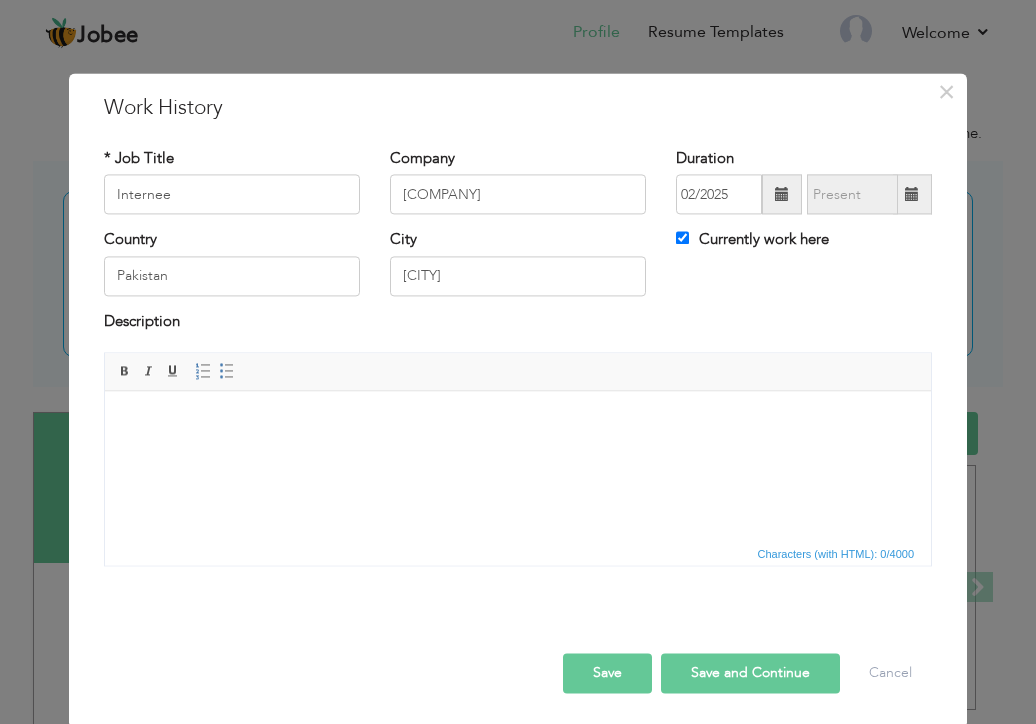 click at bounding box center (518, 421) 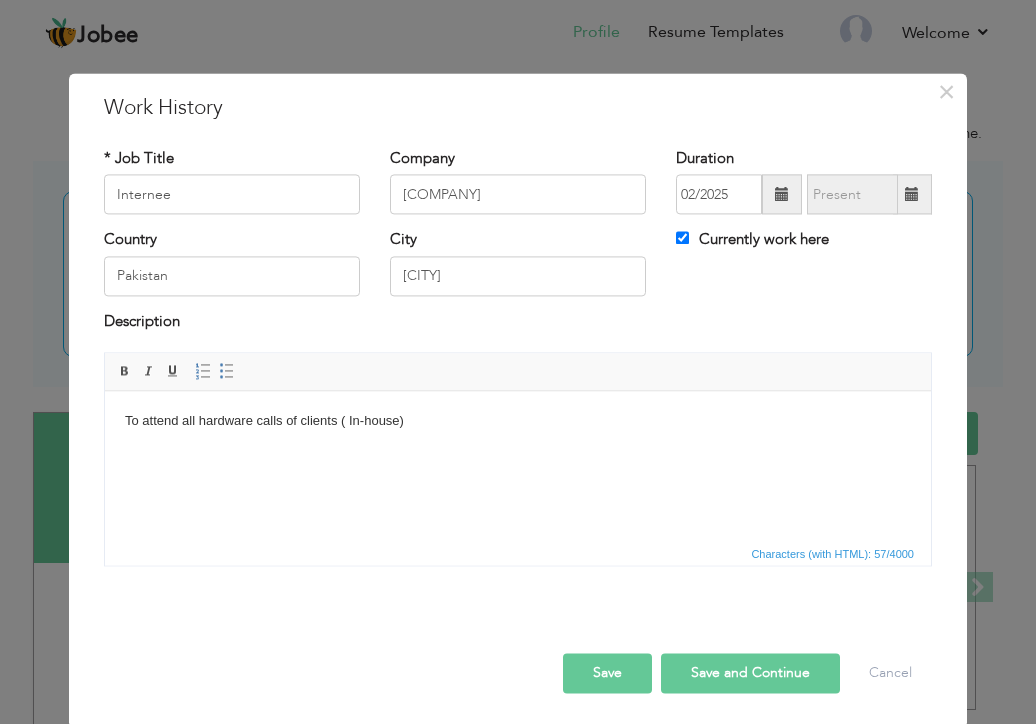 click on "To attend all hardware  calls of clients ( In-house)" at bounding box center [518, 421] 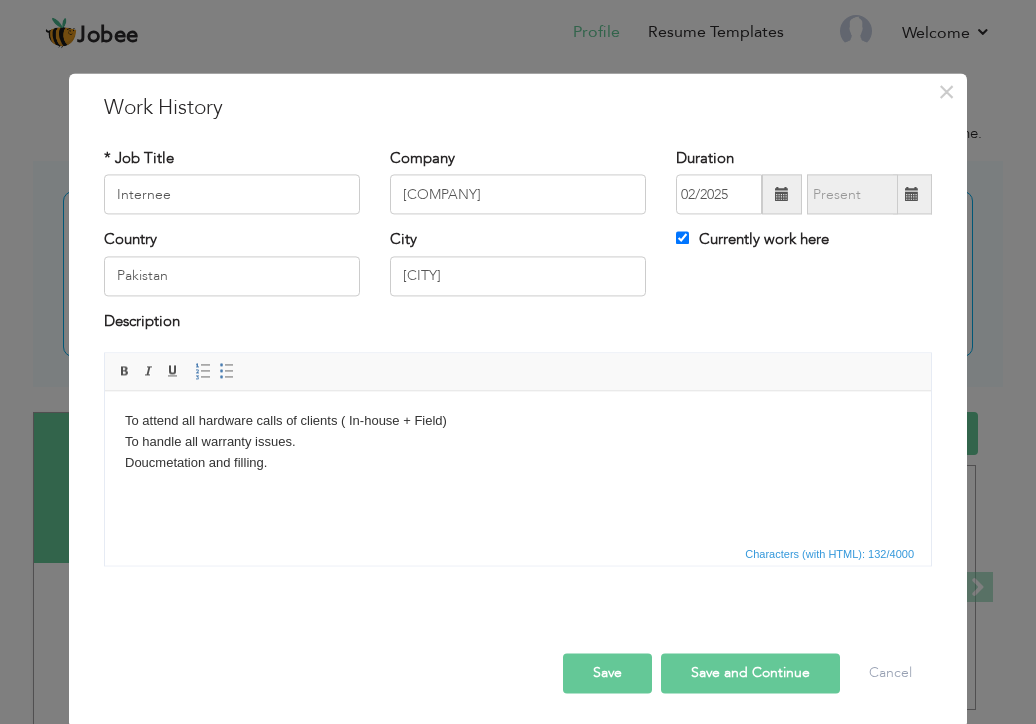 click on "To attend all hardware  calls of clients ( In-house + Field) To handle all warranty issues. Doucmetation and filling." at bounding box center (518, 442) 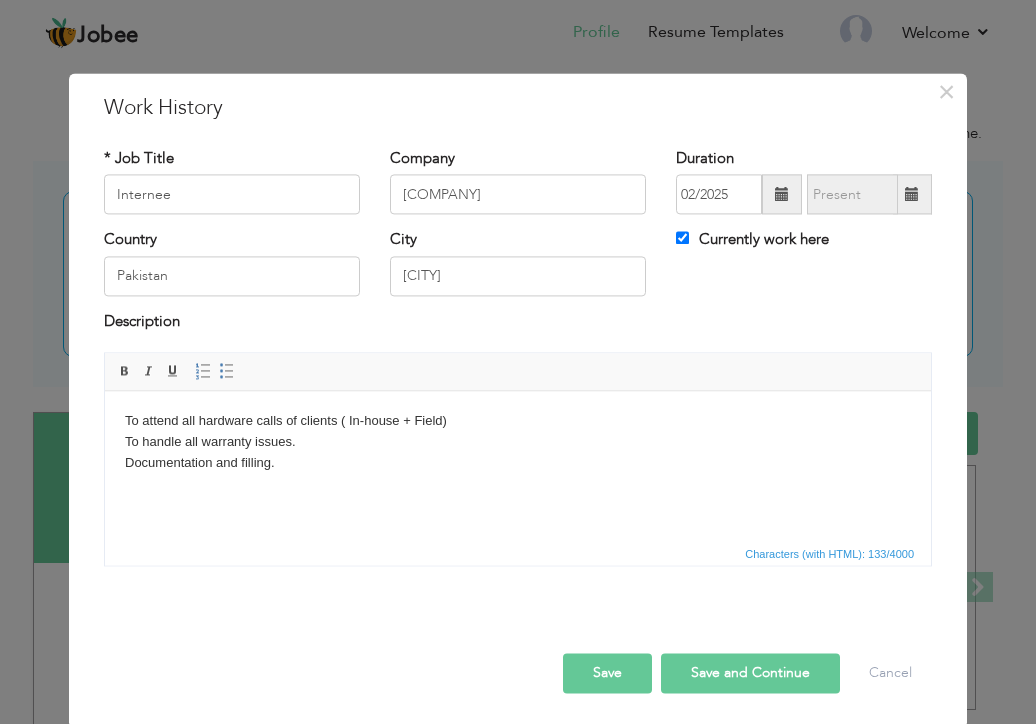 click on "To attend all hardware  calls of clients ( In-house + Field) To handle all warranty issues. Documentation and filling." at bounding box center [518, 466] 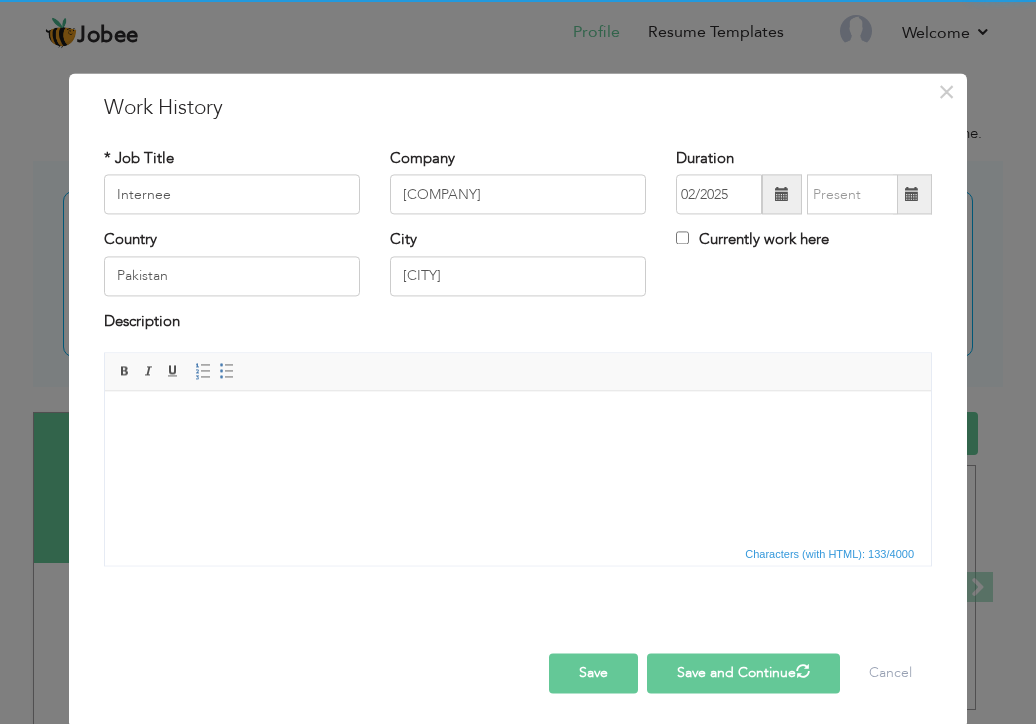 type 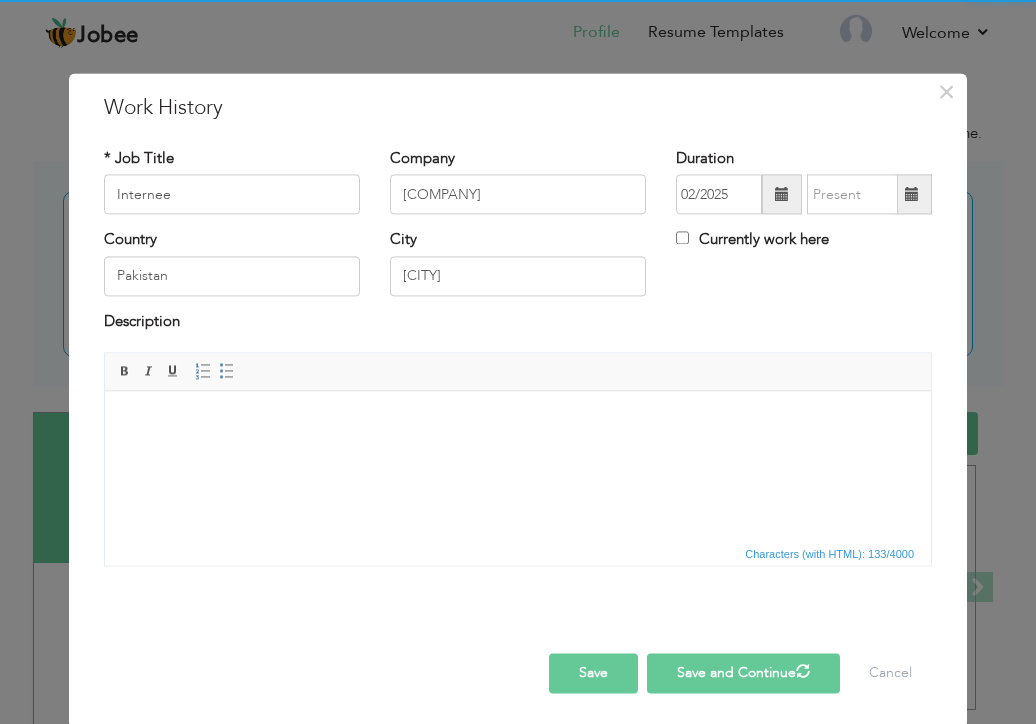 type 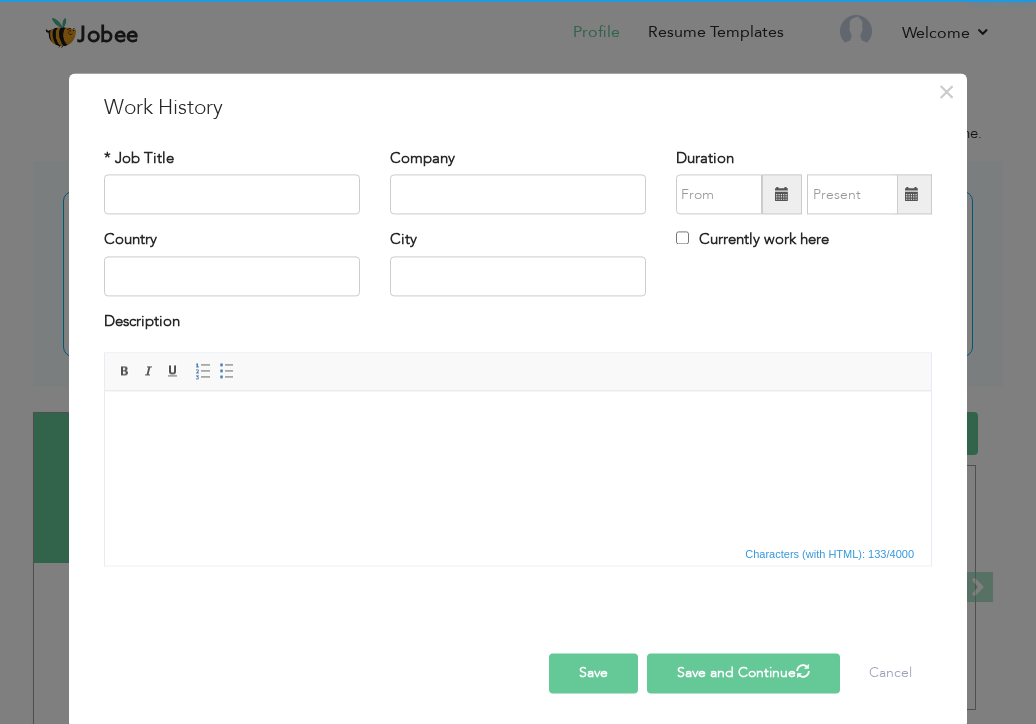 scroll, scrollTop: 0, scrollLeft: 0, axis: both 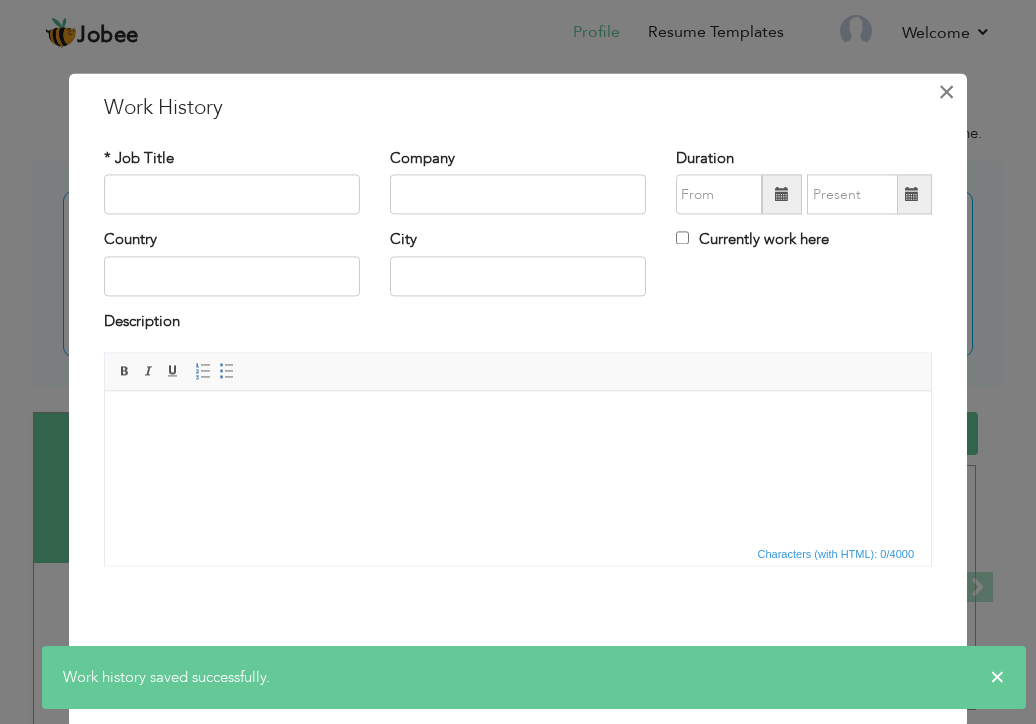 click on "×" at bounding box center [946, 92] 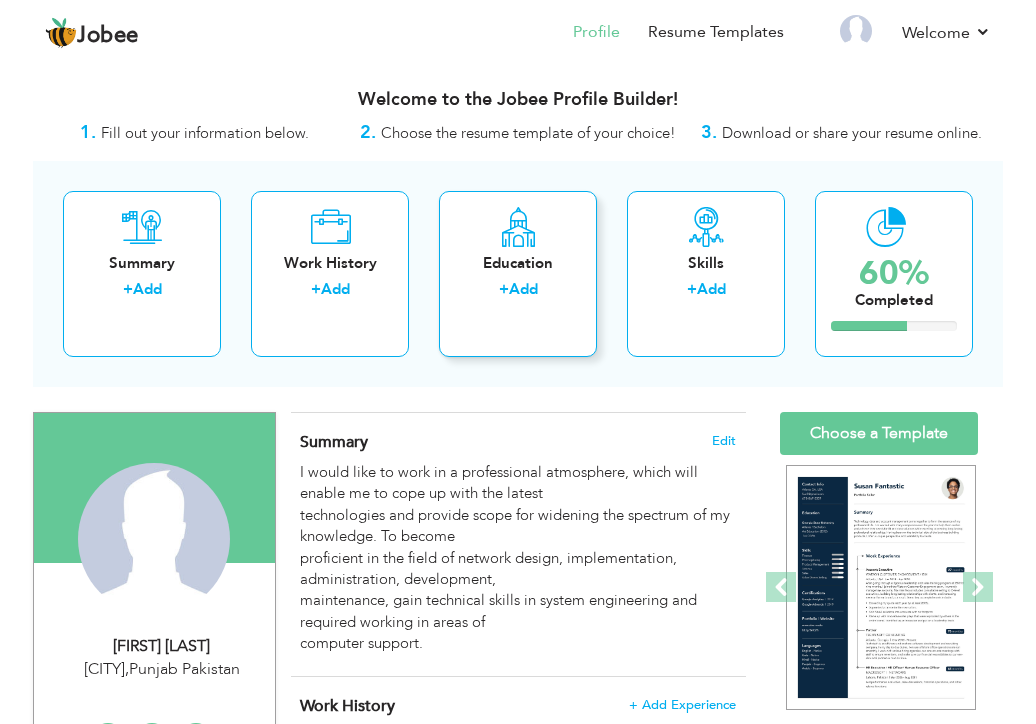 click on "Education" at bounding box center [518, 263] 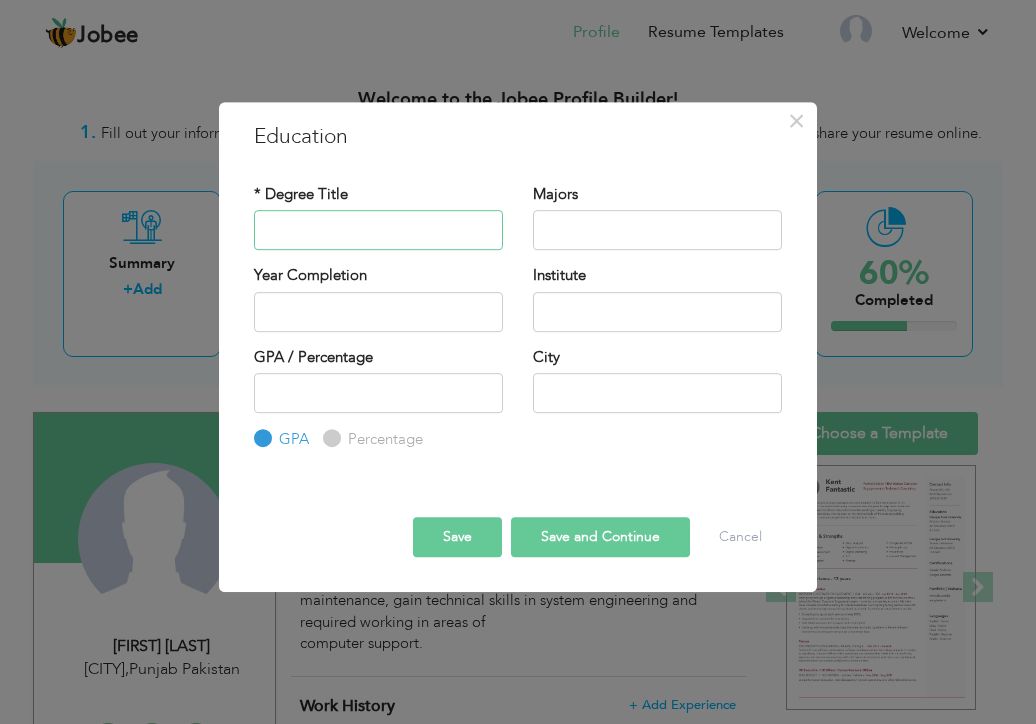 click at bounding box center [378, 230] 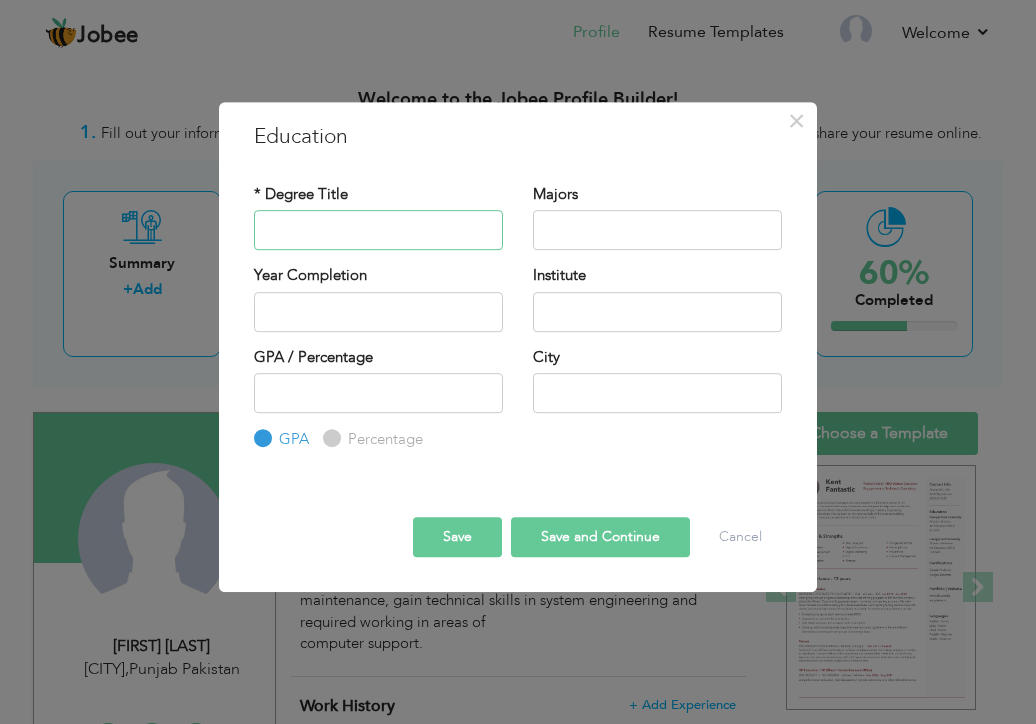 click at bounding box center [378, 230] 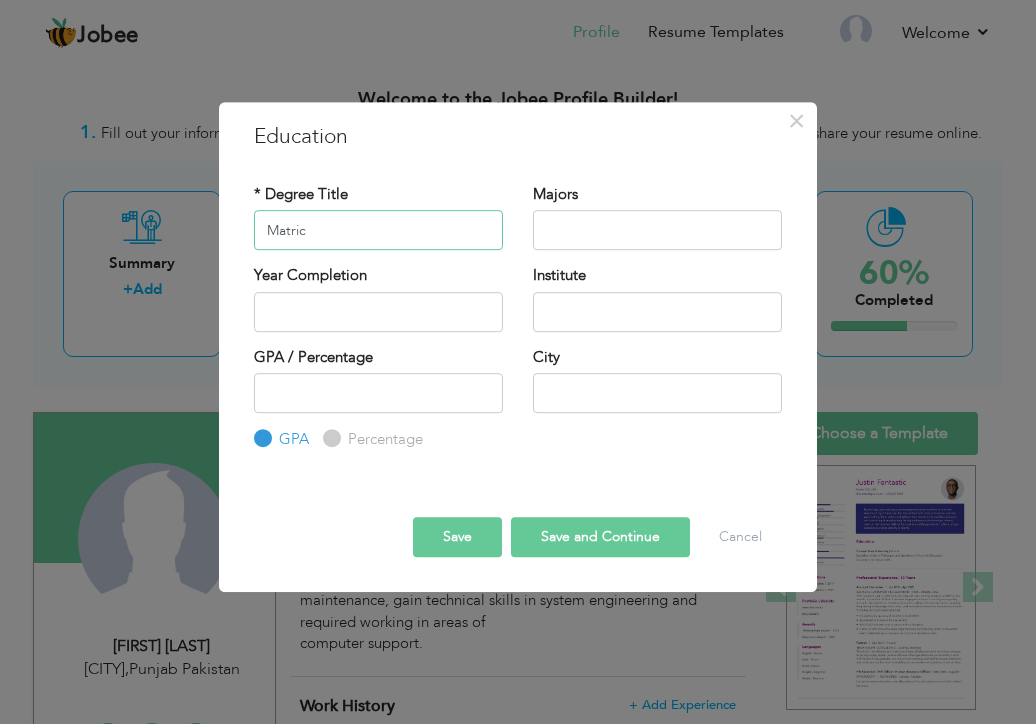 type on "Matric" 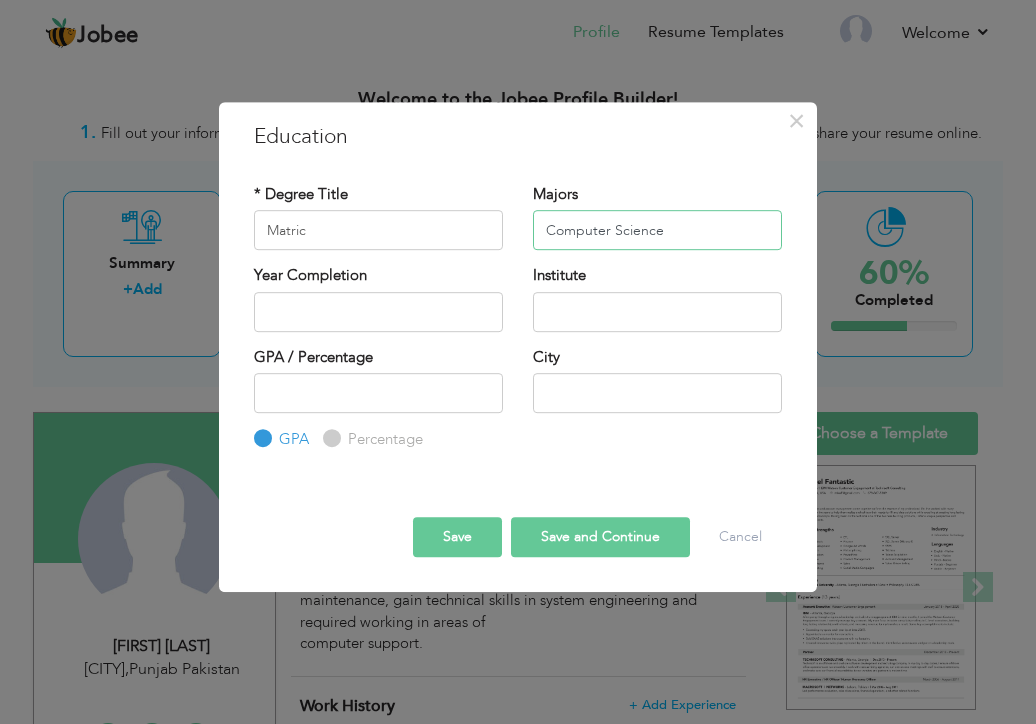 type on "Computer Science" 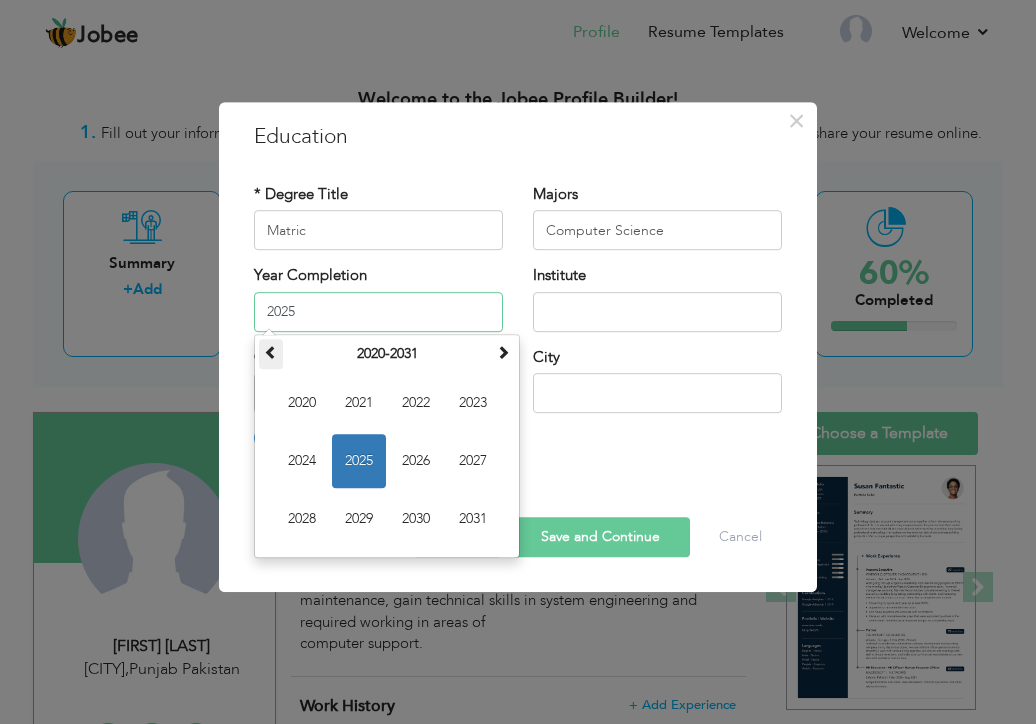 click at bounding box center (271, 352) 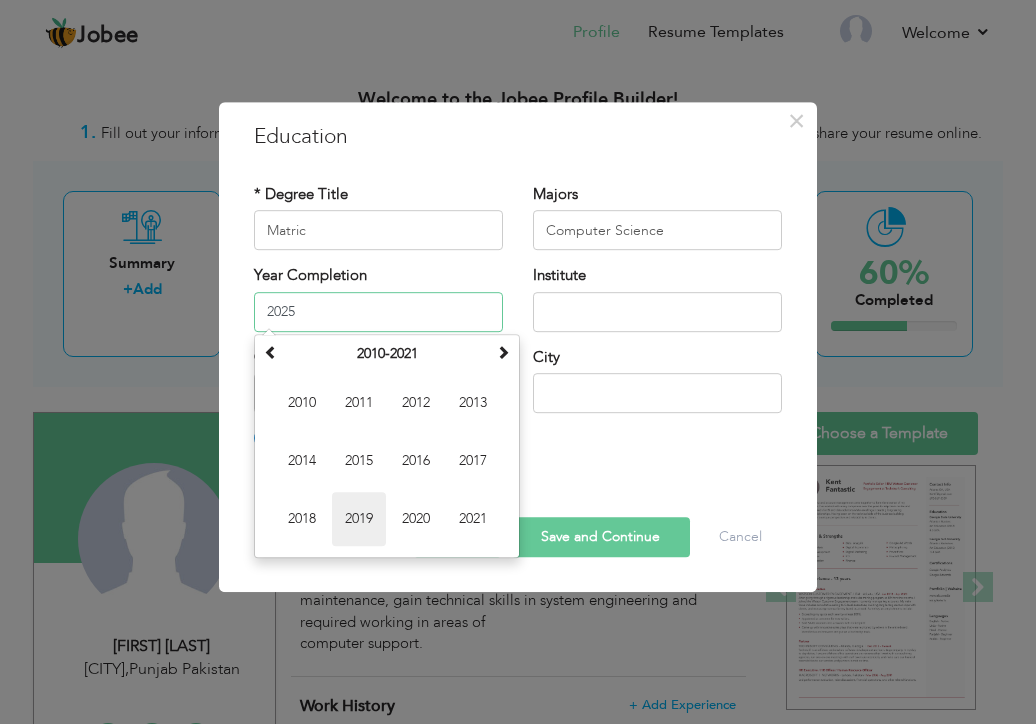 click on "2019" at bounding box center [359, 519] 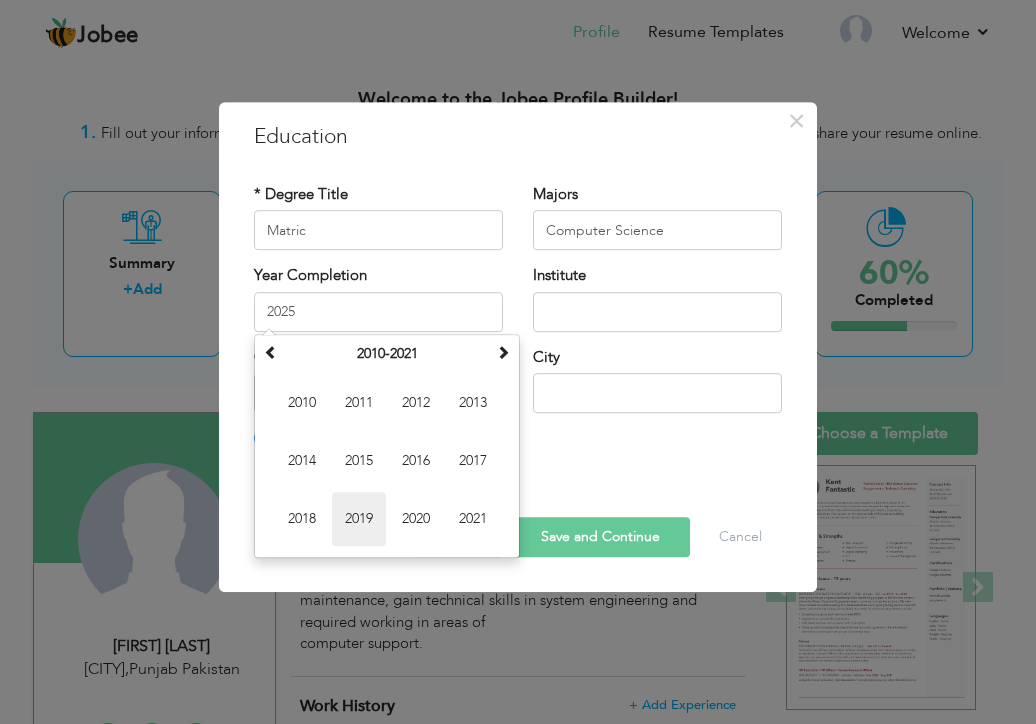 type on "2019" 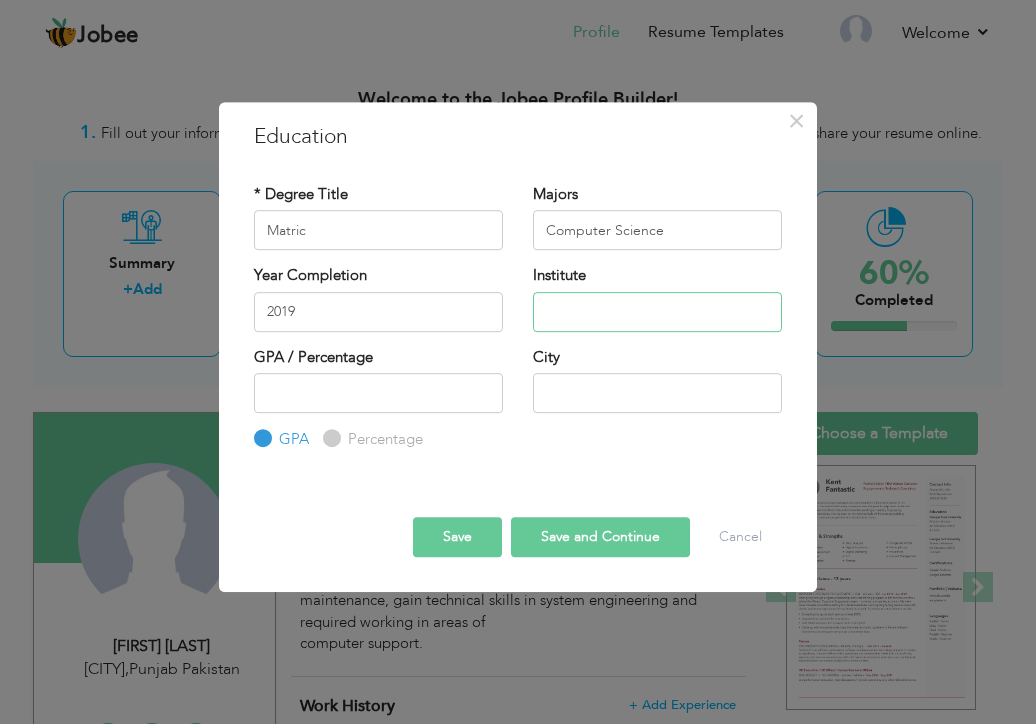 click at bounding box center (657, 312) 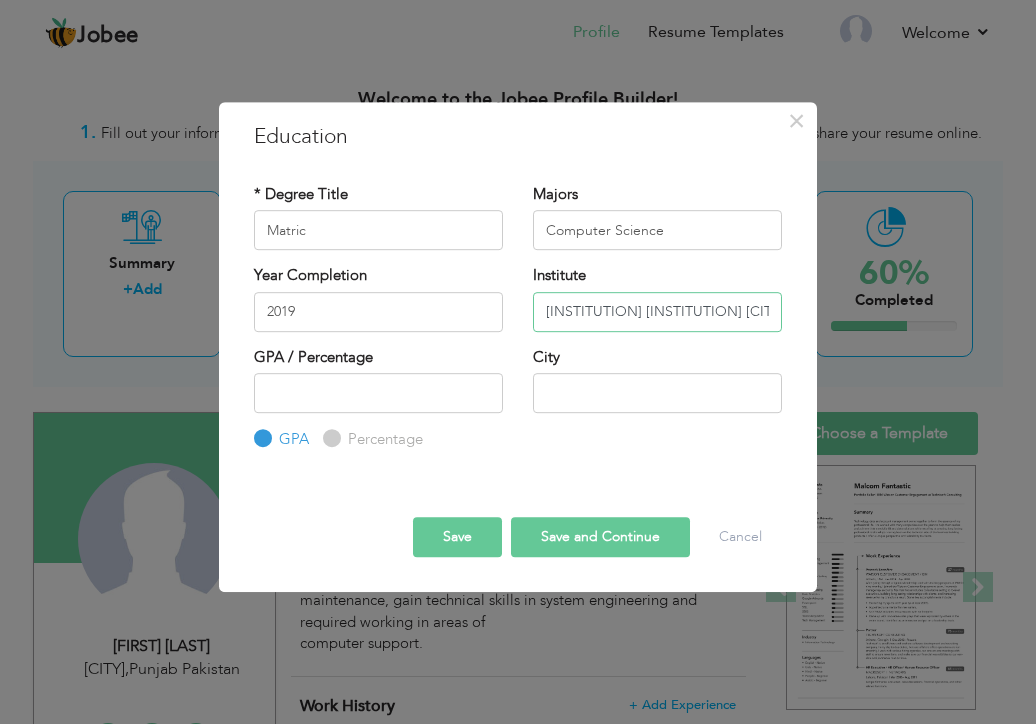 type on "[INSTITUTION] [CITY]" 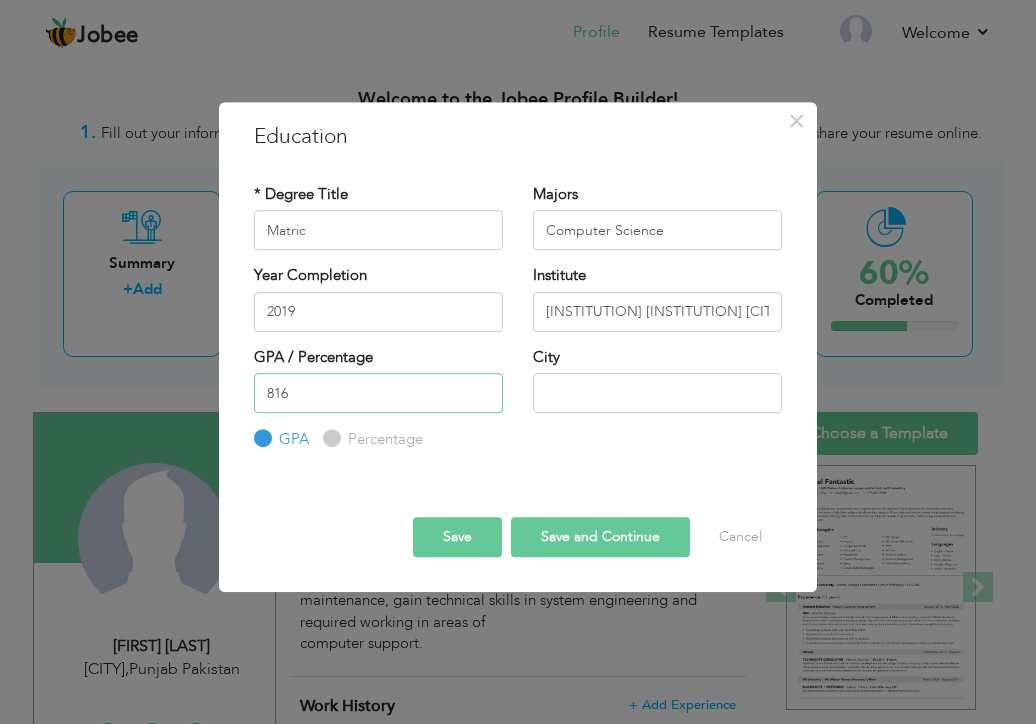 type on "816" 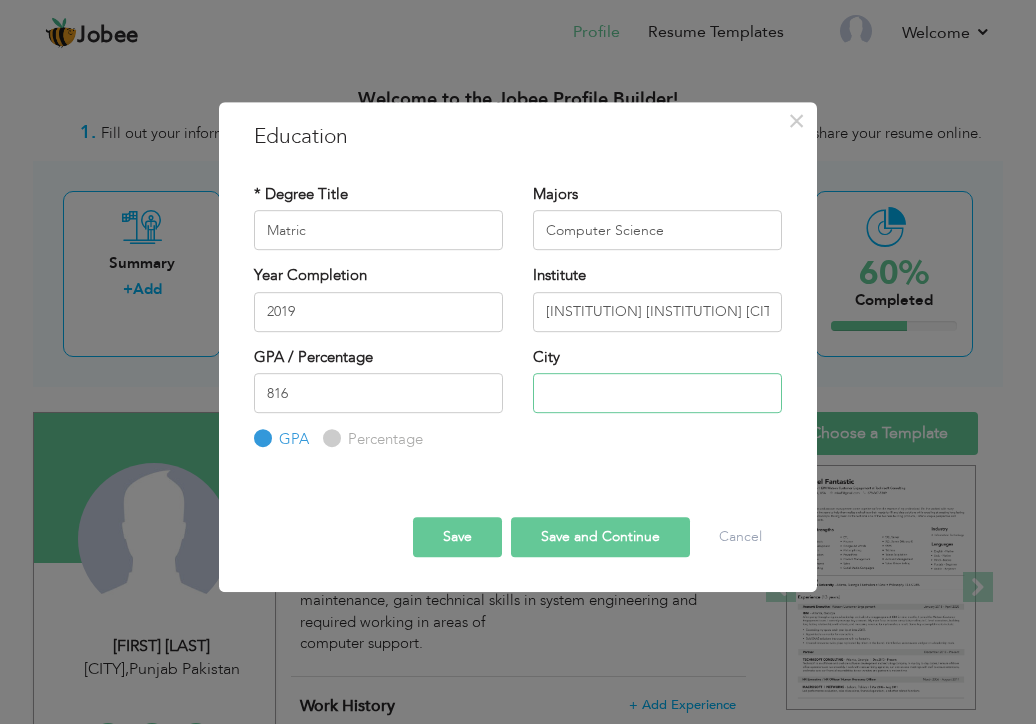click at bounding box center [657, 393] 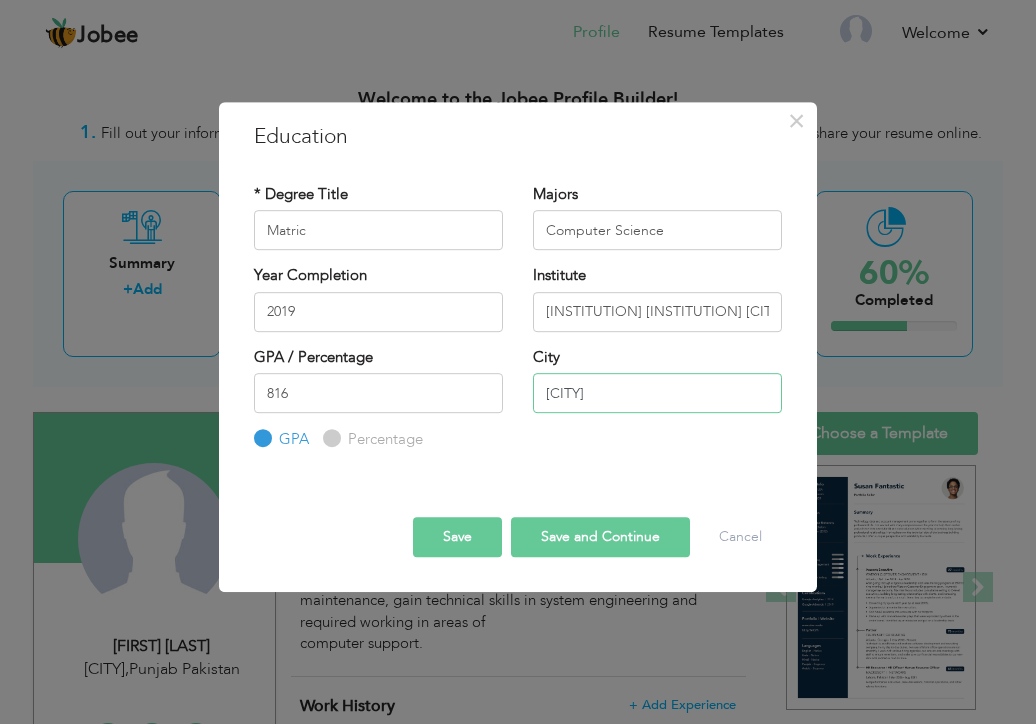 type on "Okara" 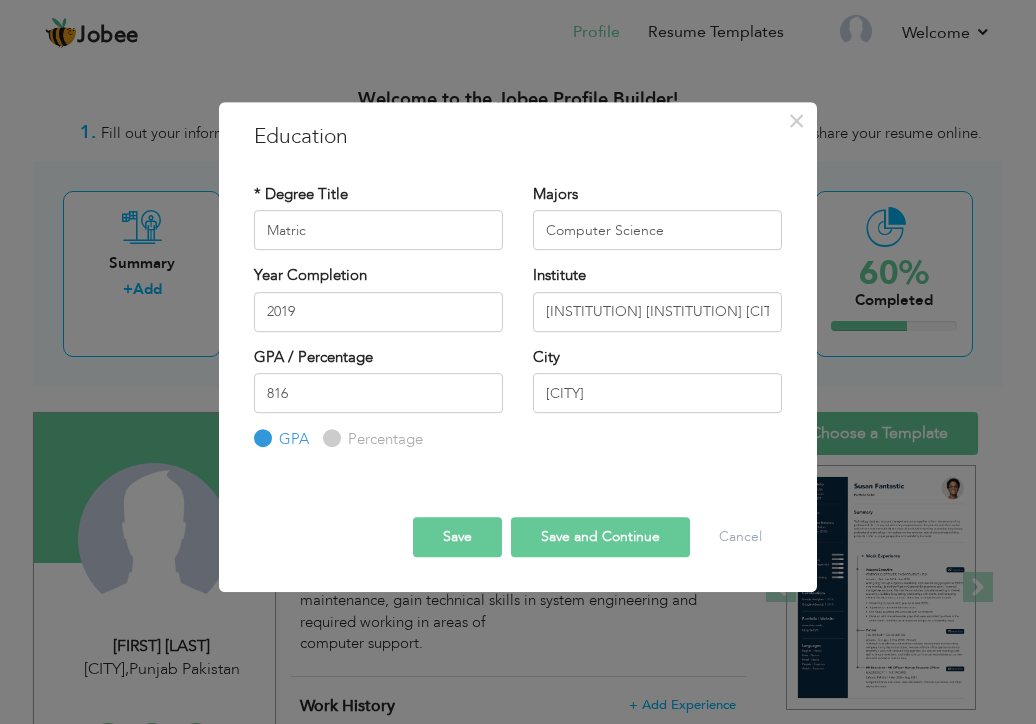 click on "Save and Continue" at bounding box center [600, 537] 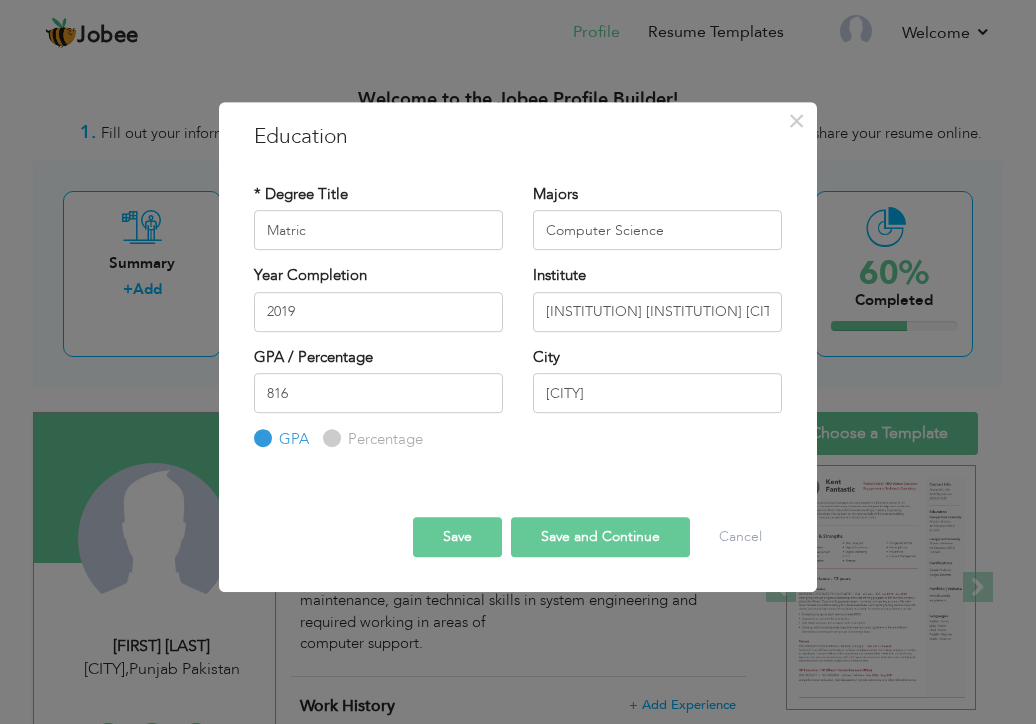 click on "Percentage" at bounding box center (329, 439) 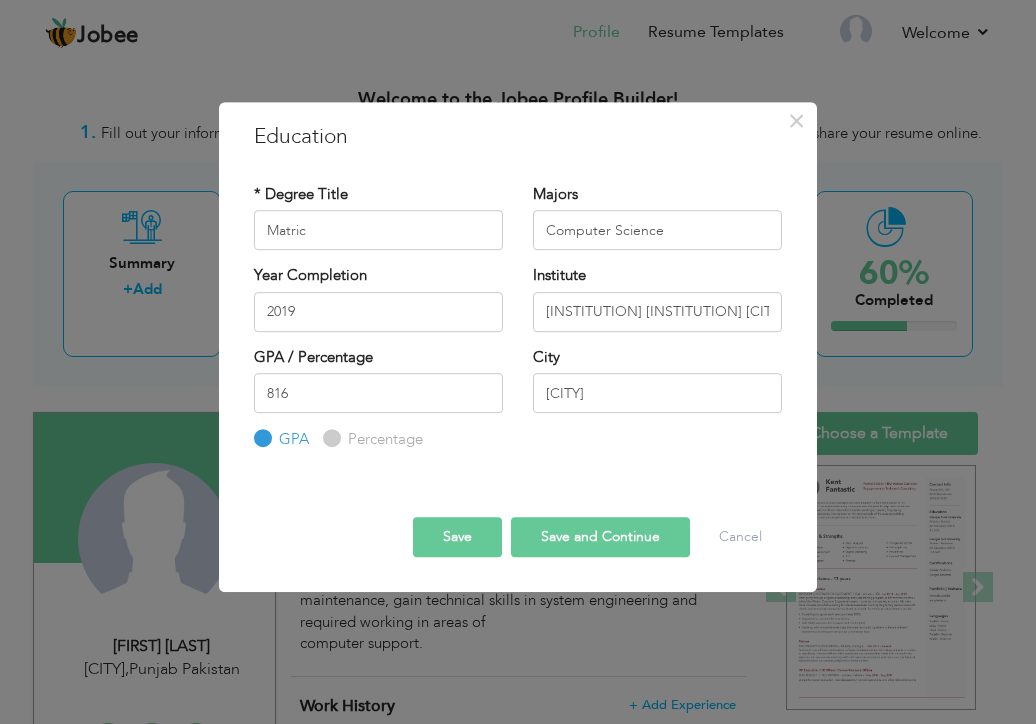 radio on "true" 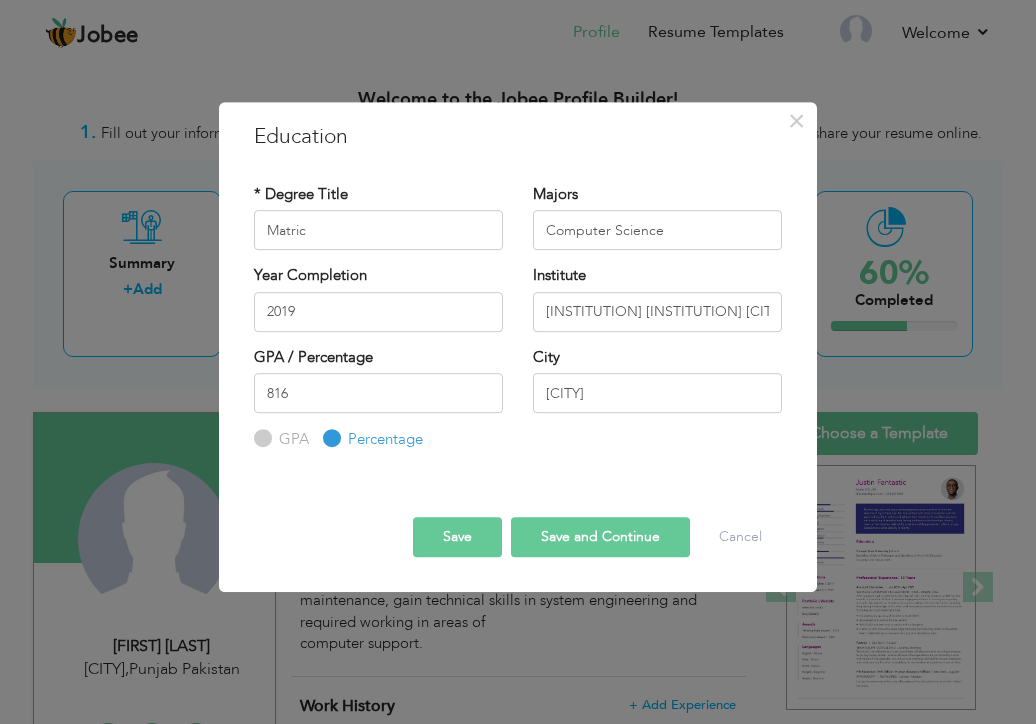 click on "Save and Continue" at bounding box center (600, 537) 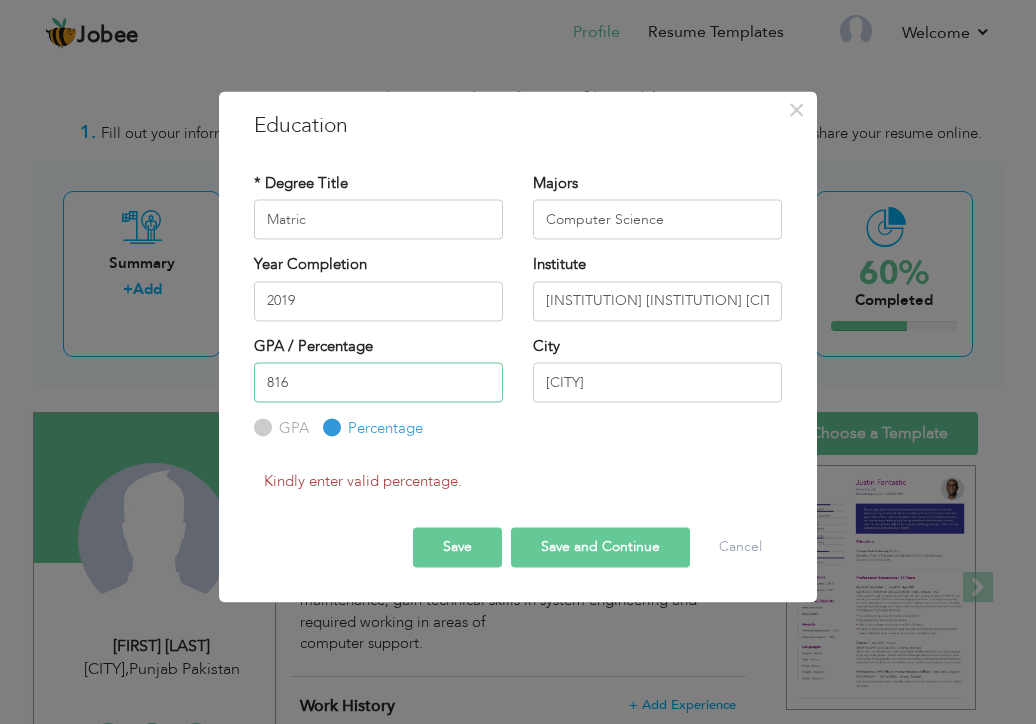 click on "816" at bounding box center (378, 382) 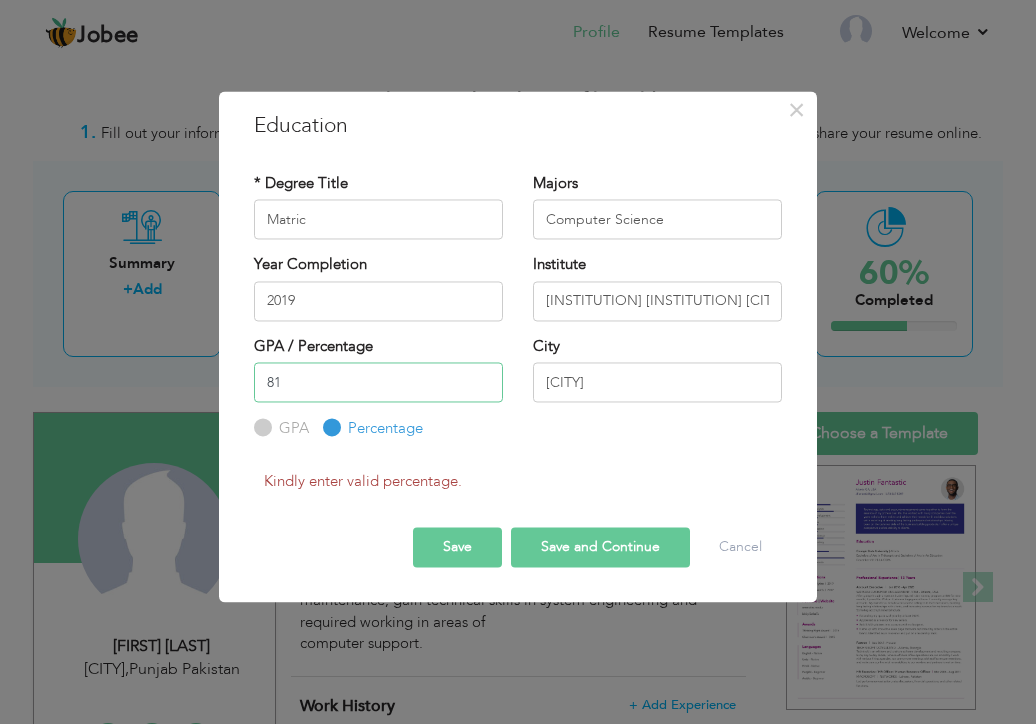type on "8" 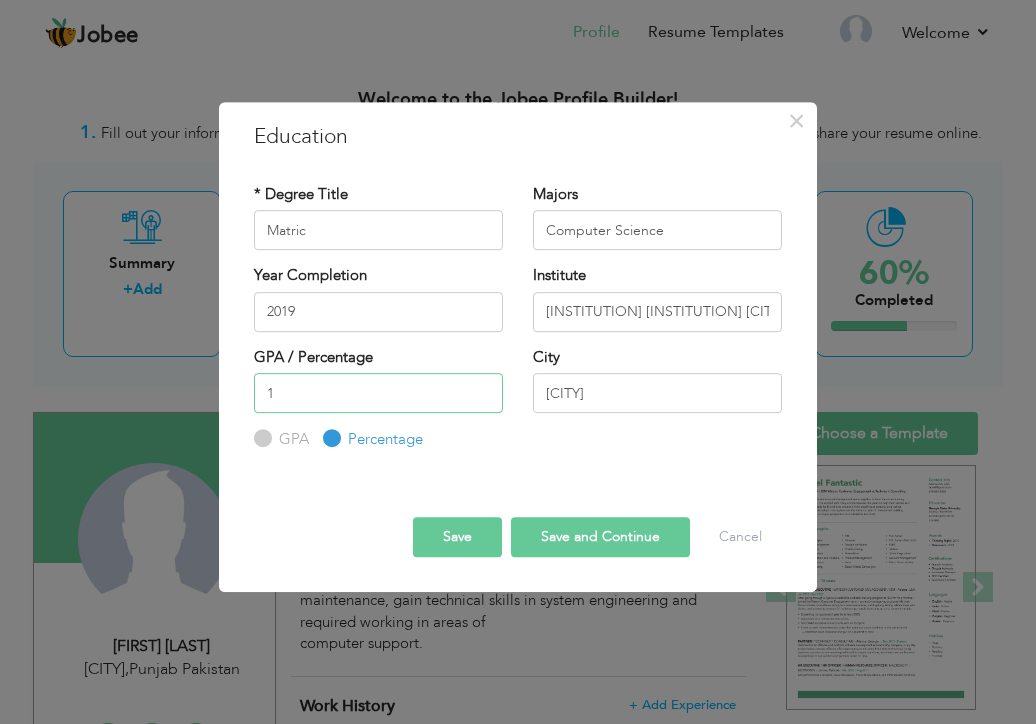 click on "1" at bounding box center (378, 393) 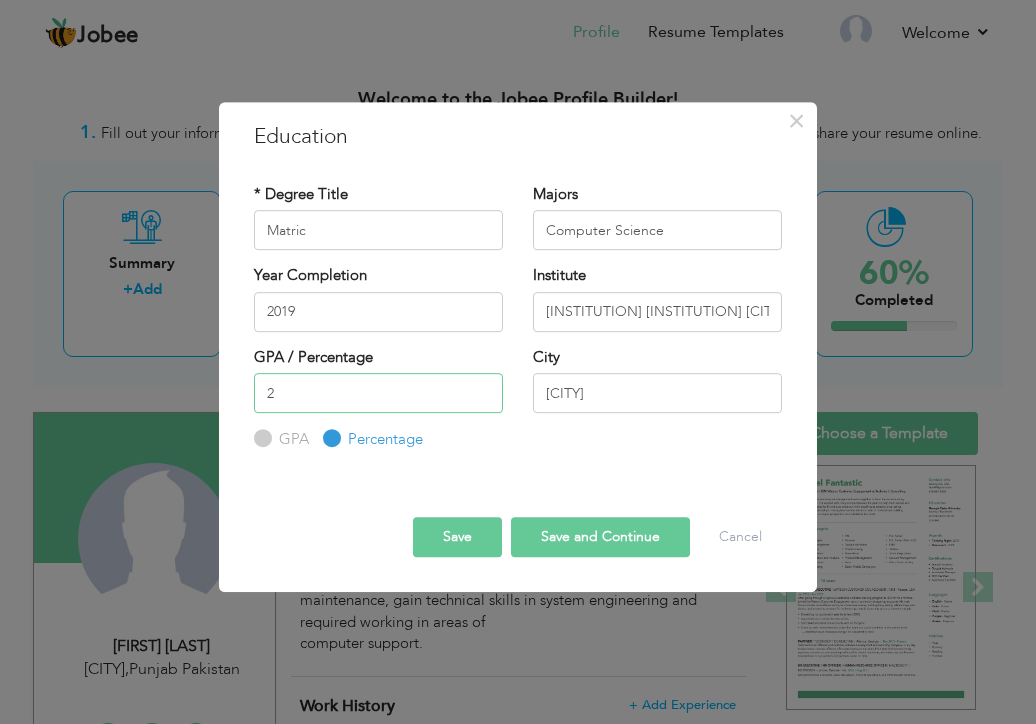 type on "2" 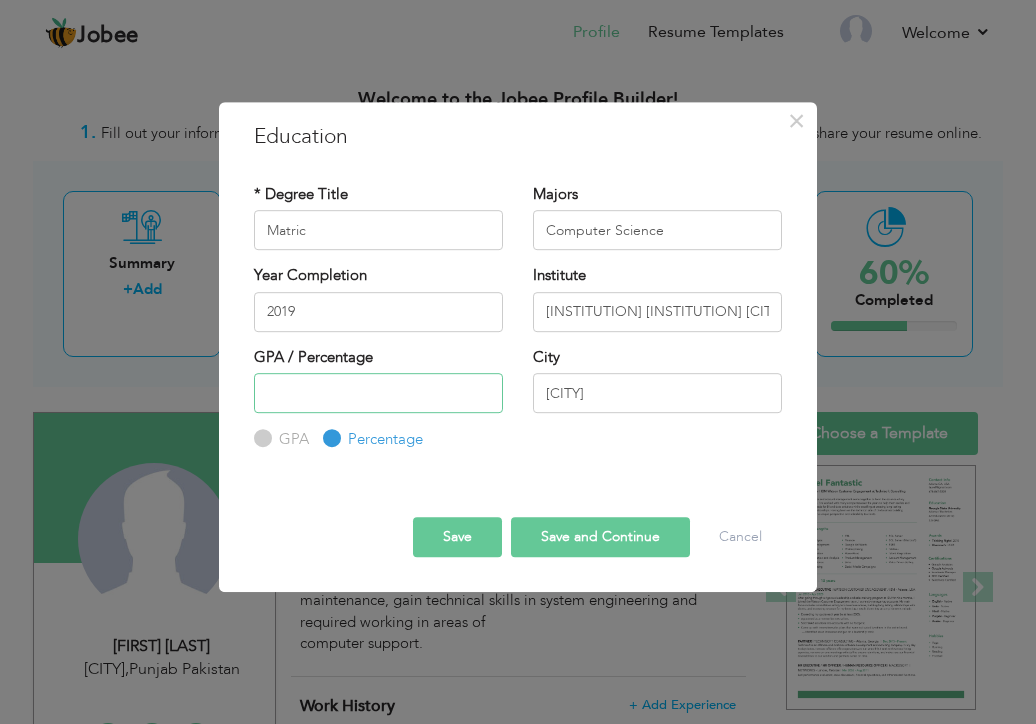 type 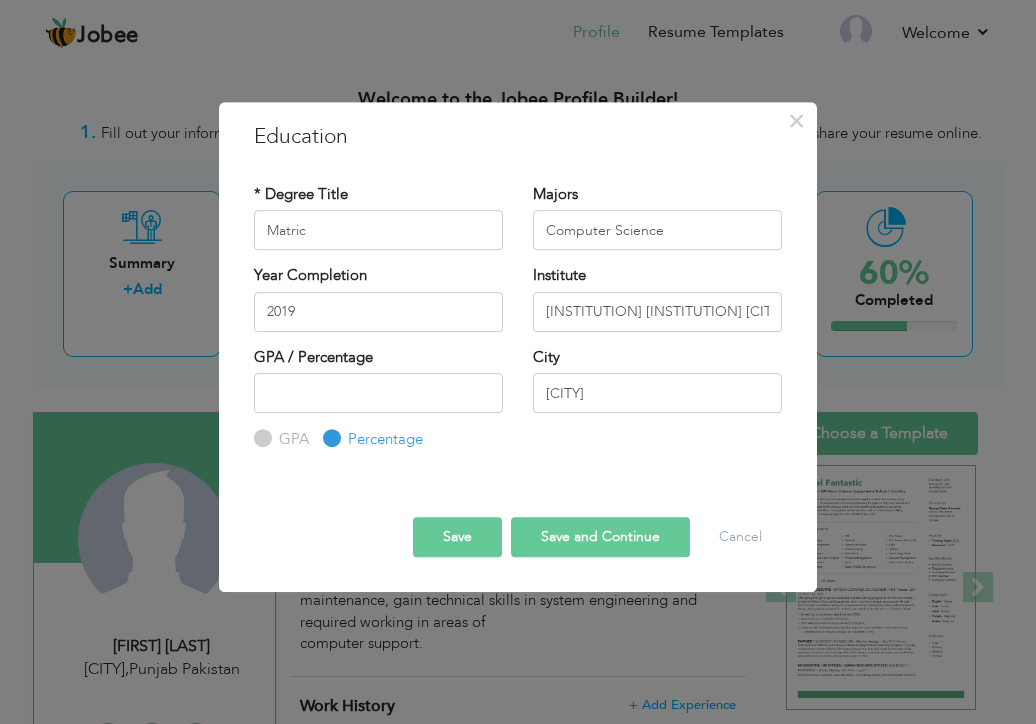 click on "Save and Continue" at bounding box center (600, 537) 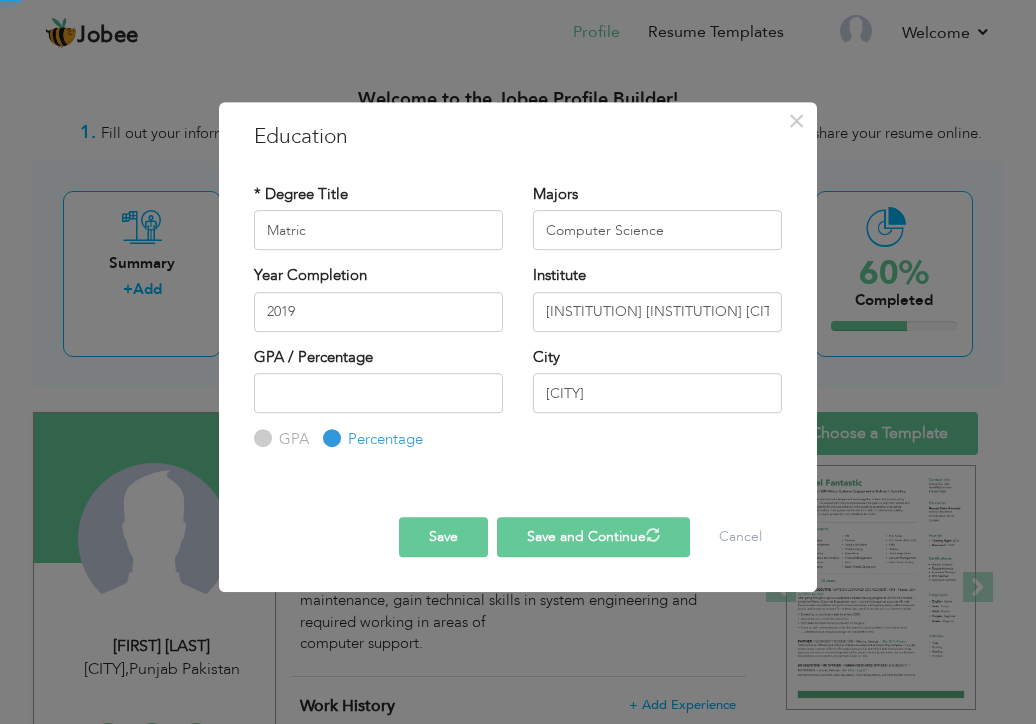 type 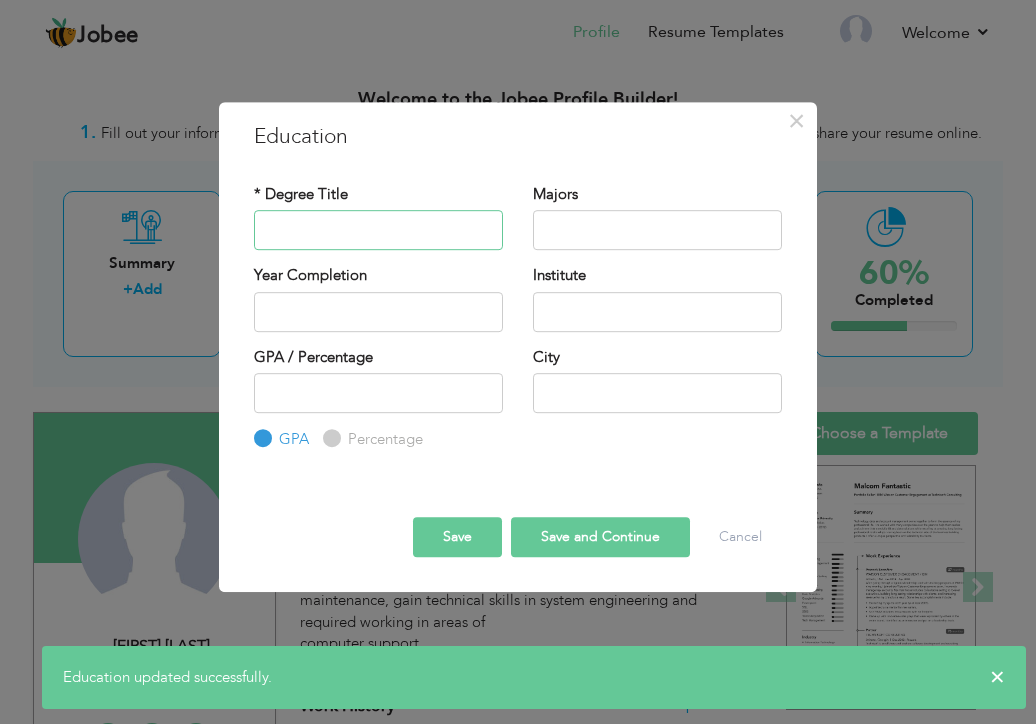 click at bounding box center (378, 230) 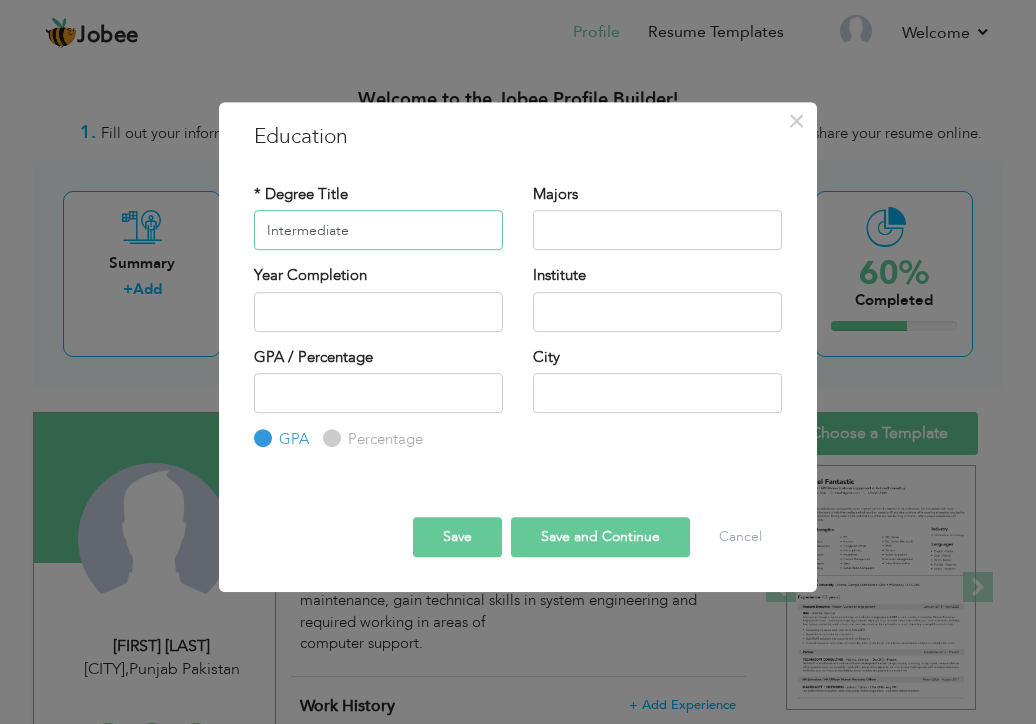 type on "Intermediate" 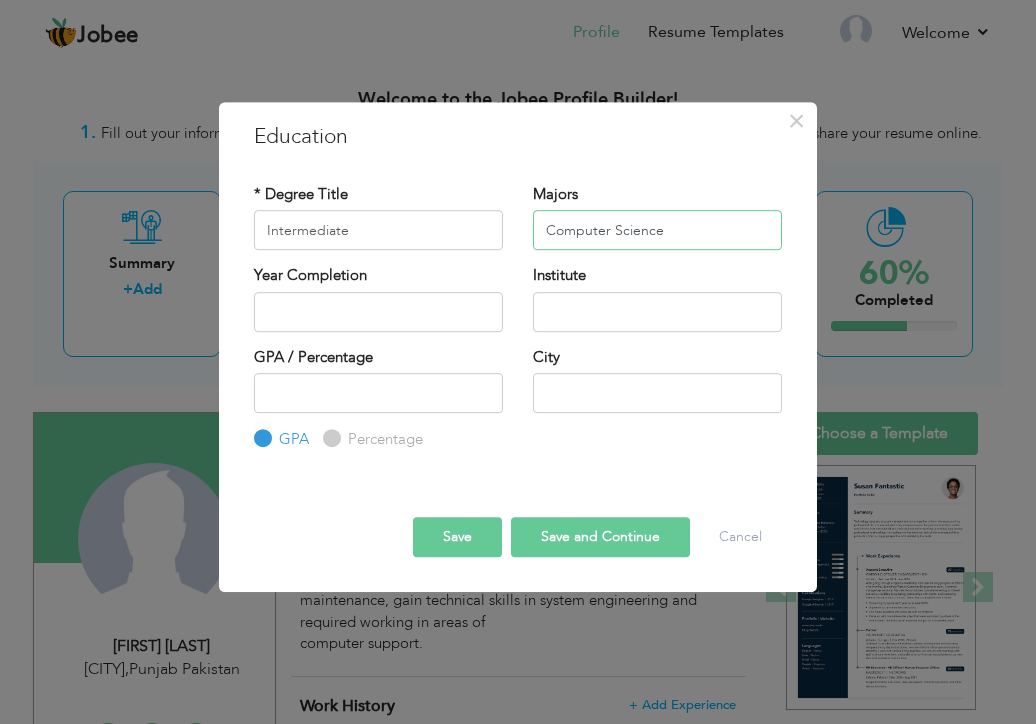 type on "Computer Science" 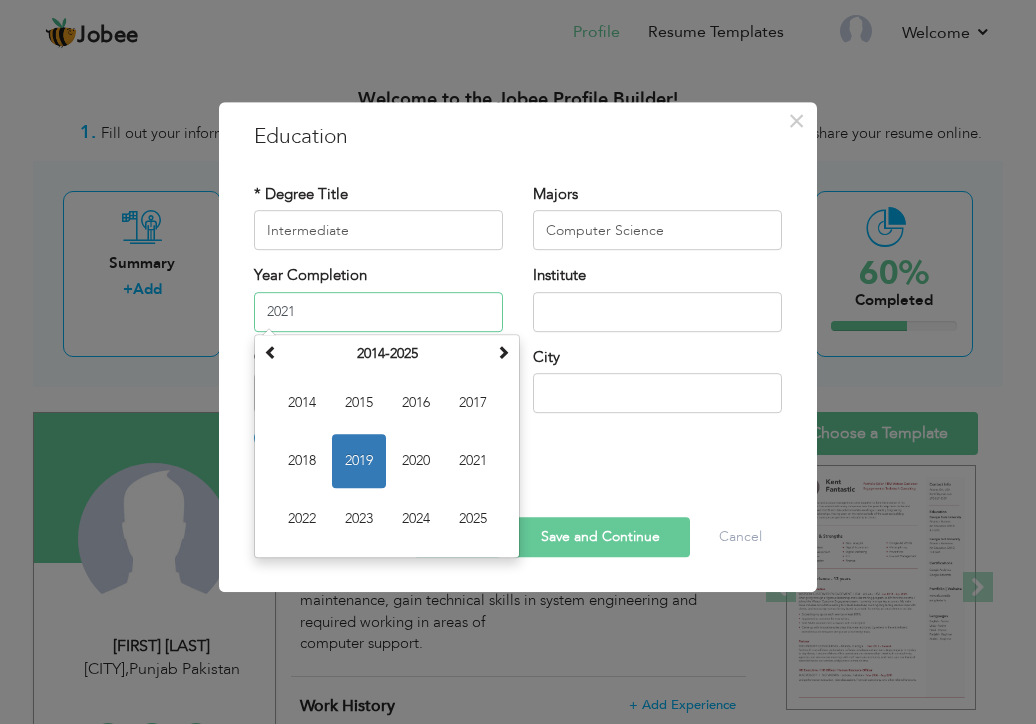 type on "2021" 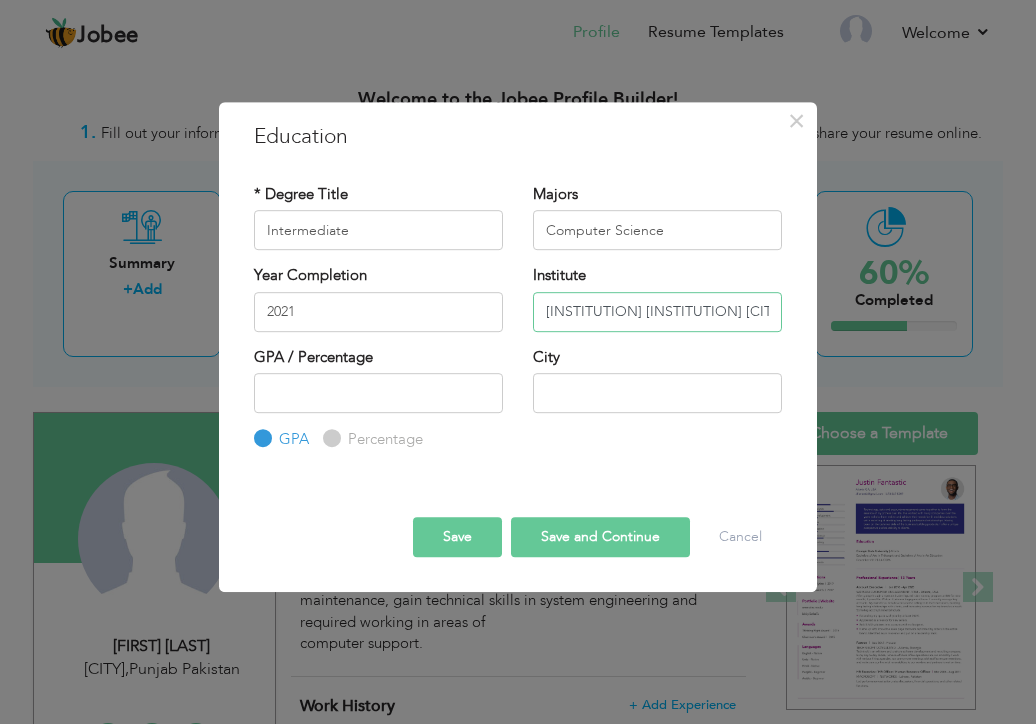 type on "[INSTITUTION] [CITY]" 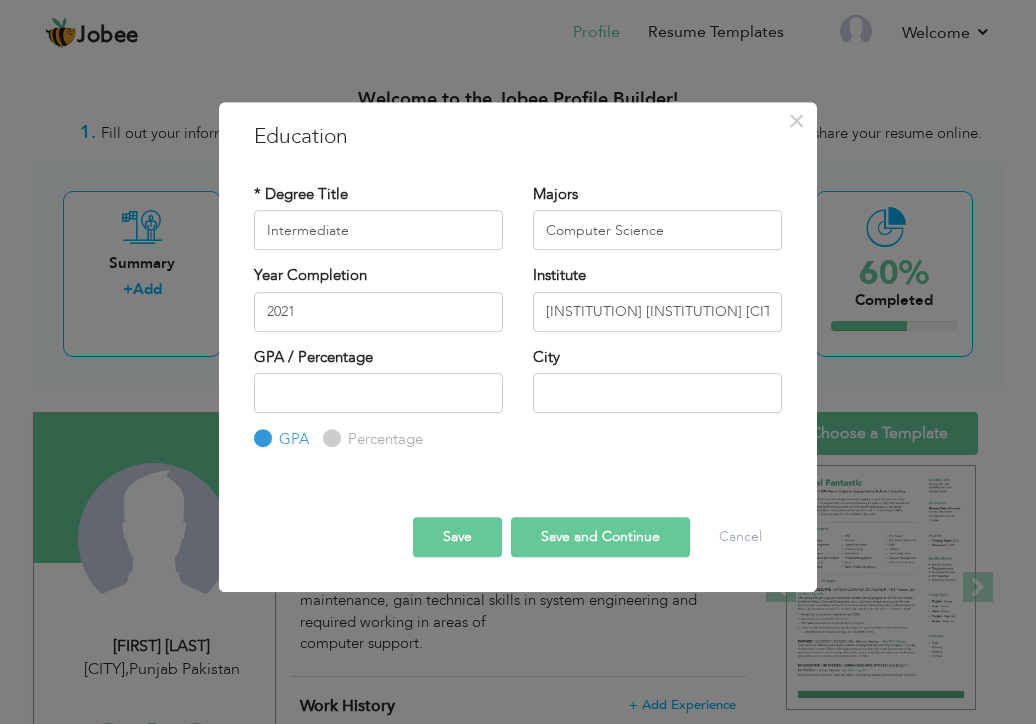 click on "City" at bounding box center (657, 380) 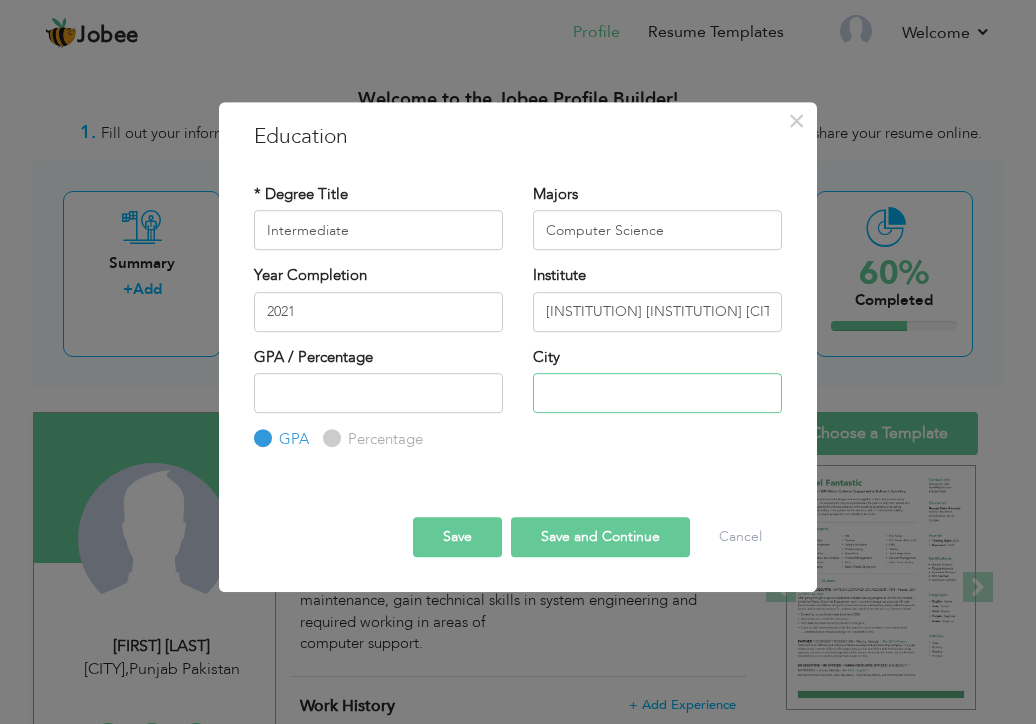 click at bounding box center [657, 393] 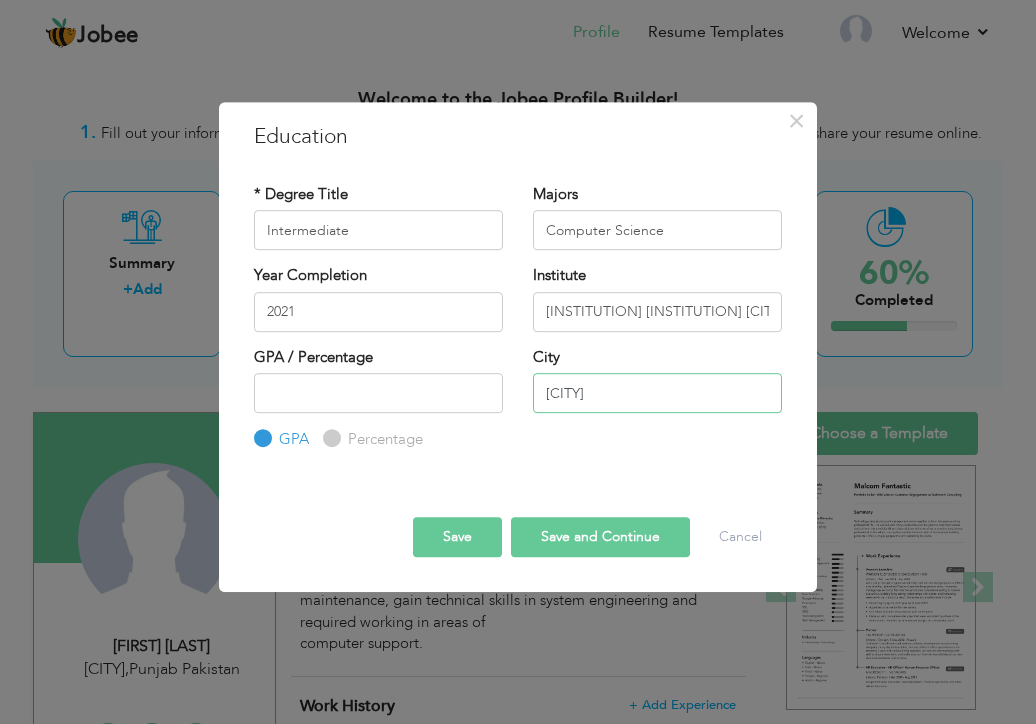 type on "Okara" 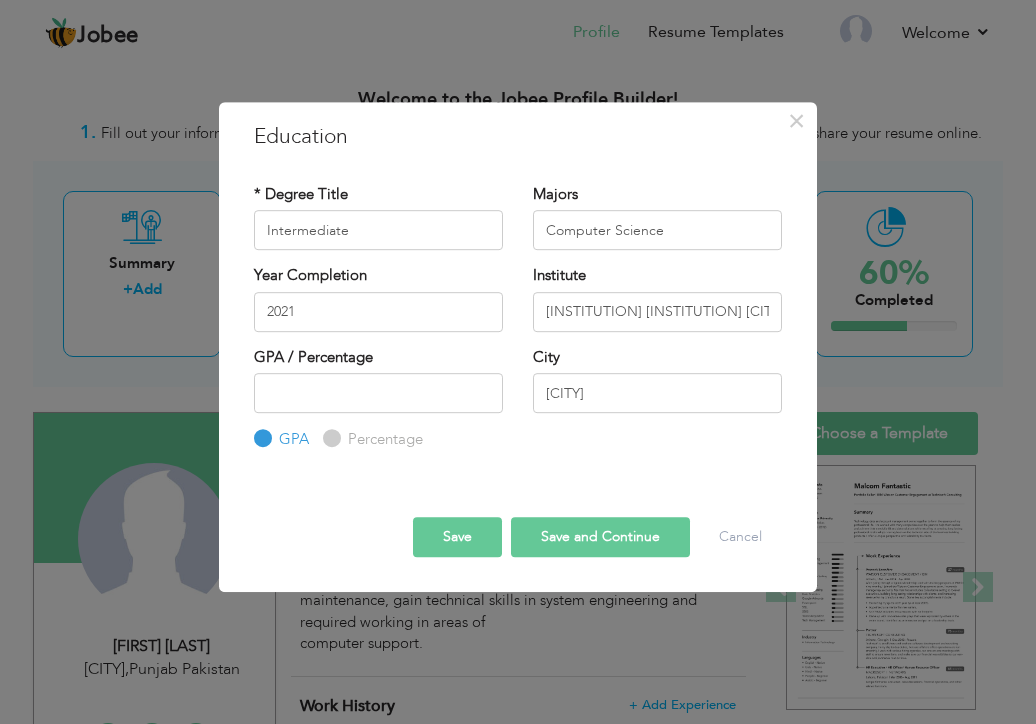click on "Save and Continue" at bounding box center (600, 537) 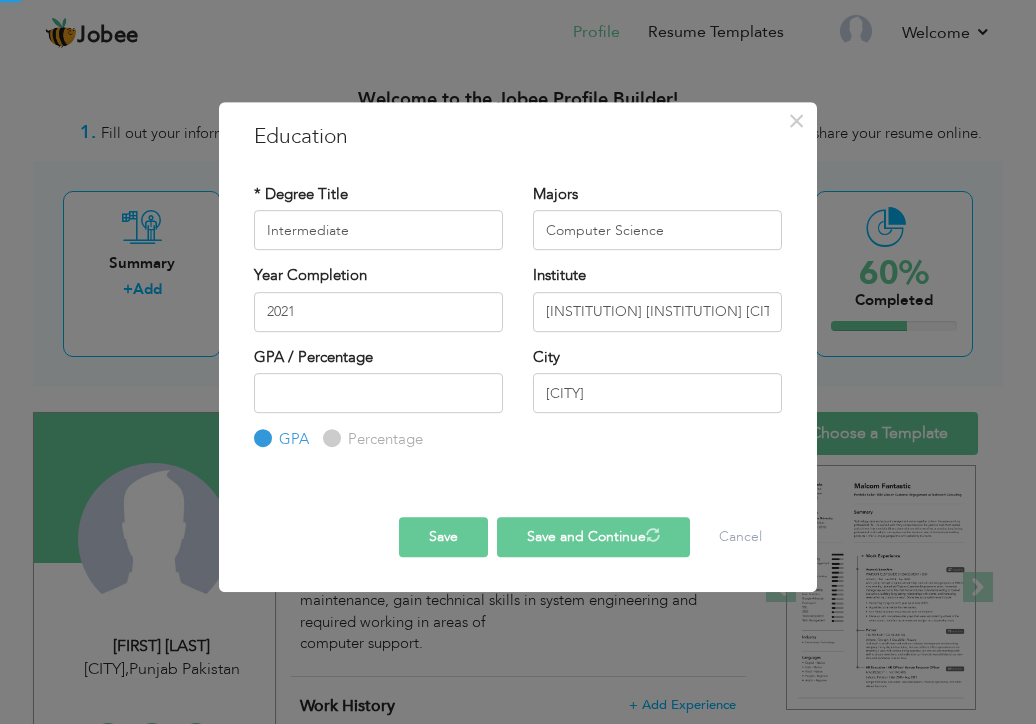 type 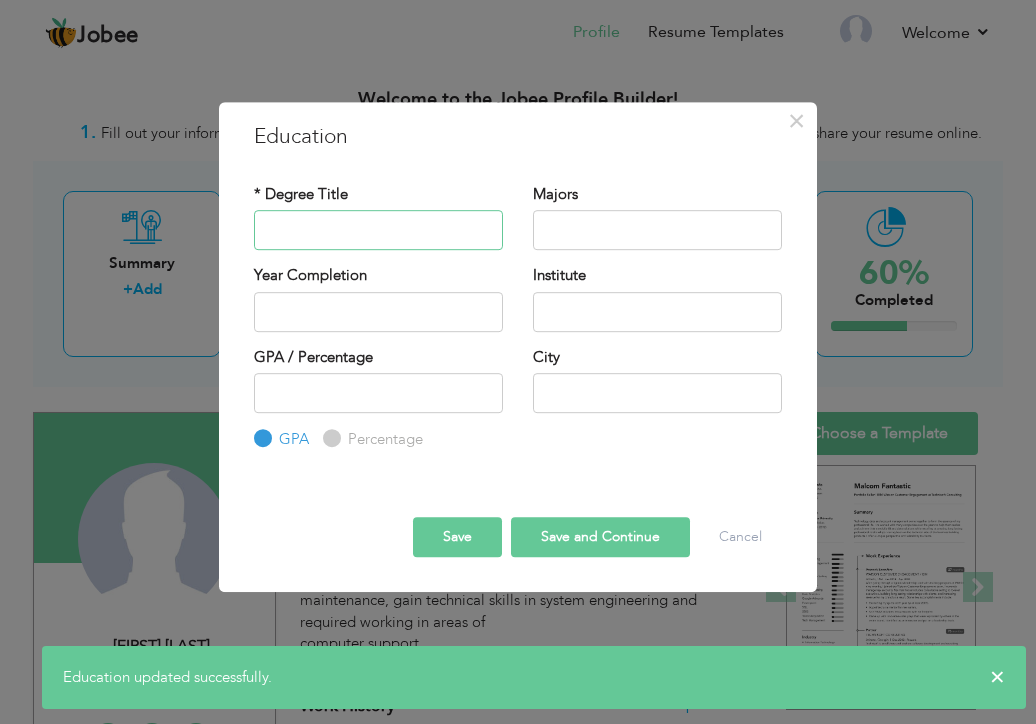 click at bounding box center (378, 230) 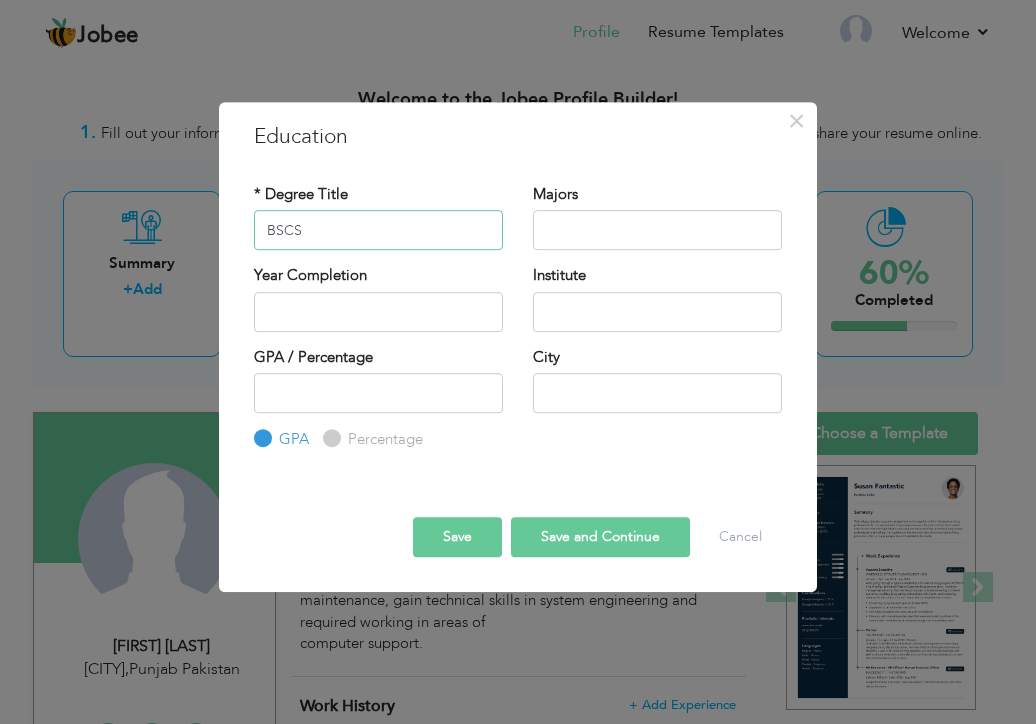 type on "BSCS" 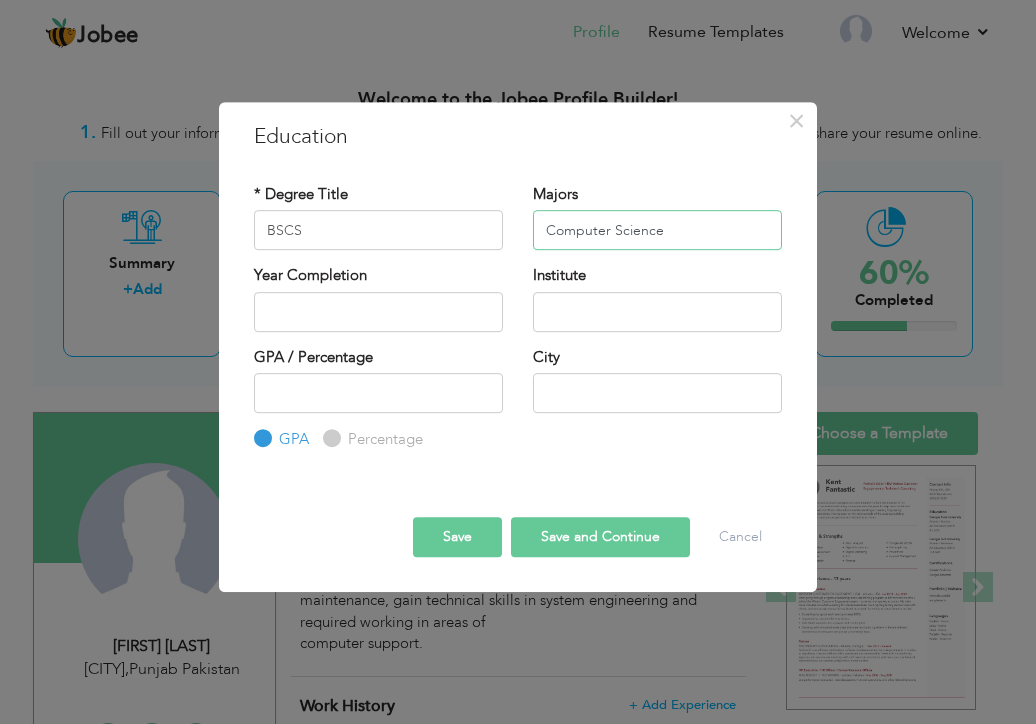 type on "Computer Science" 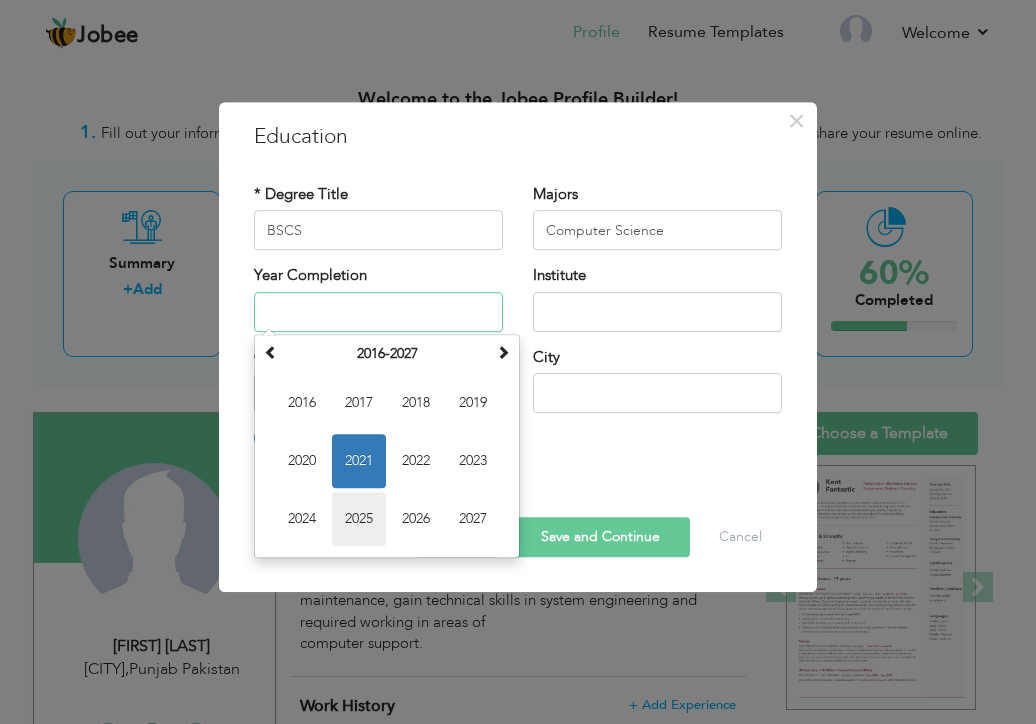 click on "2025" at bounding box center [359, 519] 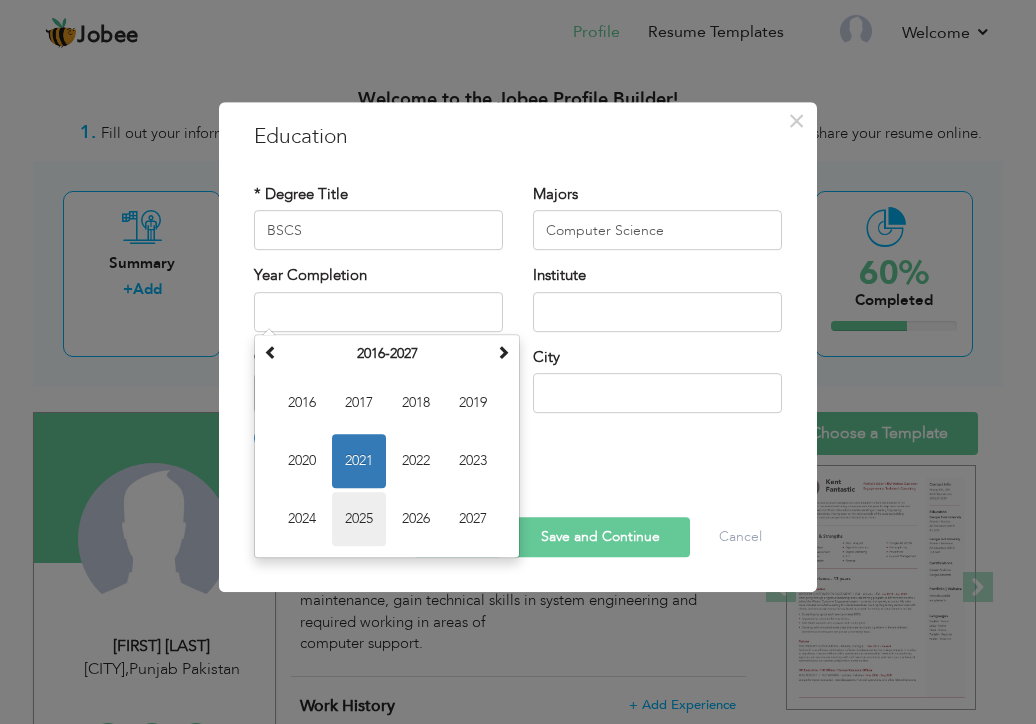 type on "2025" 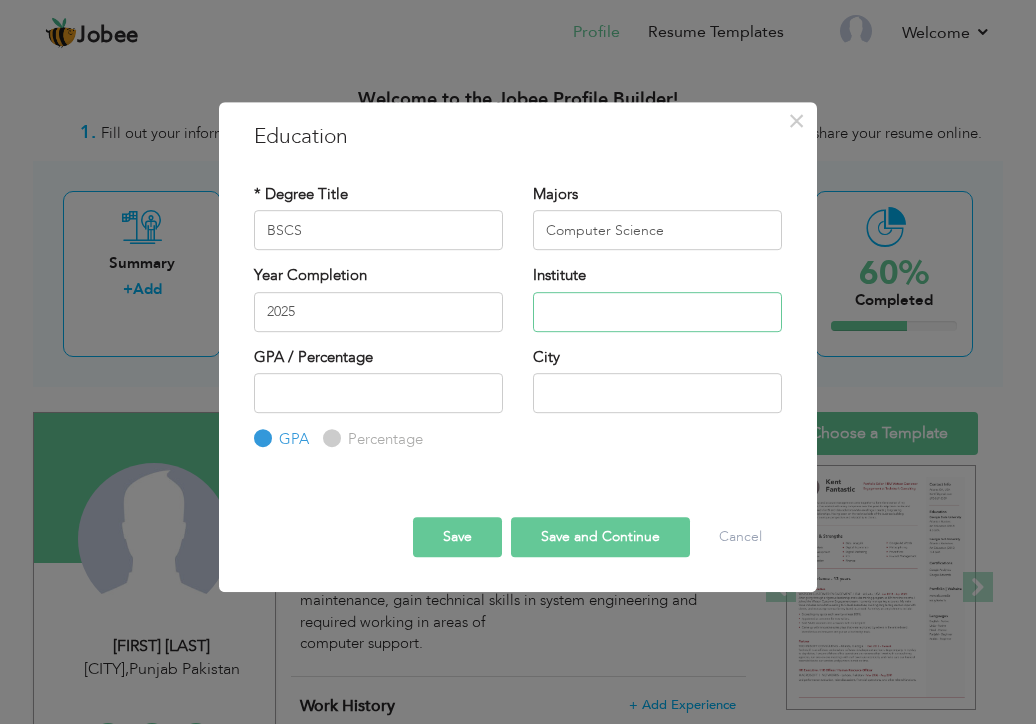 click at bounding box center (657, 312) 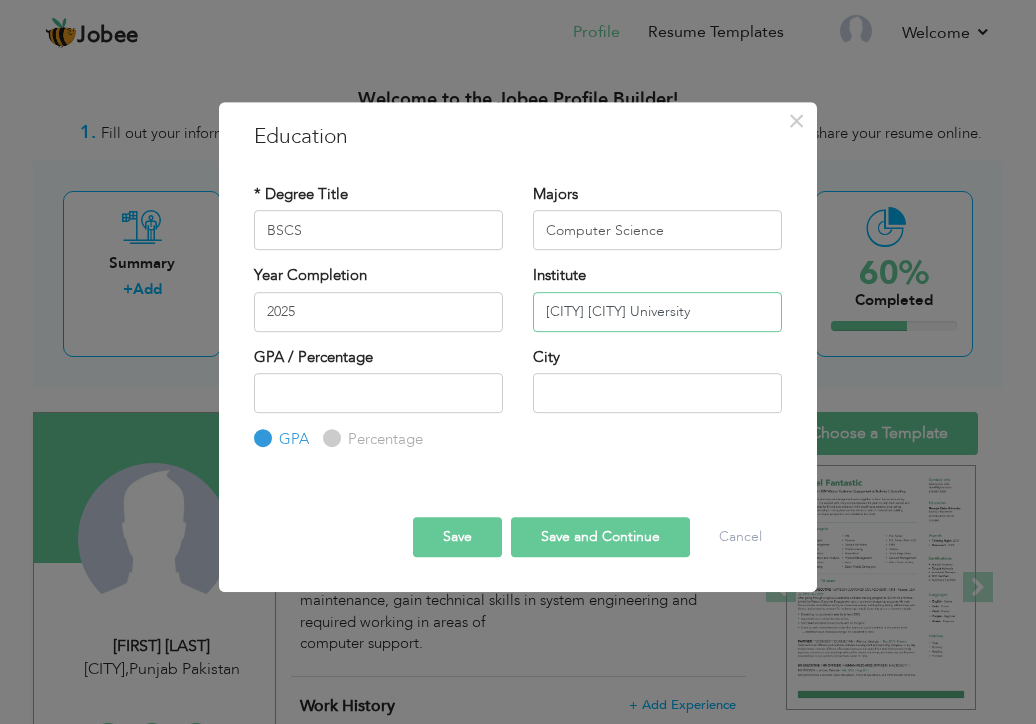 type on "Lahore Leads University" 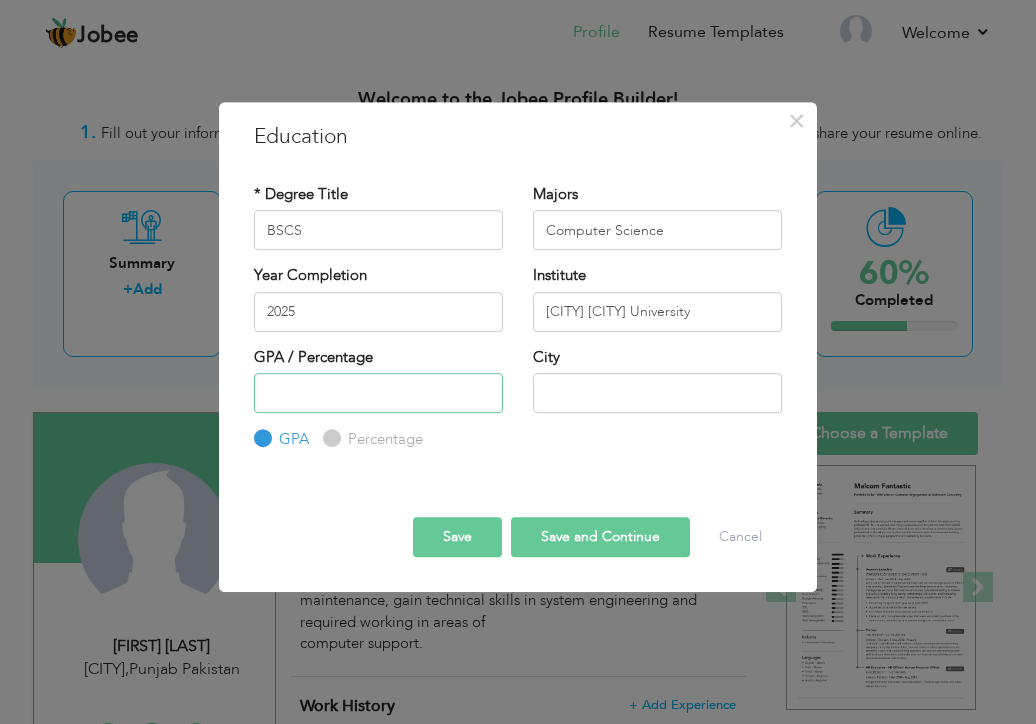 click at bounding box center (378, 393) 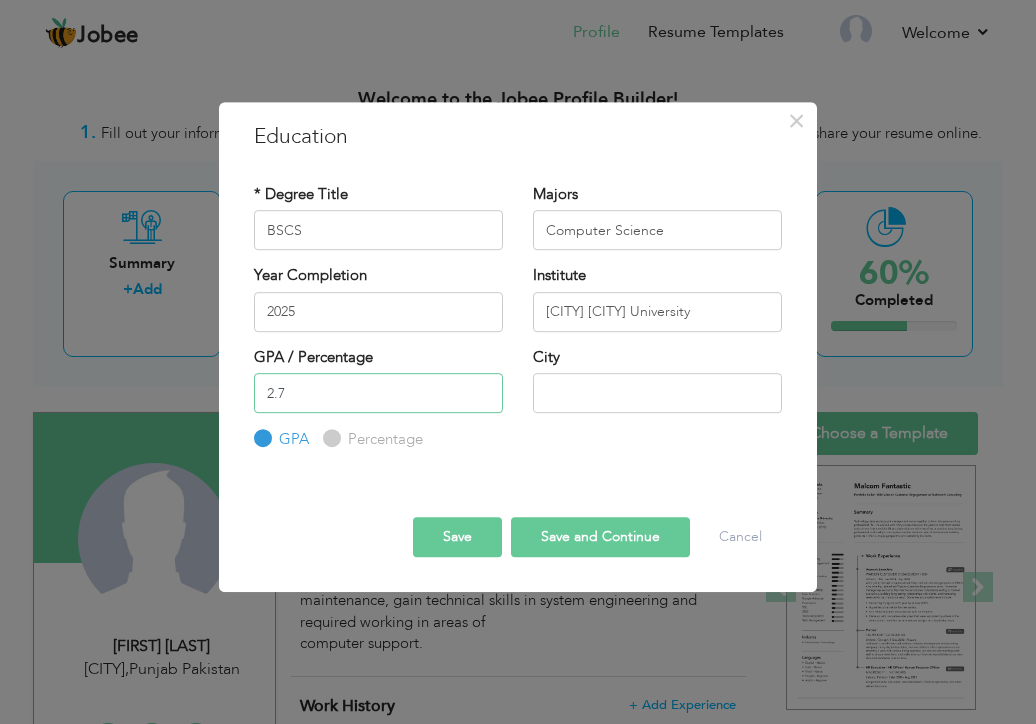 type on "2.7" 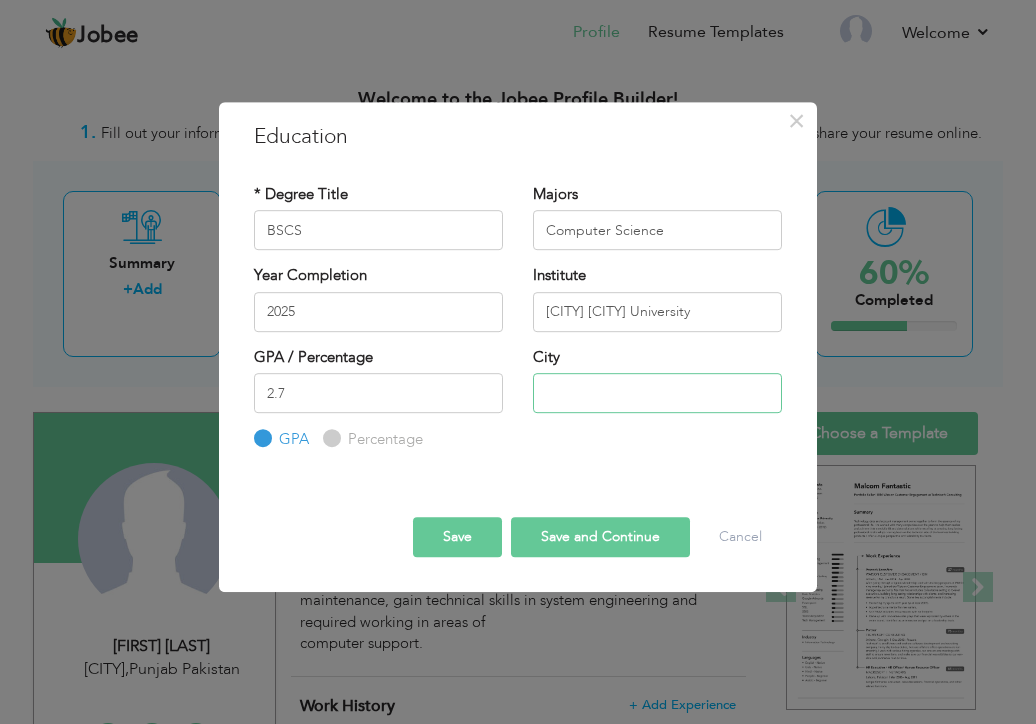 click at bounding box center (657, 393) 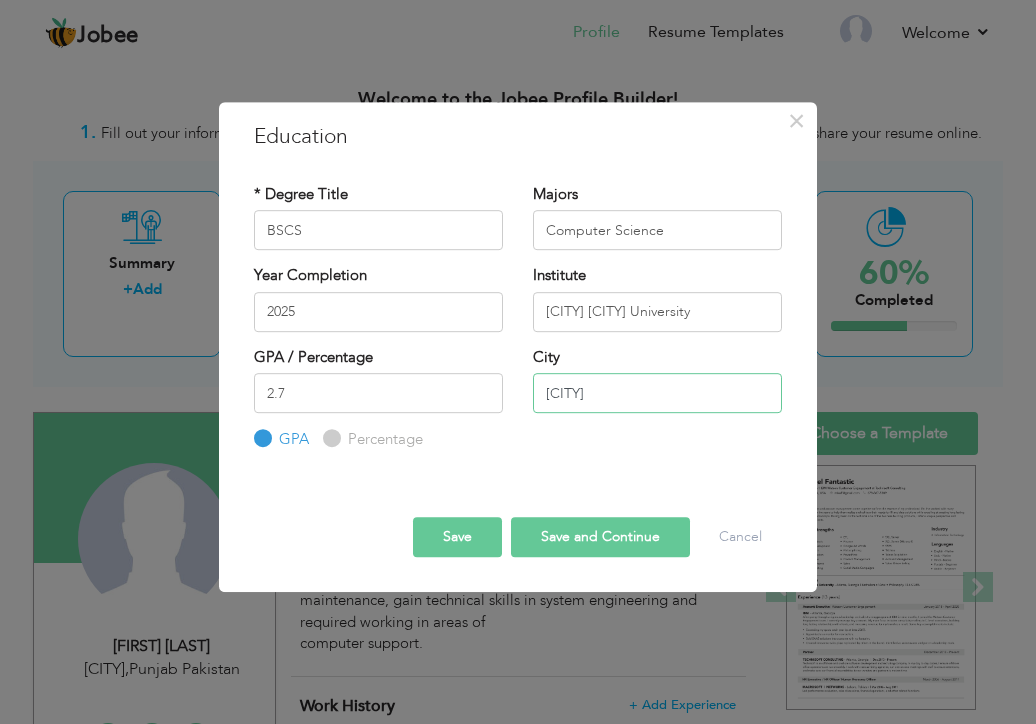 type on "Lahore" 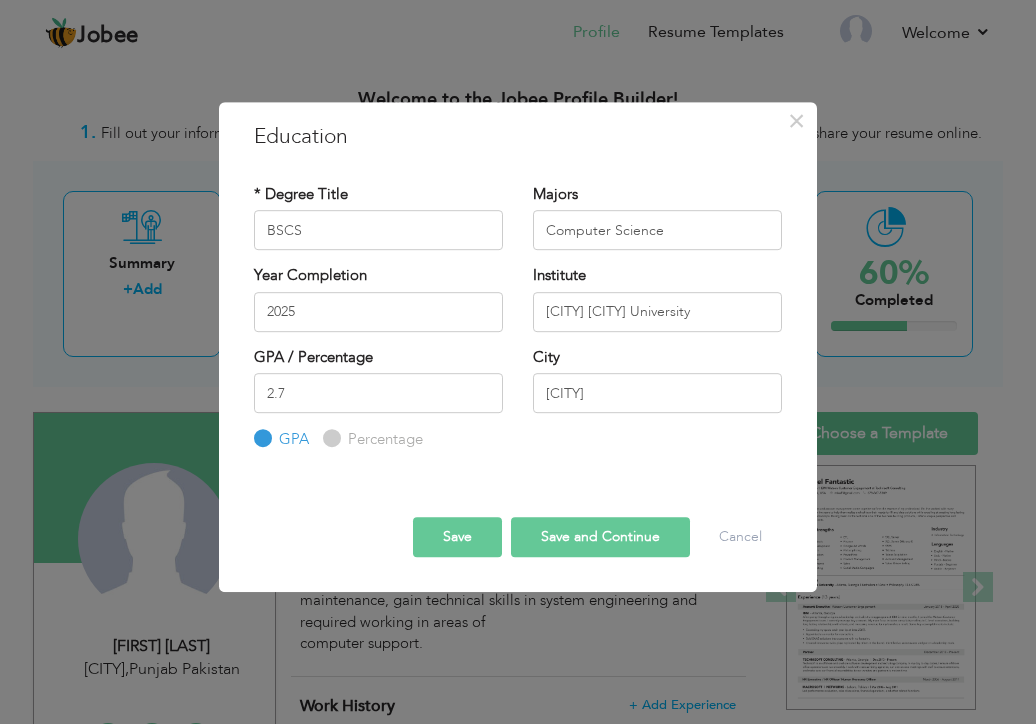 click on "Save" at bounding box center [457, 537] 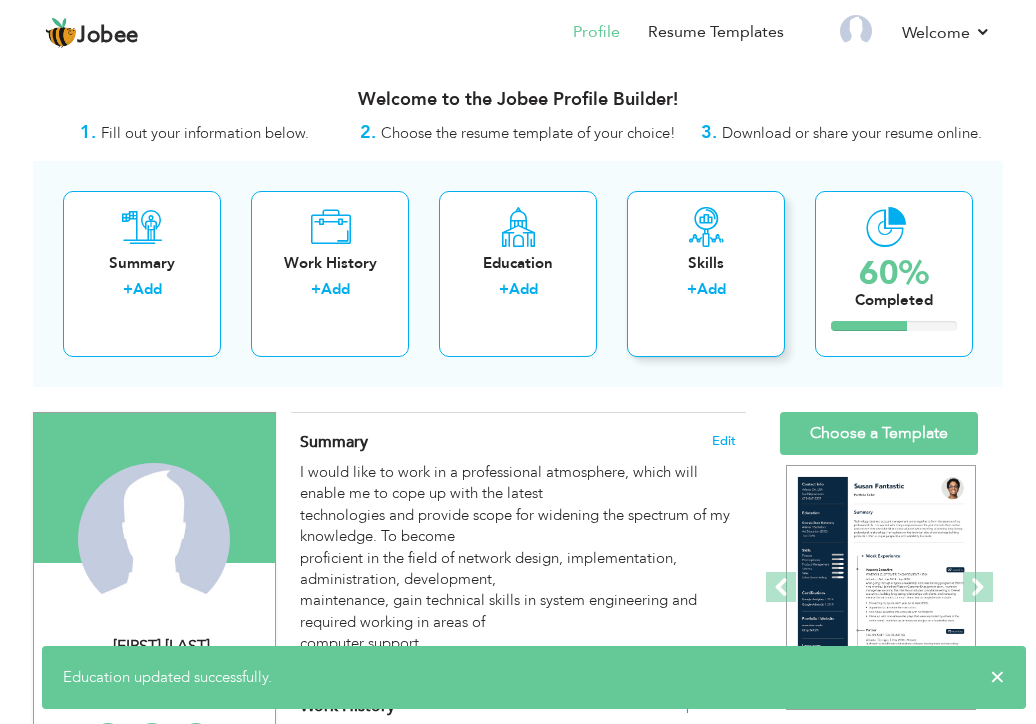 click at bounding box center (706, 227) 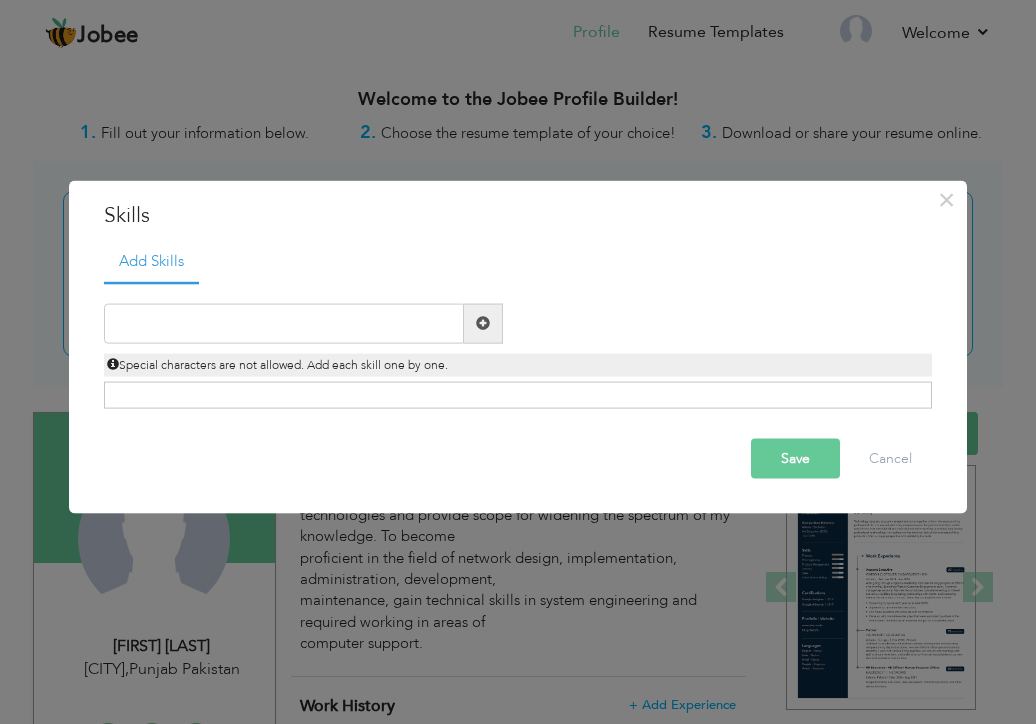 click on "×
Skills
Add Skills
Duplicate entry Already Exist Save Cancel" at bounding box center [518, 362] 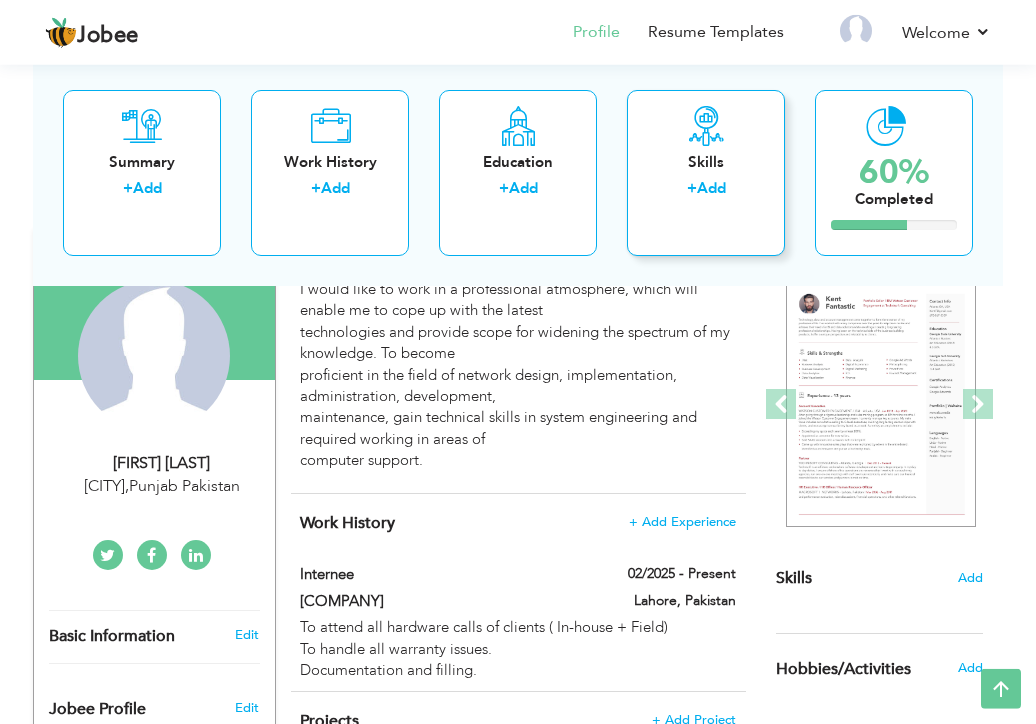 scroll, scrollTop: 105, scrollLeft: 0, axis: vertical 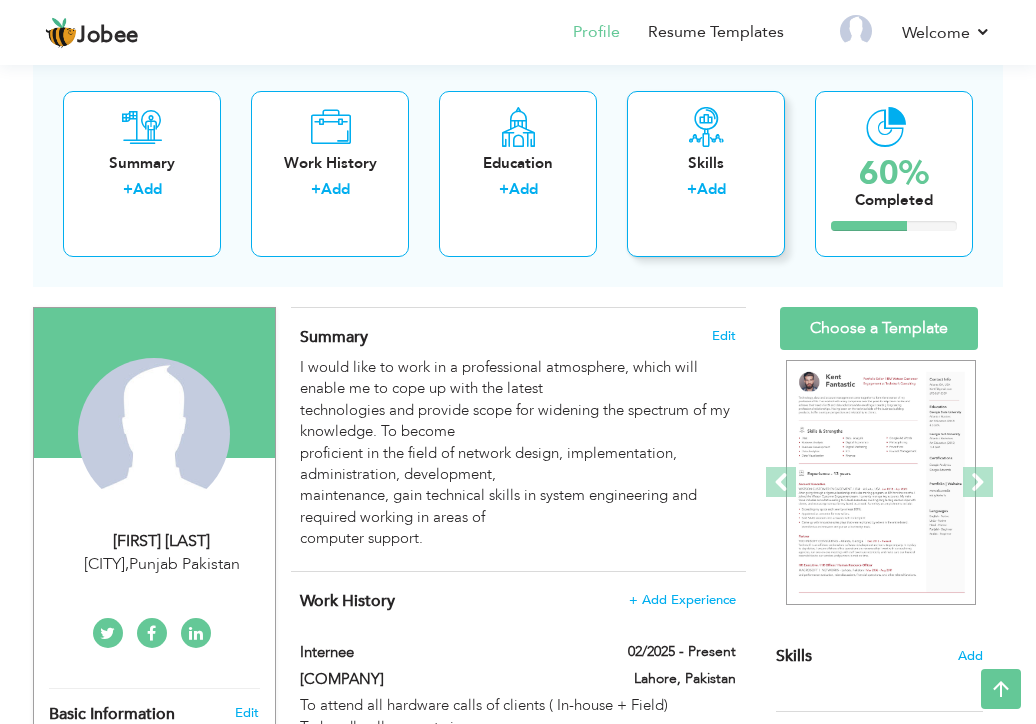 click at bounding box center [706, 126] 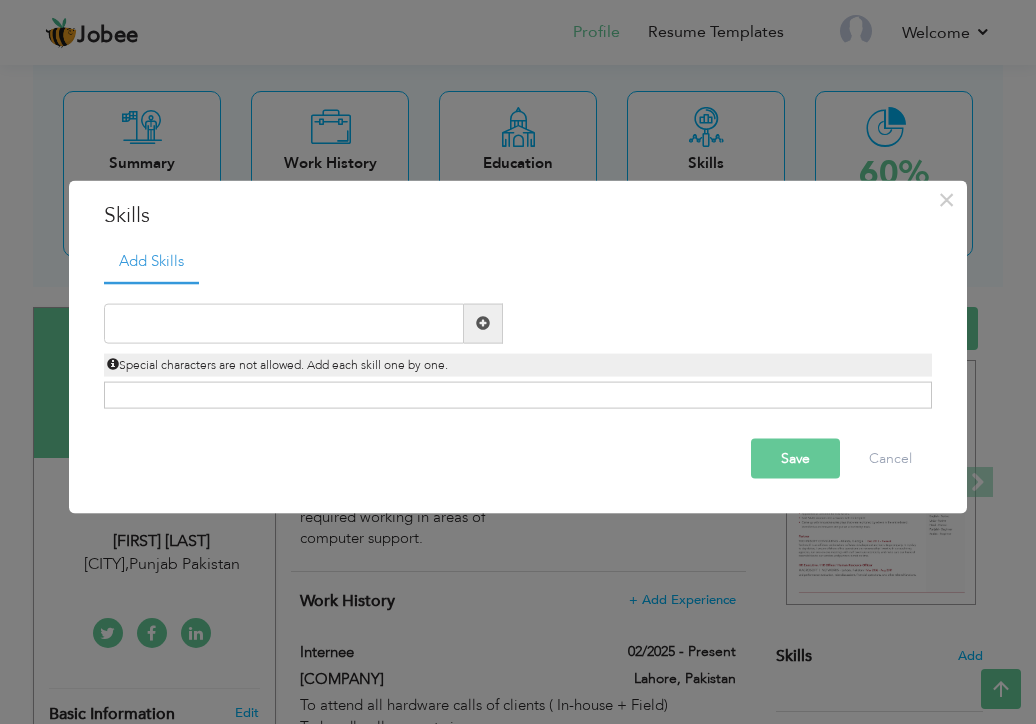 click at bounding box center [483, 323] 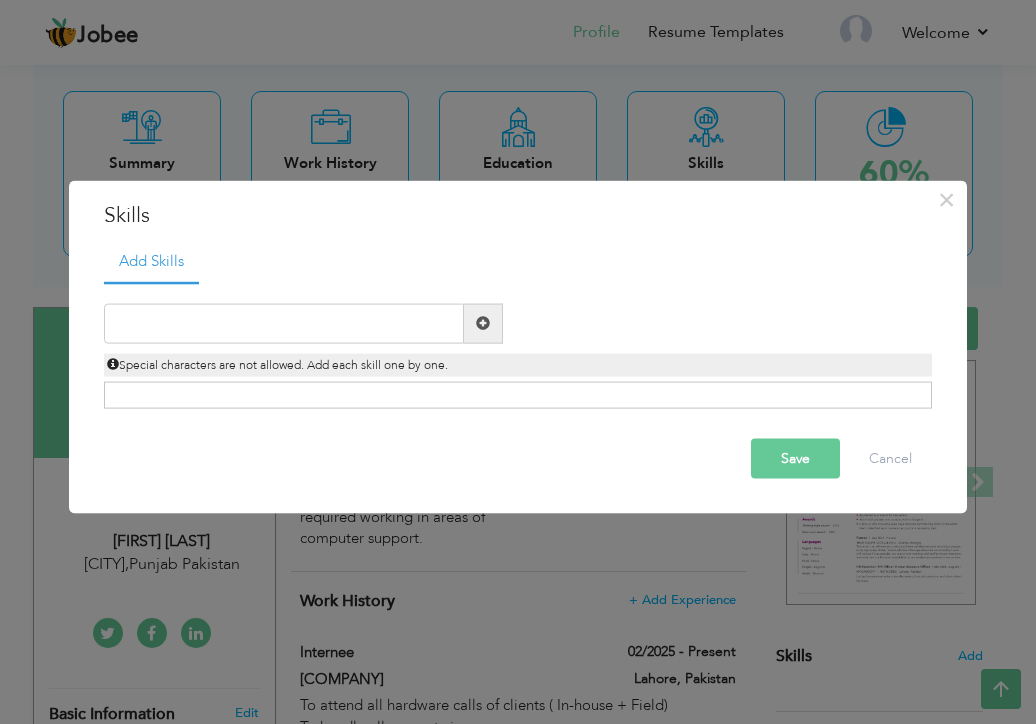 click at bounding box center [483, 323] 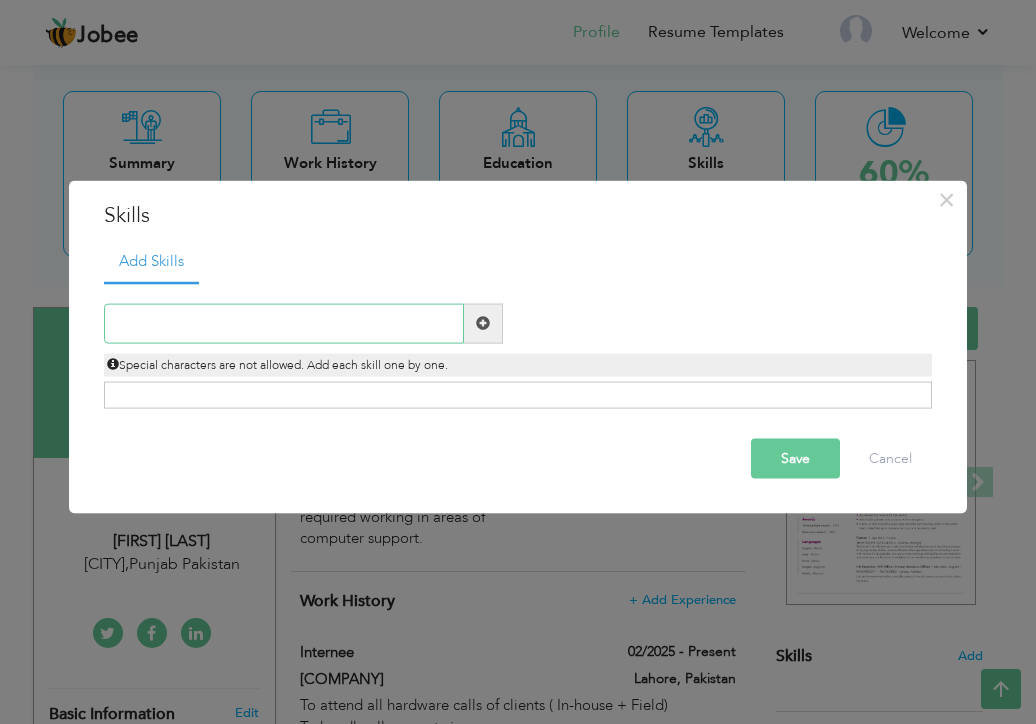 click at bounding box center (284, 323) 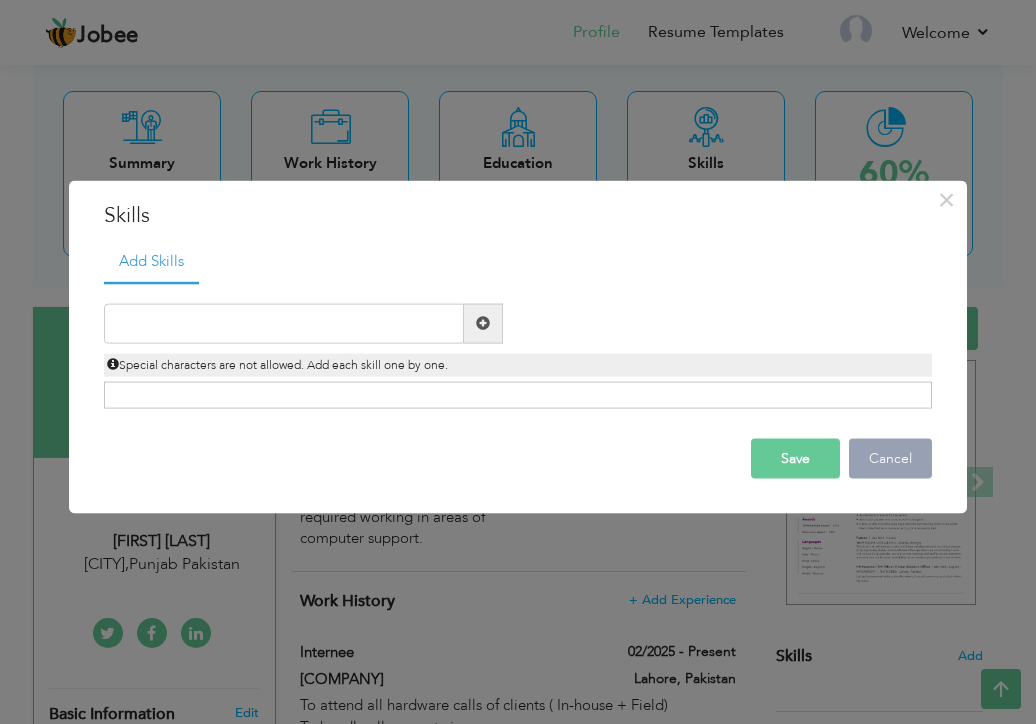 click on "Cancel" at bounding box center [890, 458] 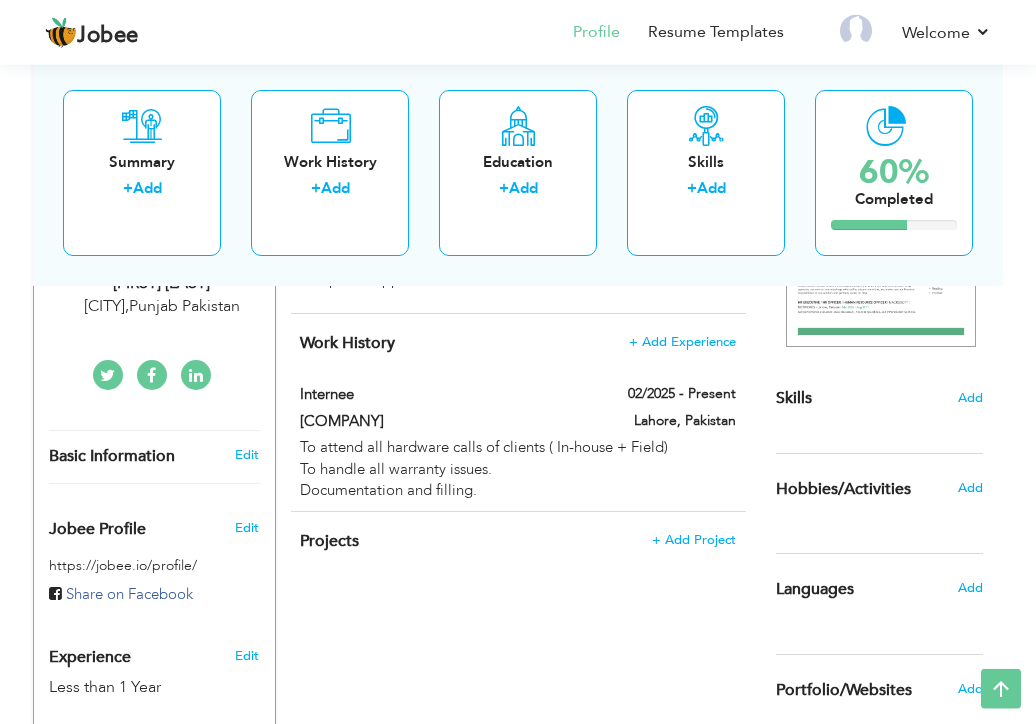 scroll, scrollTop: 316, scrollLeft: 0, axis: vertical 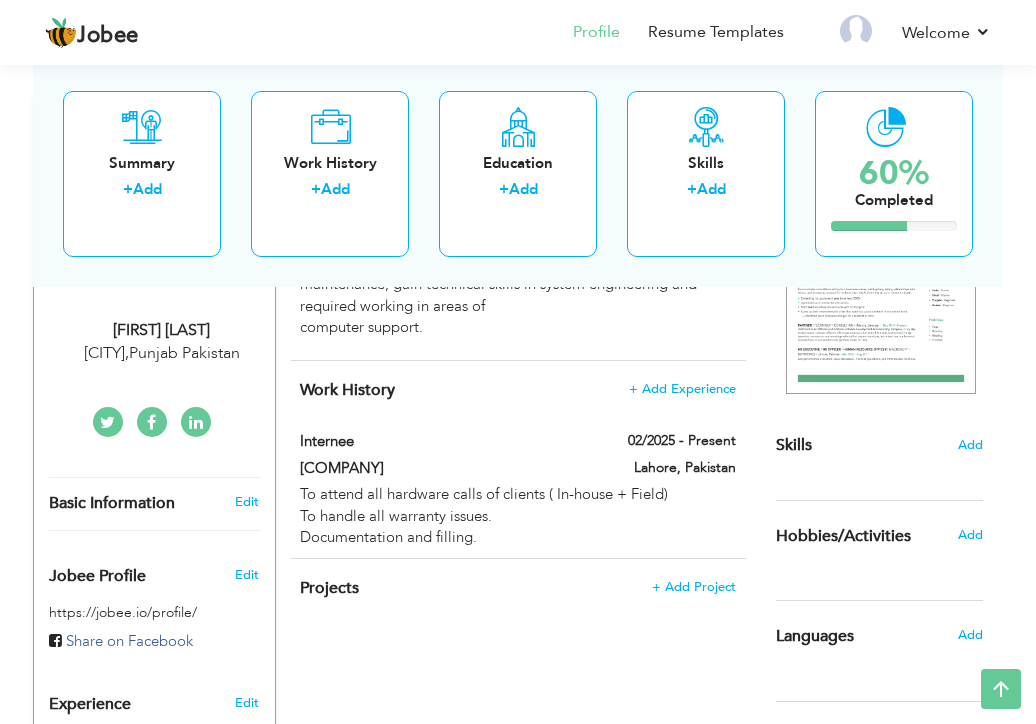 click on "Skills
Add" at bounding box center [880, 276] 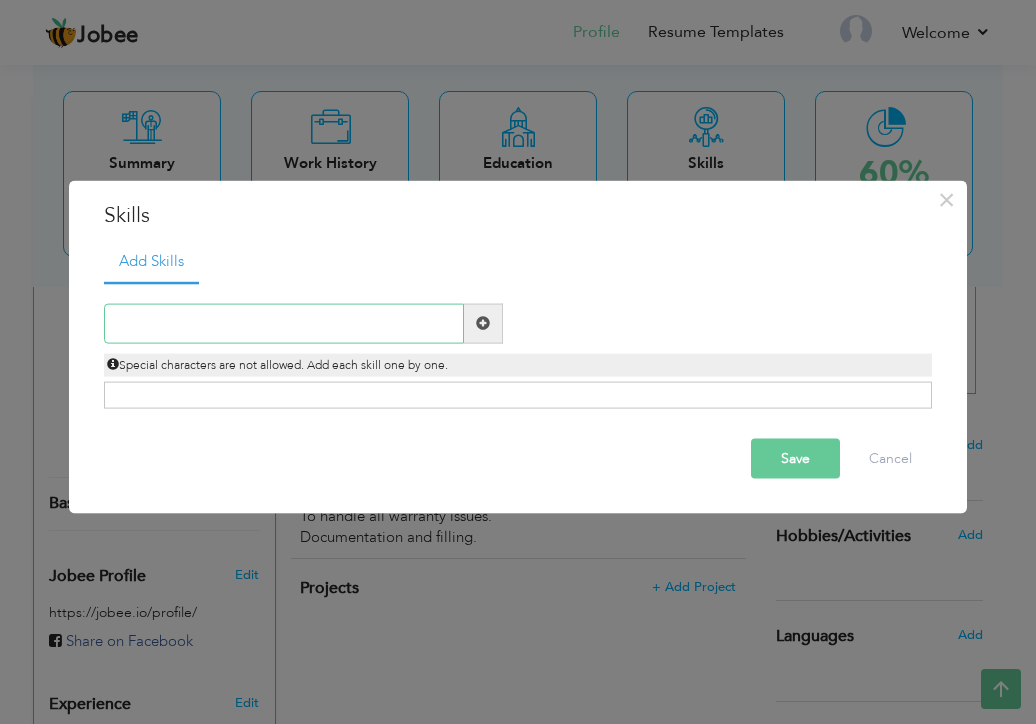 click at bounding box center [284, 323] 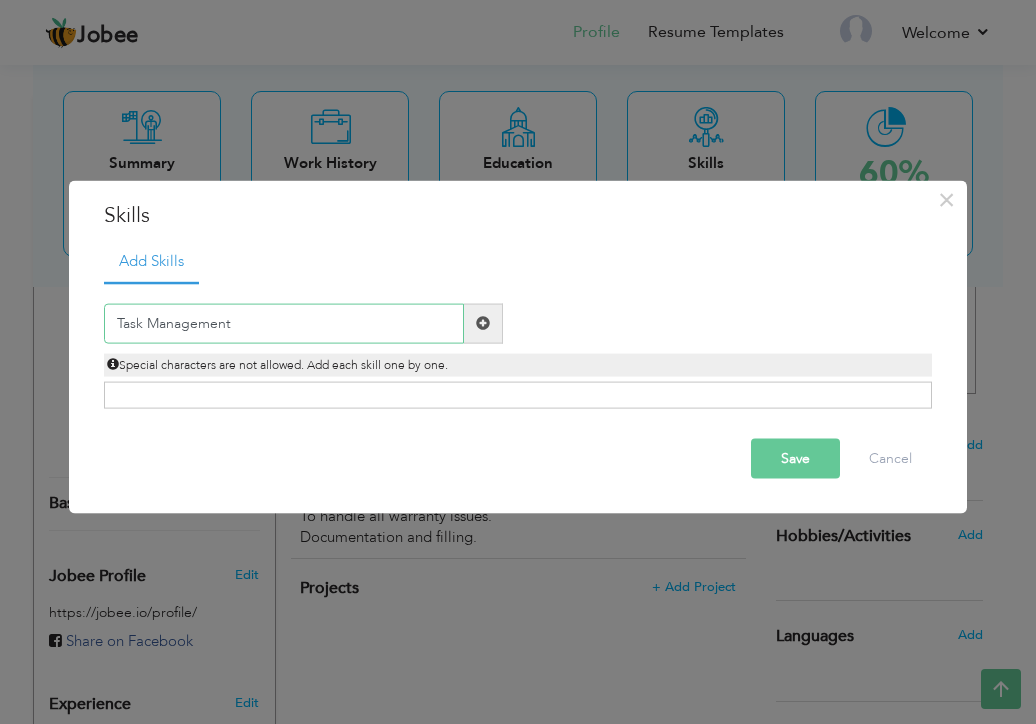 type on "Task Management" 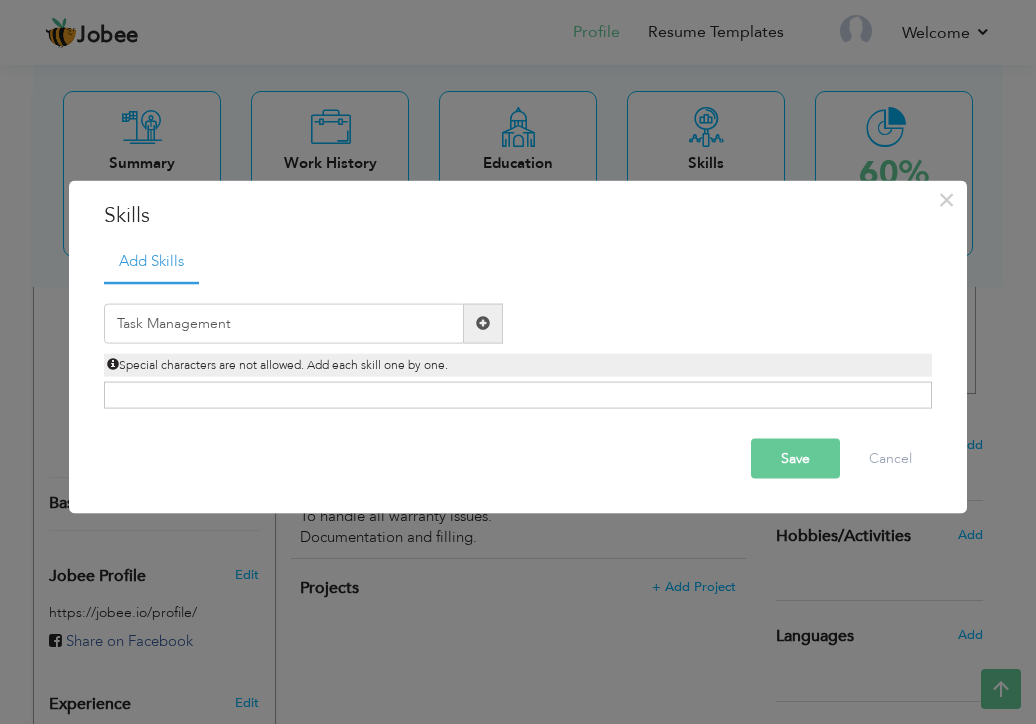 click on "Click on  , to mark skill as primary." at bounding box center [518, 395] 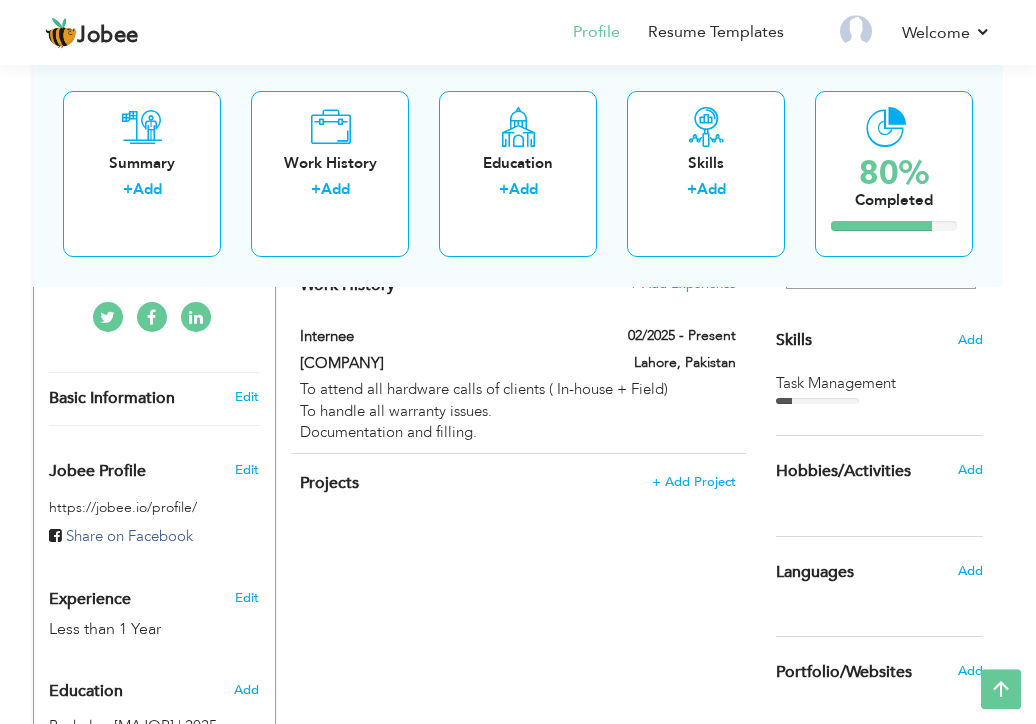 scroll, scrollTop: 422, scrollLeft: 0, axis: vertical 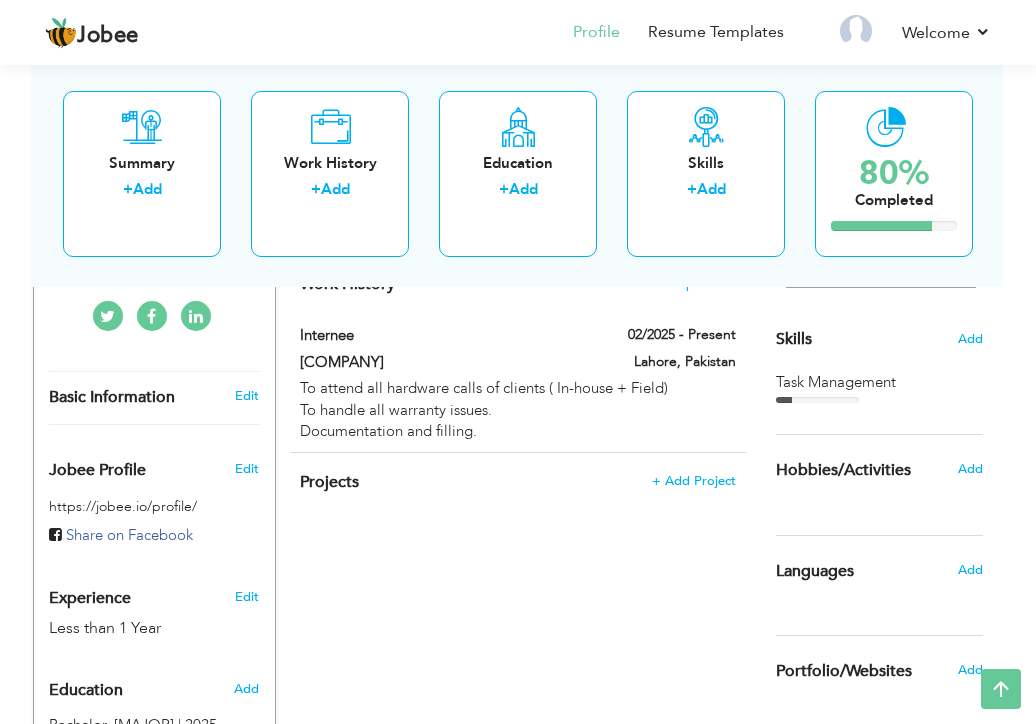 click on "Task Management" at bounding box center [880, 387] 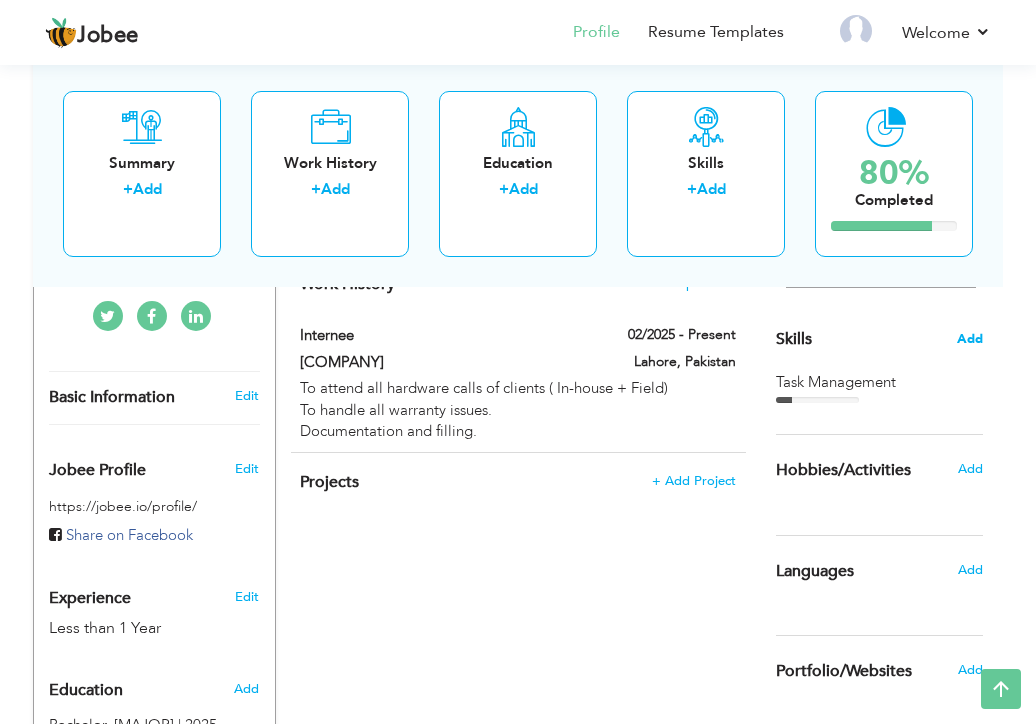 click on "Add" at bounding box center [970, 339] 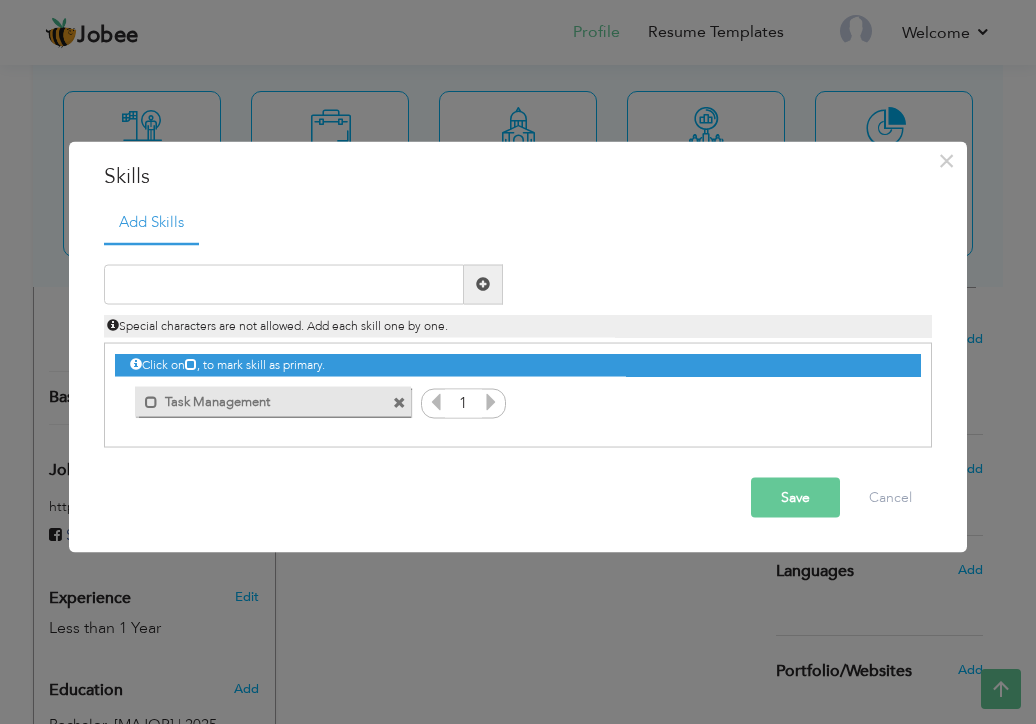 click at bounding box center (491, 401) 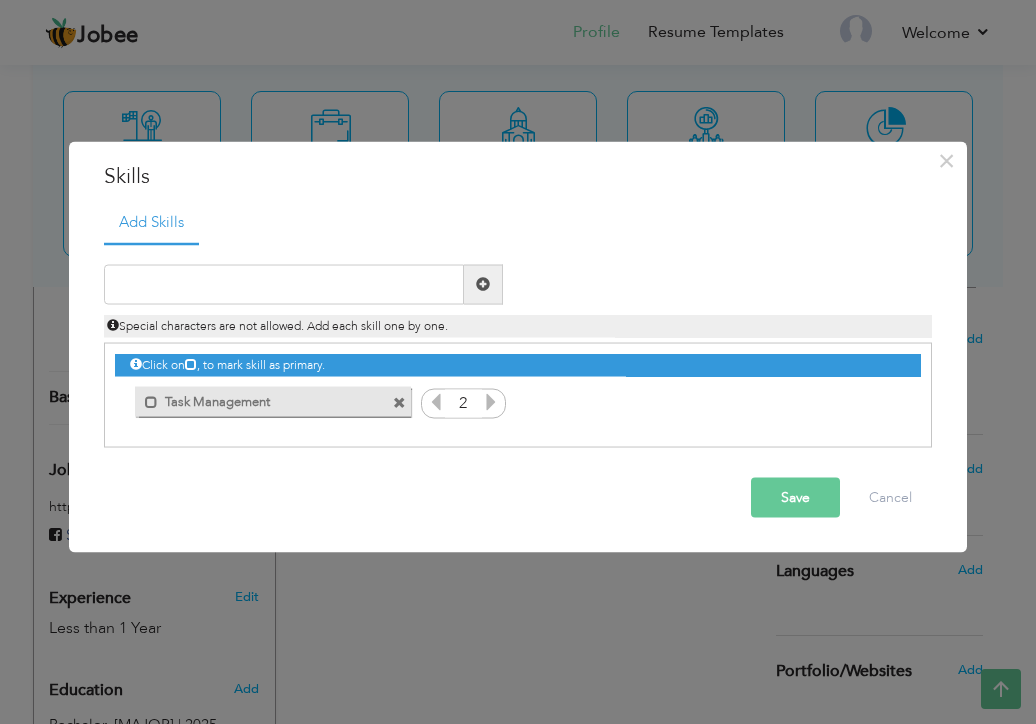 click at bounding box center [491, 401] 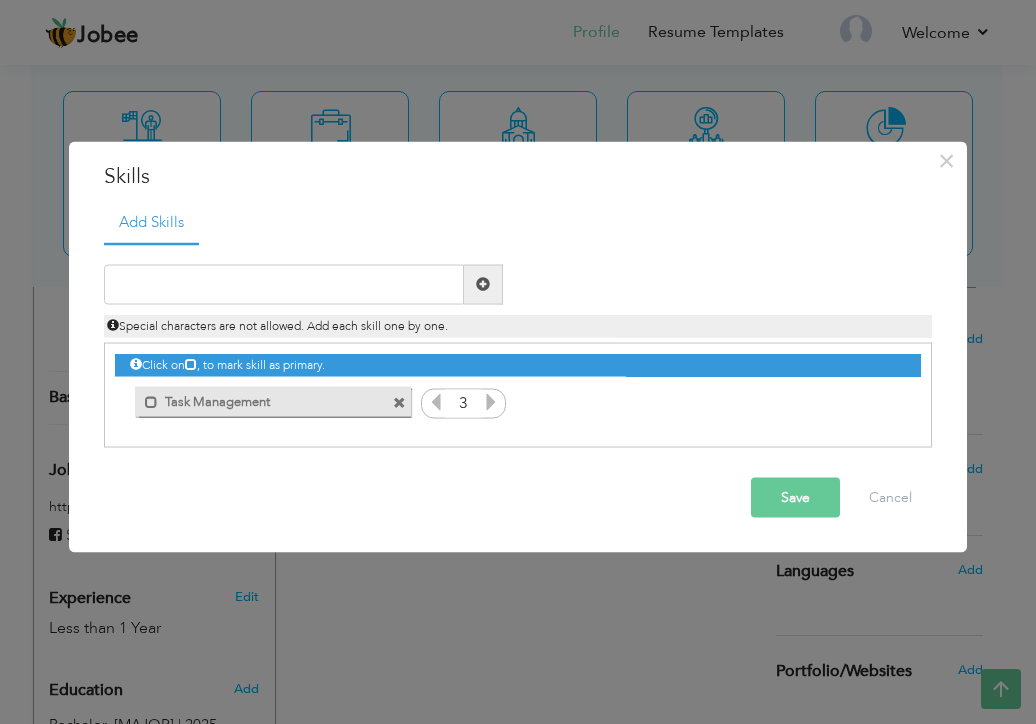 click at bounding box center (491, 401) 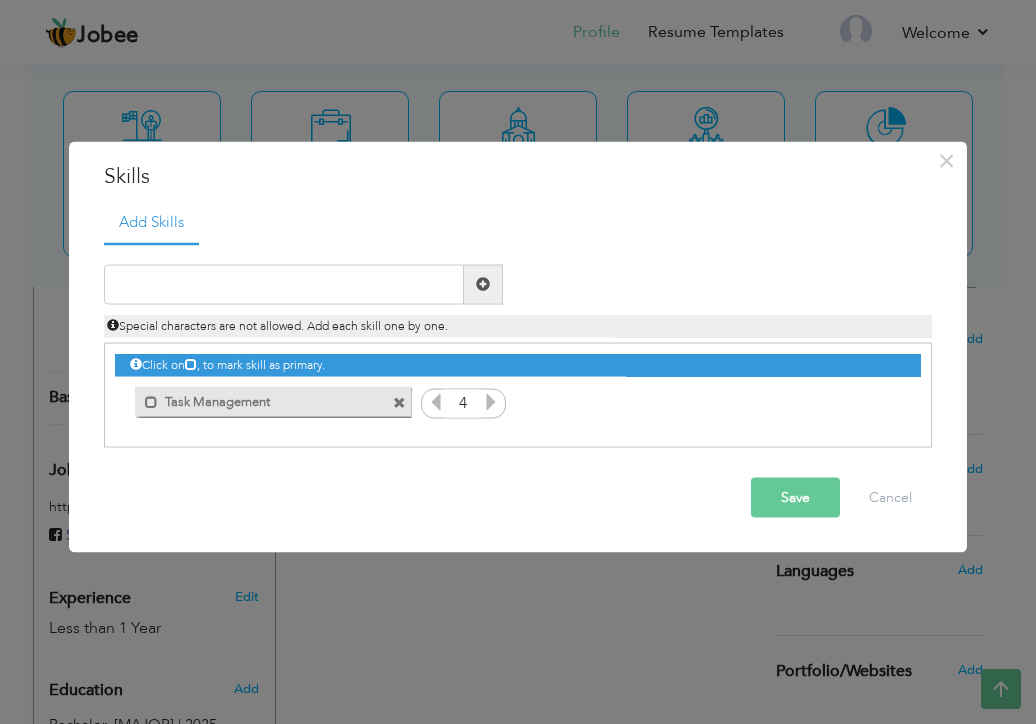 click at bounding box center (491, 401) 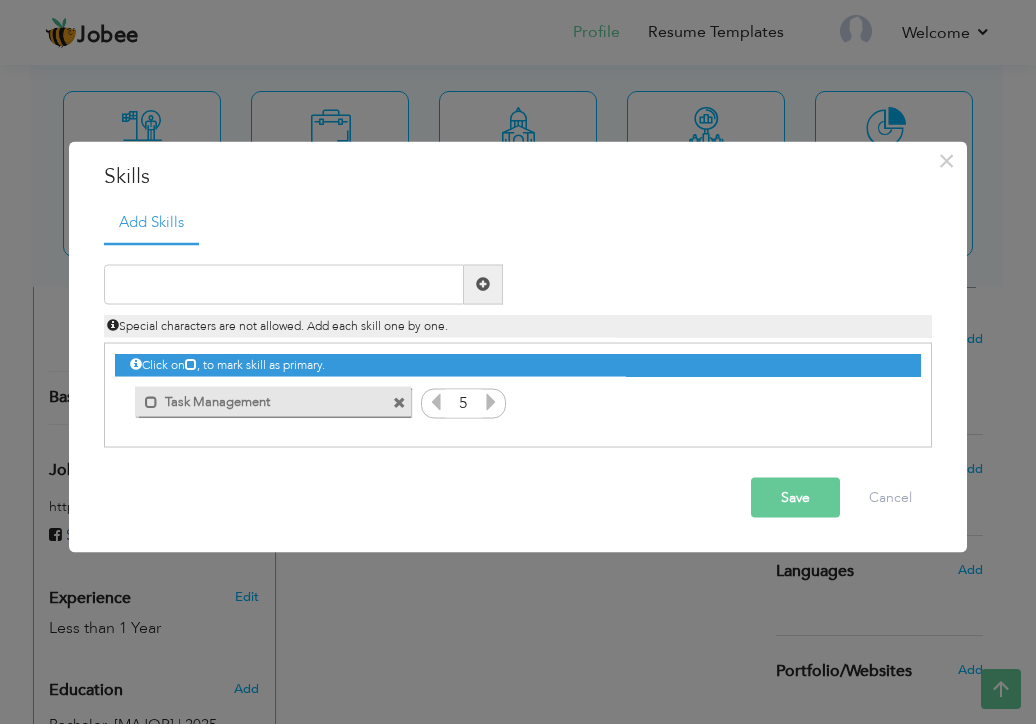 click at bounding box center (491, 401) 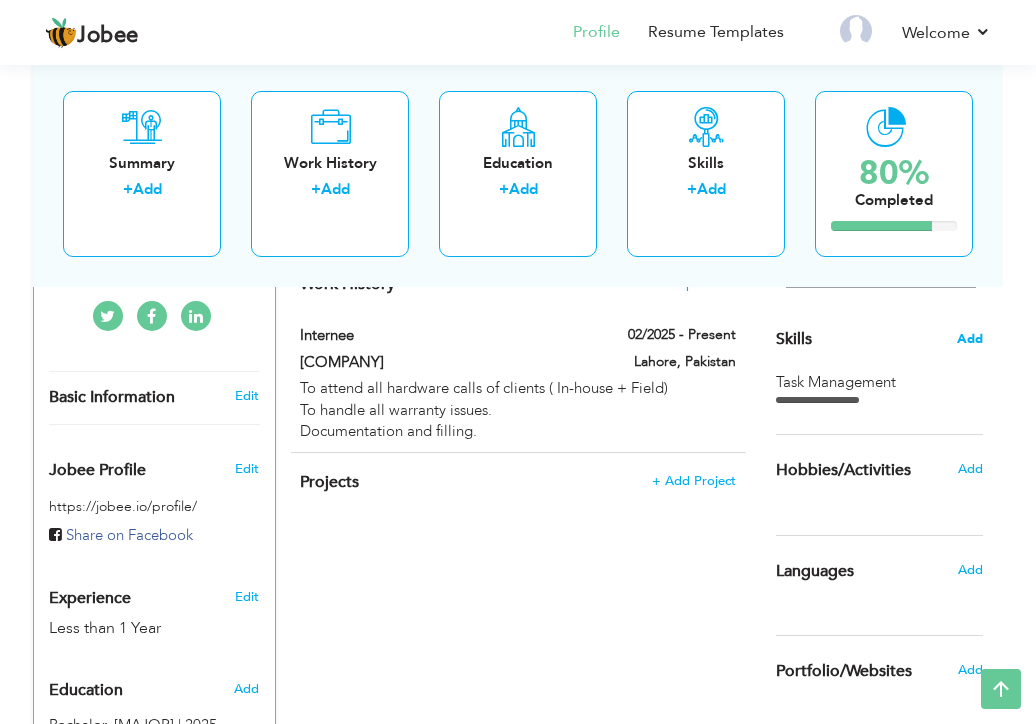 click on "Add" at bounding box center [970, 339] 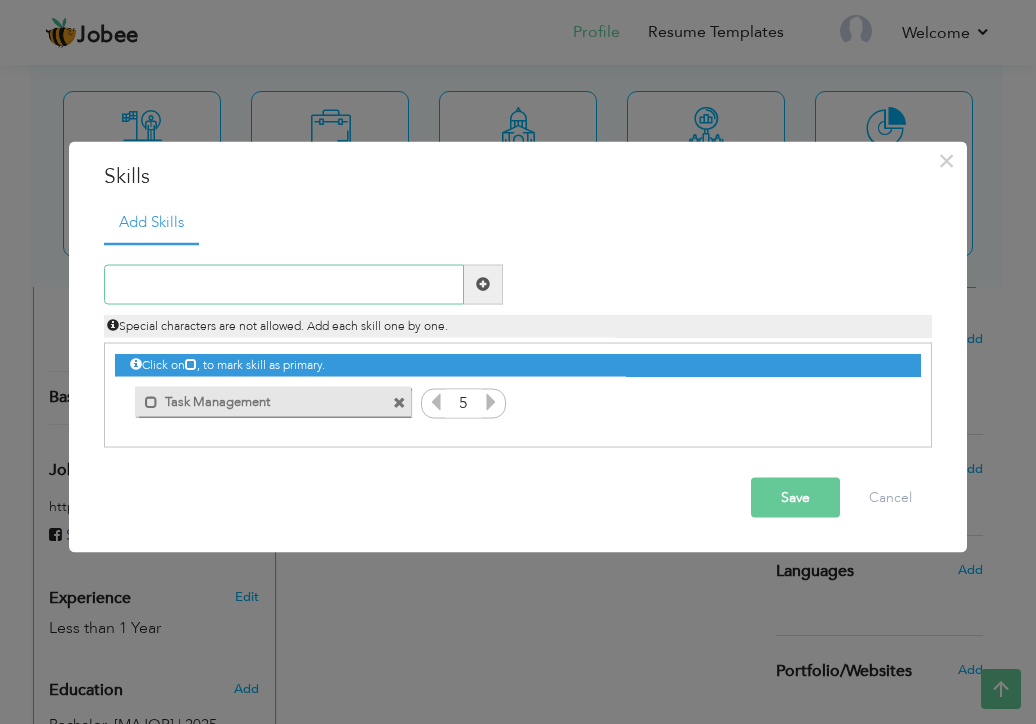 click at bounding box center [284, 284] 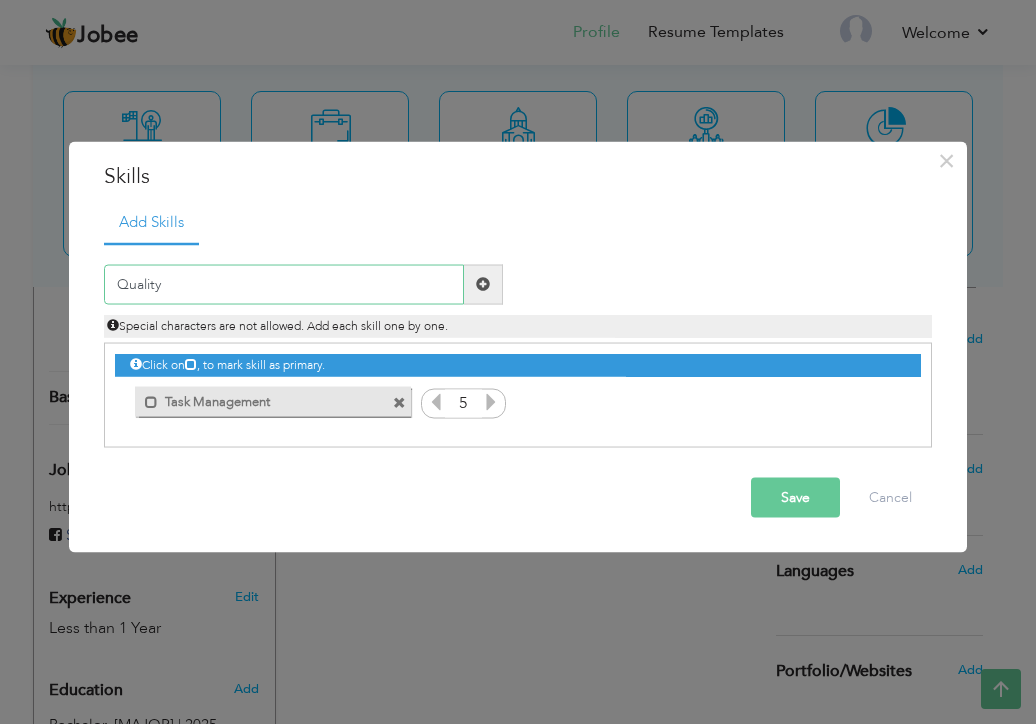 click on "Quality" at bounding box center [284, 284] 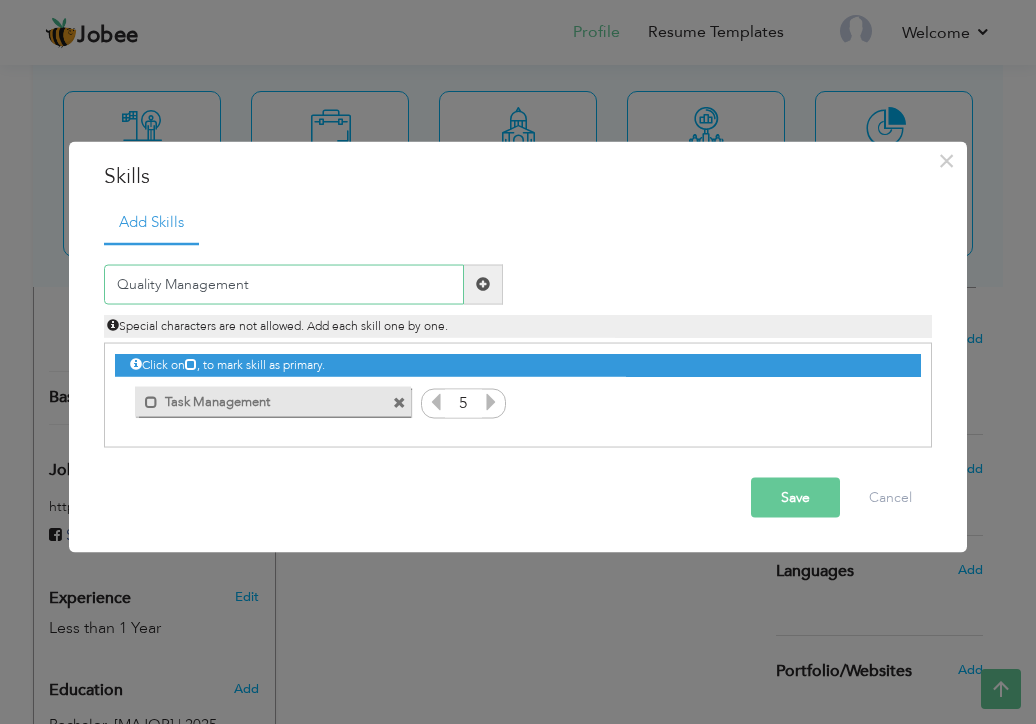 type on "Quality Management" 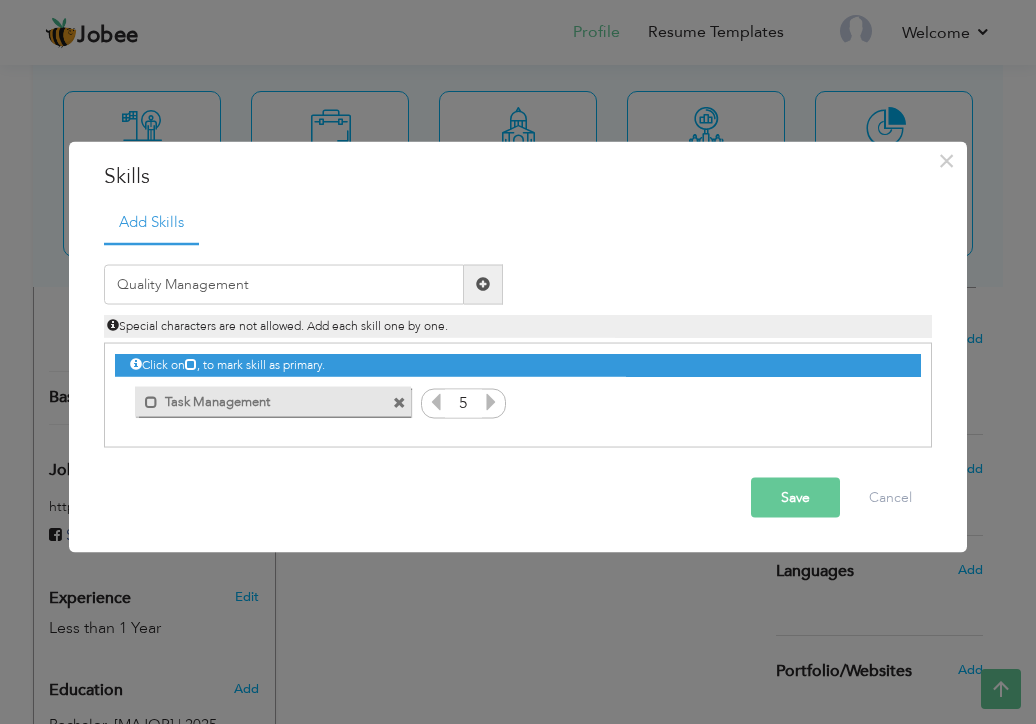 click at bounding box center [483, 284] 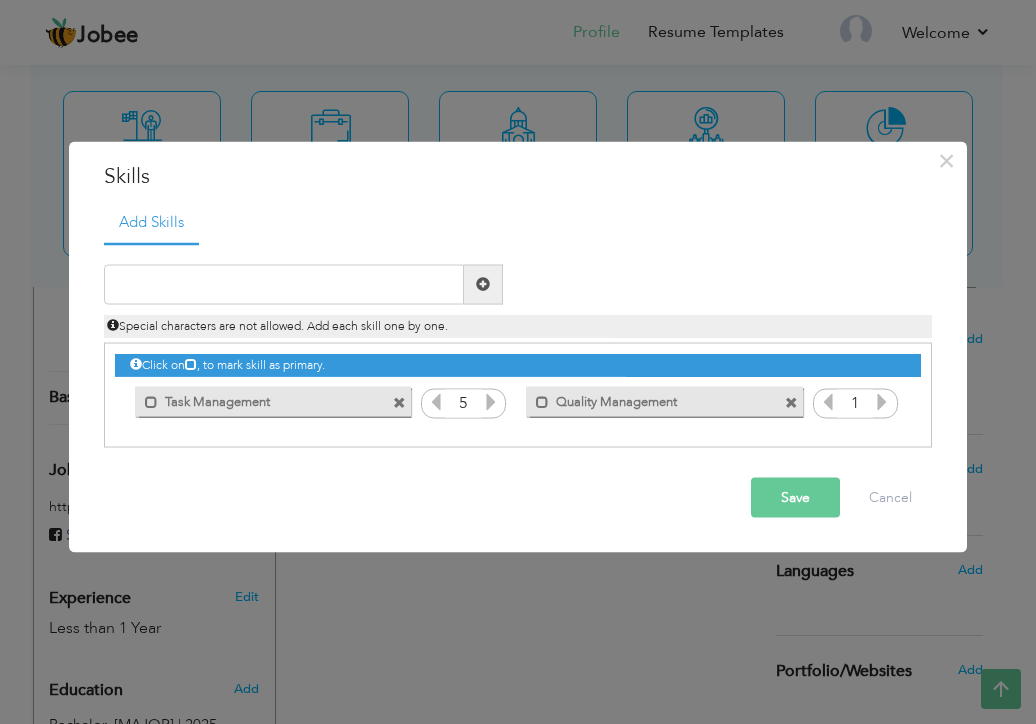 click at bounding box center [882, 401] 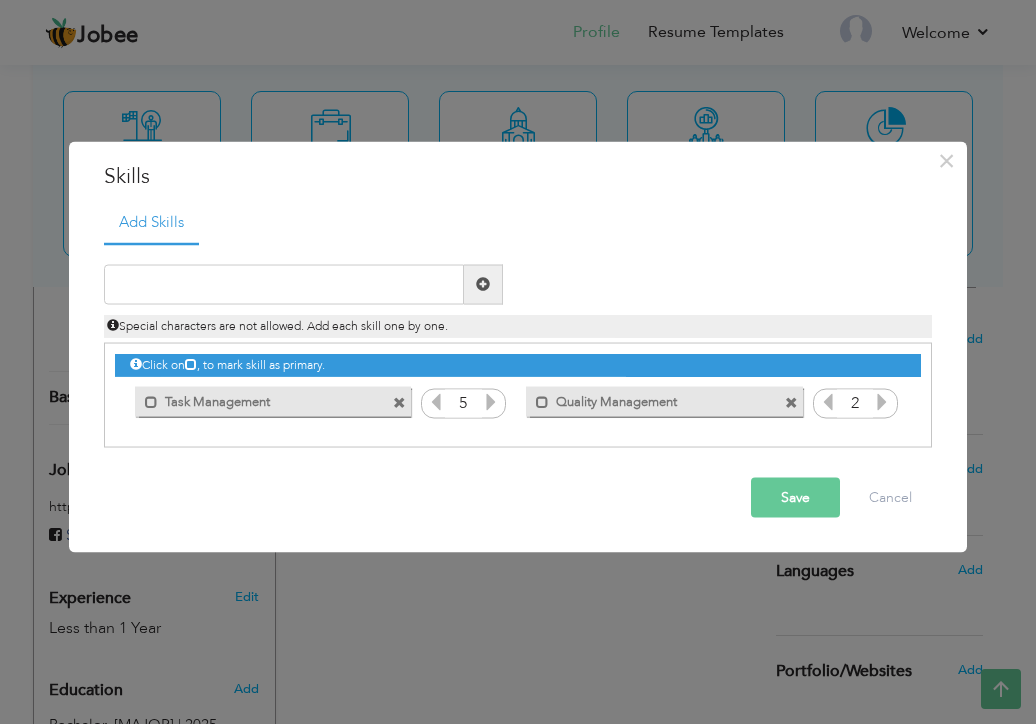 click at bounding box center [882, 401] 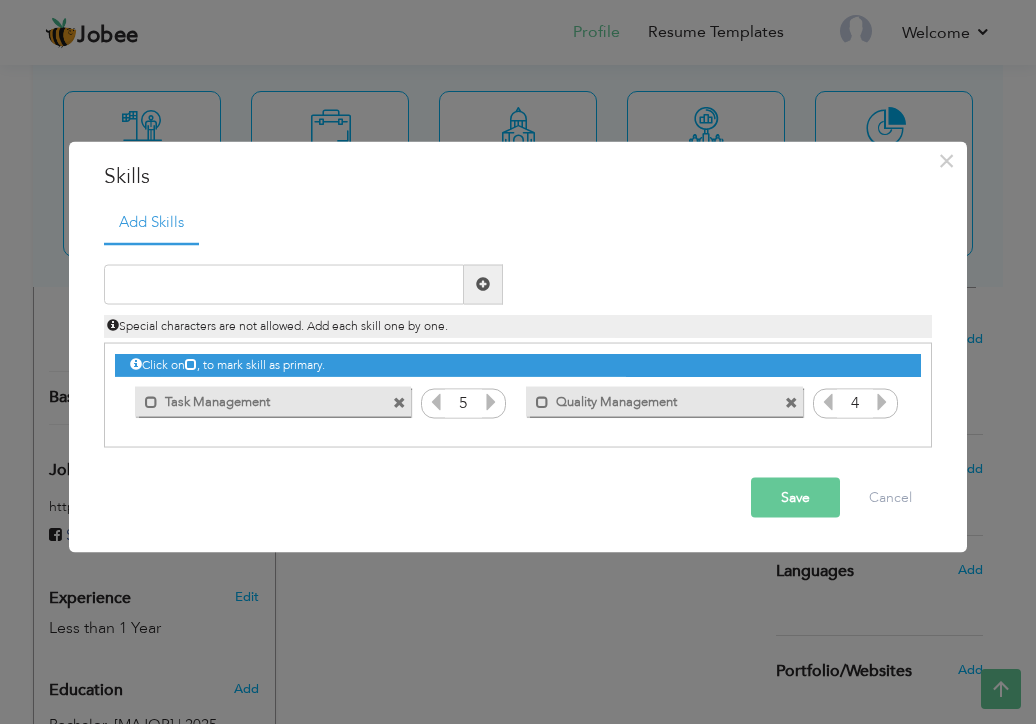 click at bounding box center [882, 401] 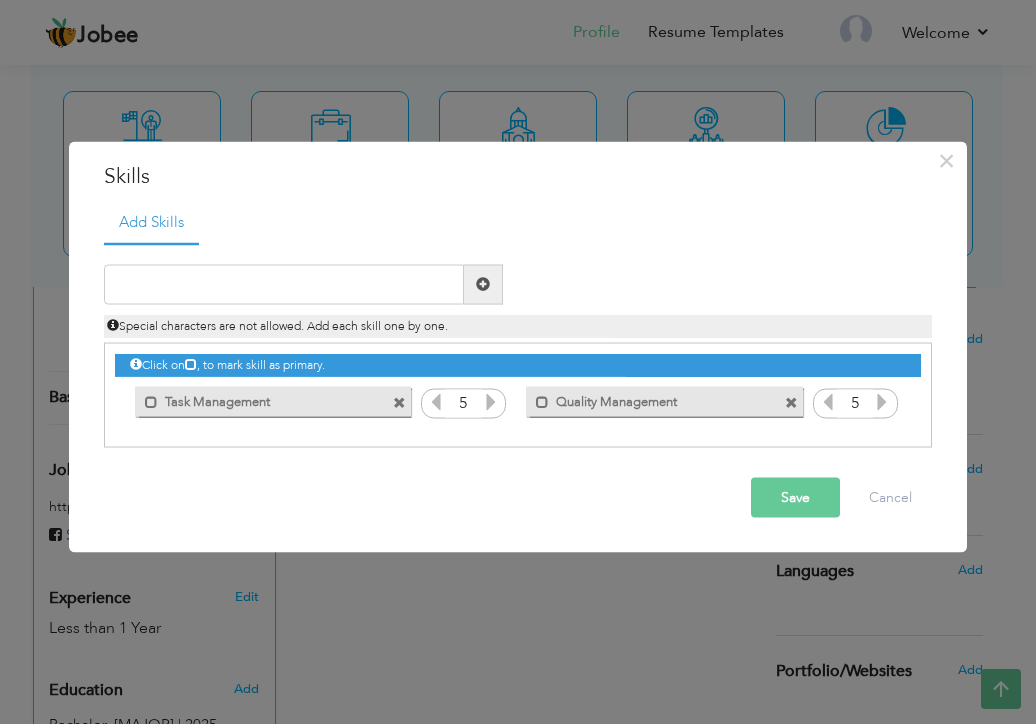 click at bounding box center (882, 401) 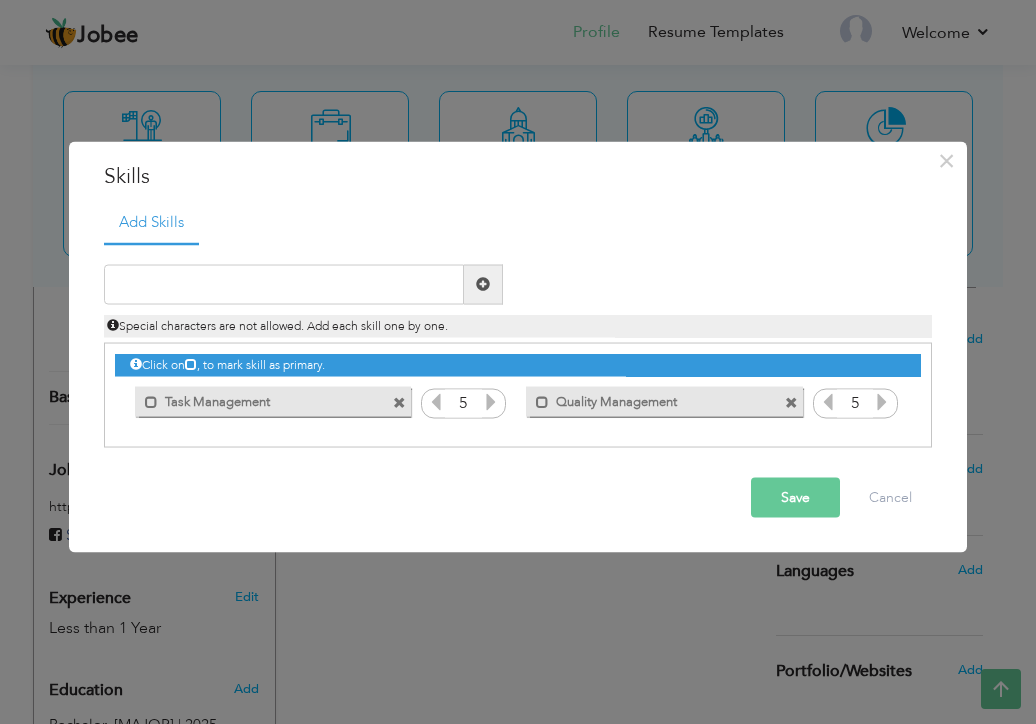 click at bounding box center (483, 284) 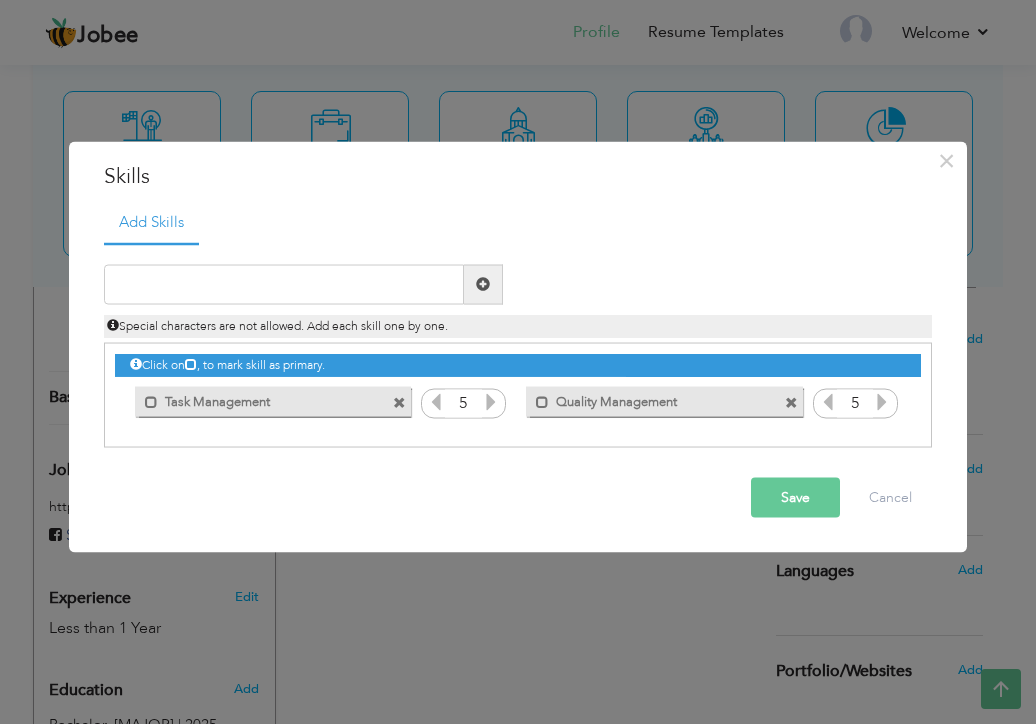 click on "×
Skills
Add Skills
Duplicate entry Mark as primary skill. 5 1" at bounding box center (518, 362) 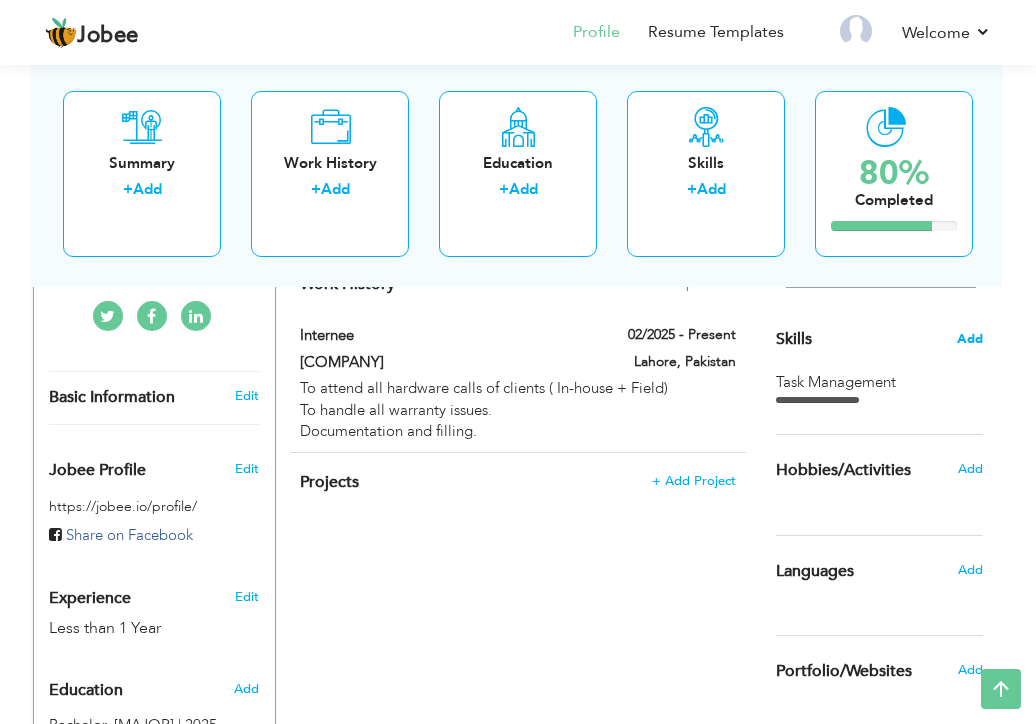 click on "Add" at bounding box center [970, 339] 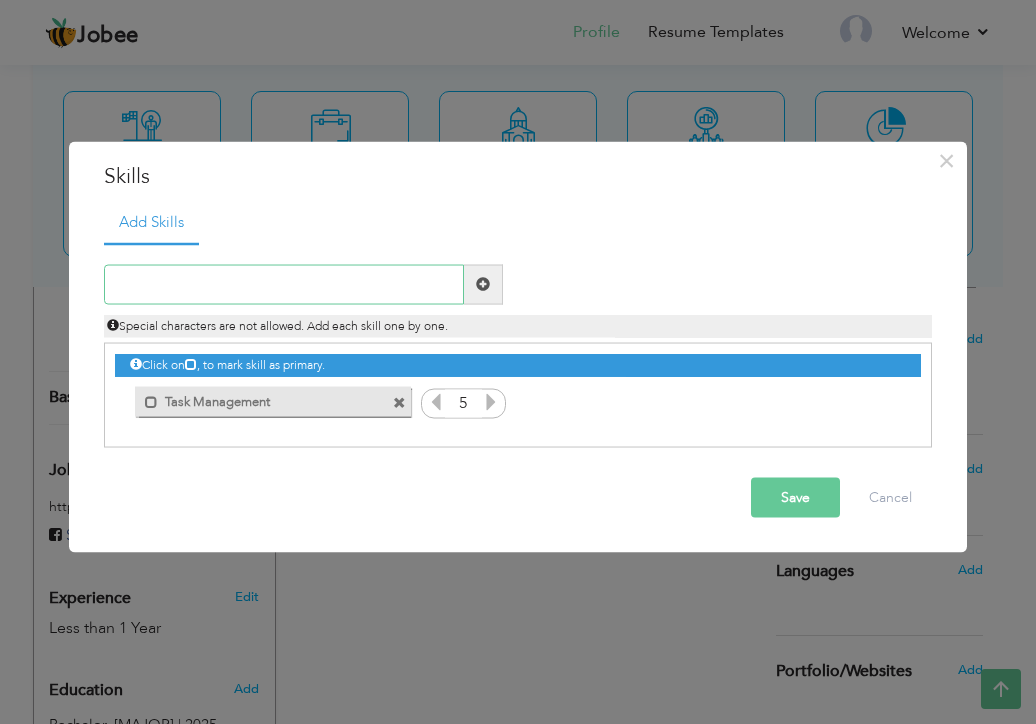 click at bounding box center (284, 284) 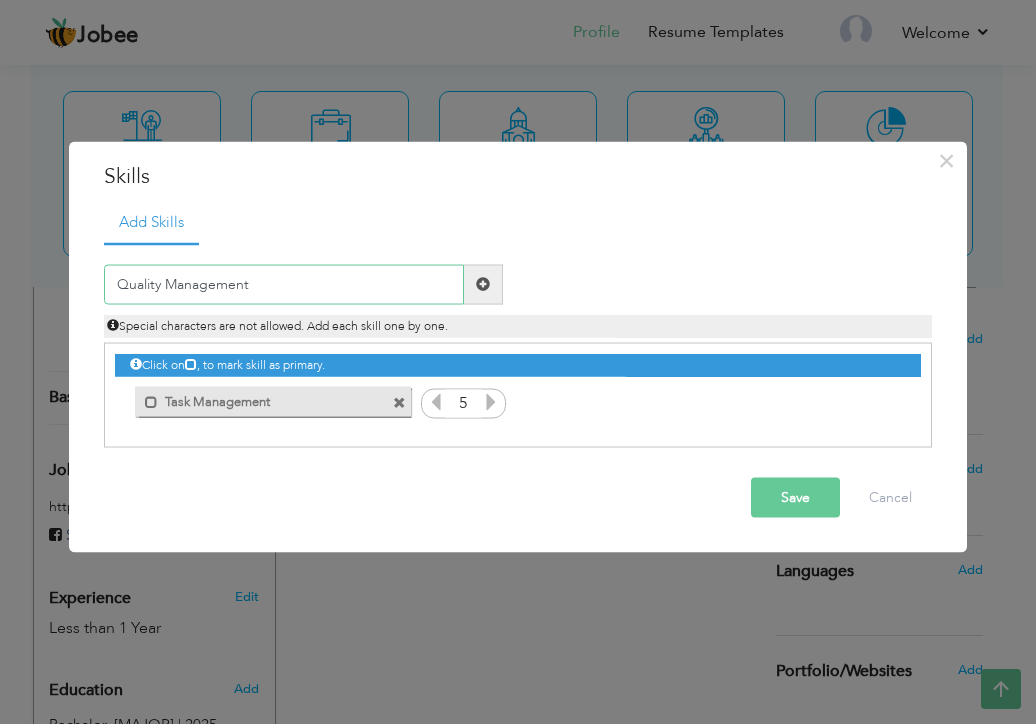 type on "Quality Management" 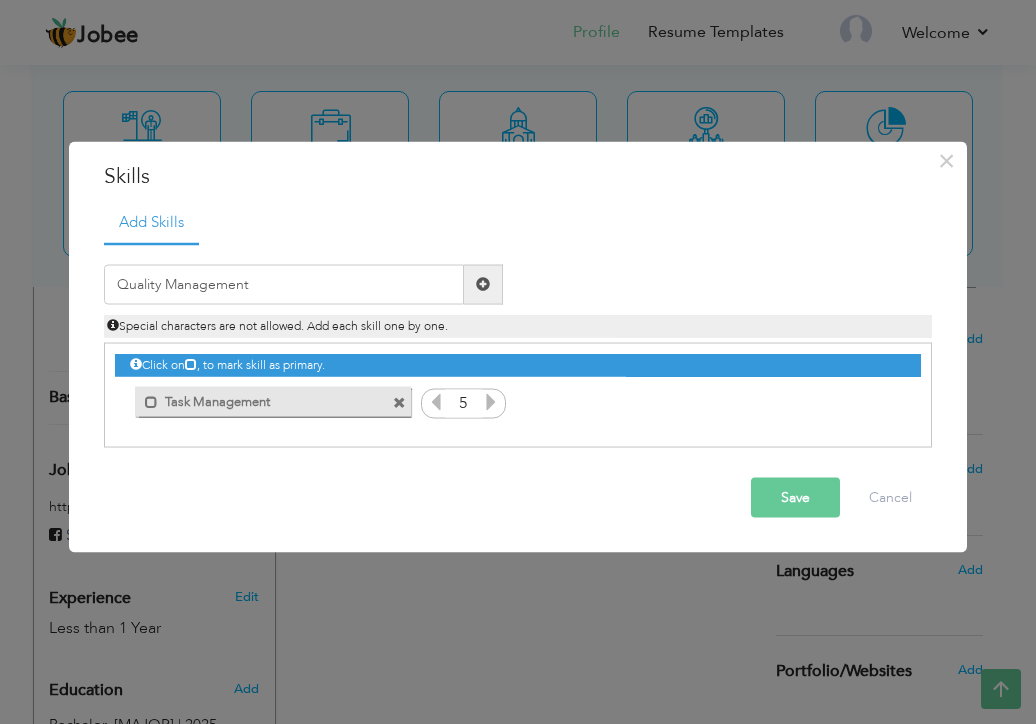 click at bounding box center (483, 284) 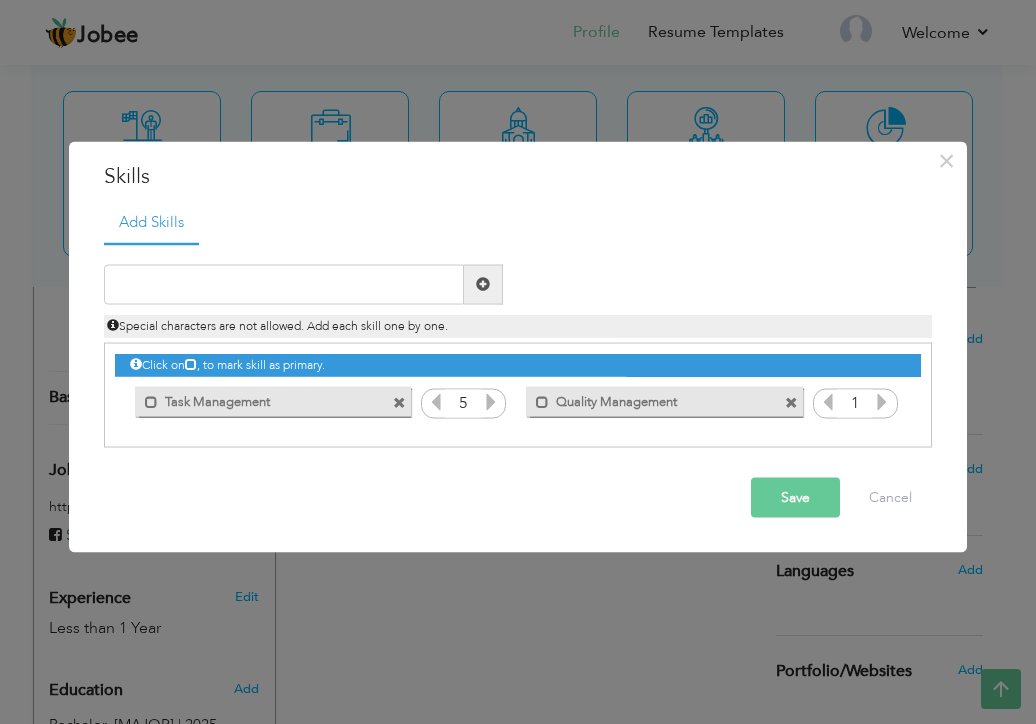 click at bounding box center (882, 401) 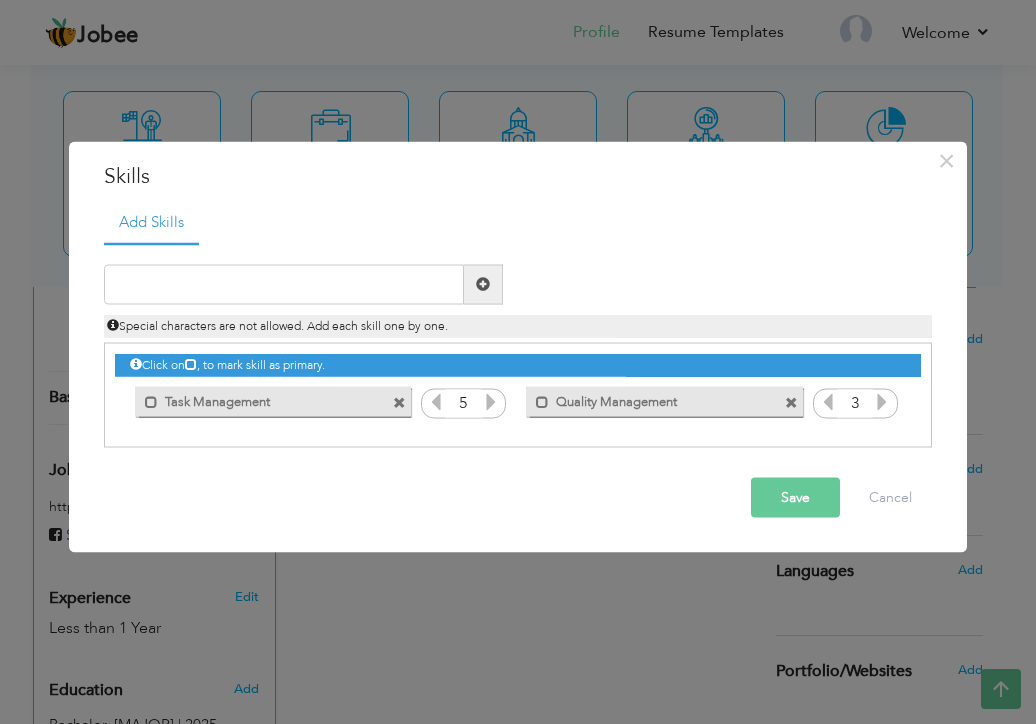 click at bounding box center (882, 401) 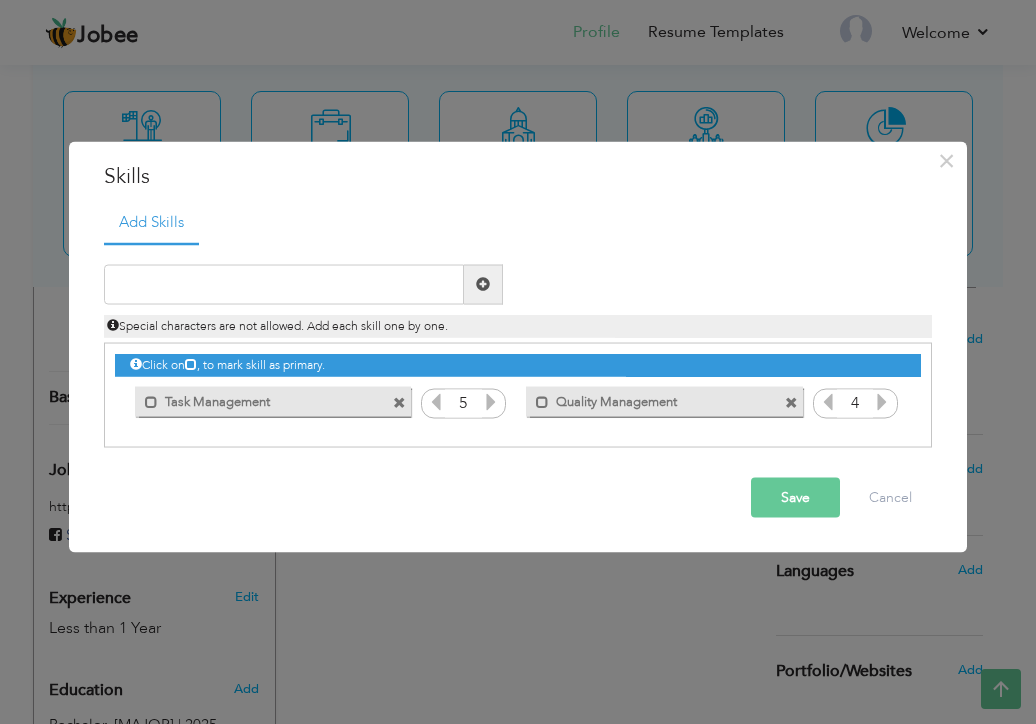 click at bounding box center [882, 401] 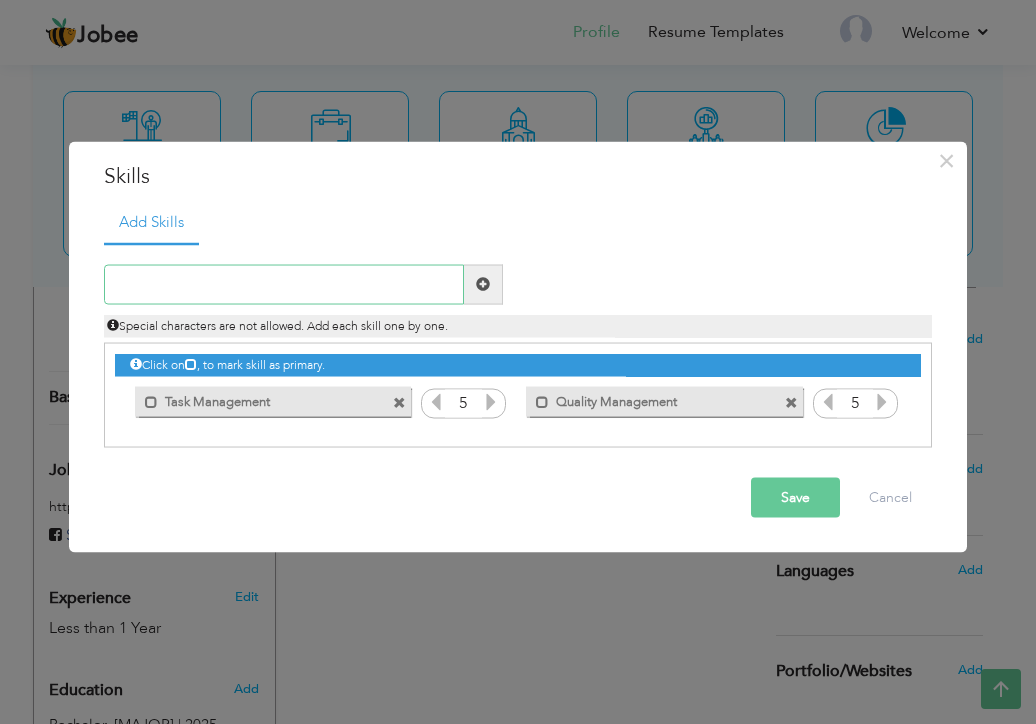 click at bounding box center (284, 284) 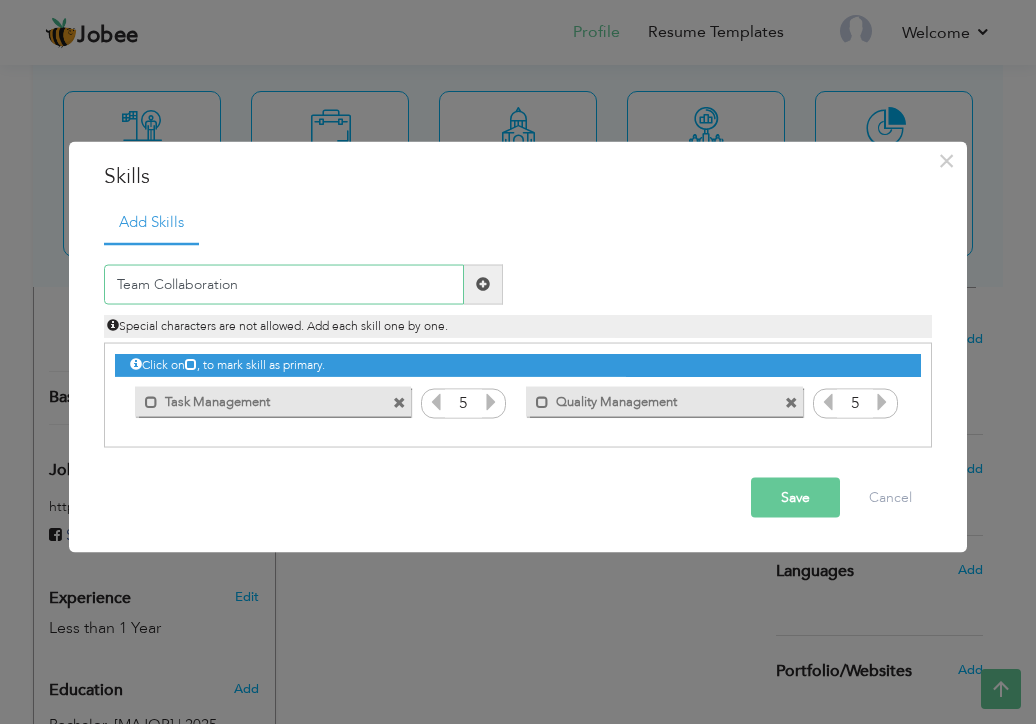 type on "Team Collaboration" 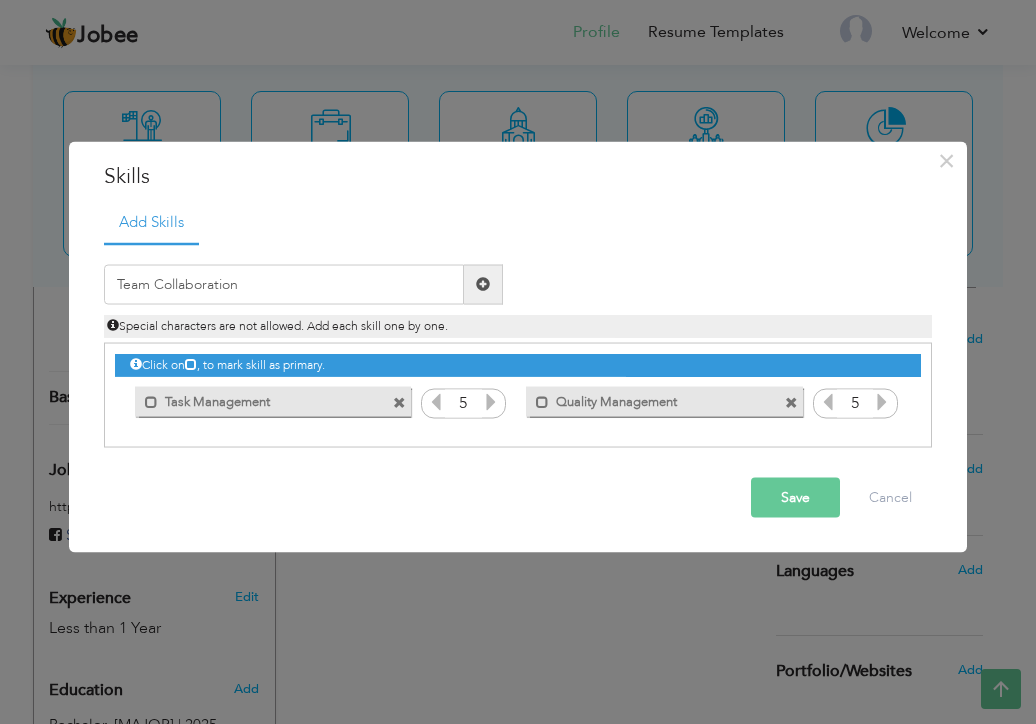 click at bounding box center [483, 284] 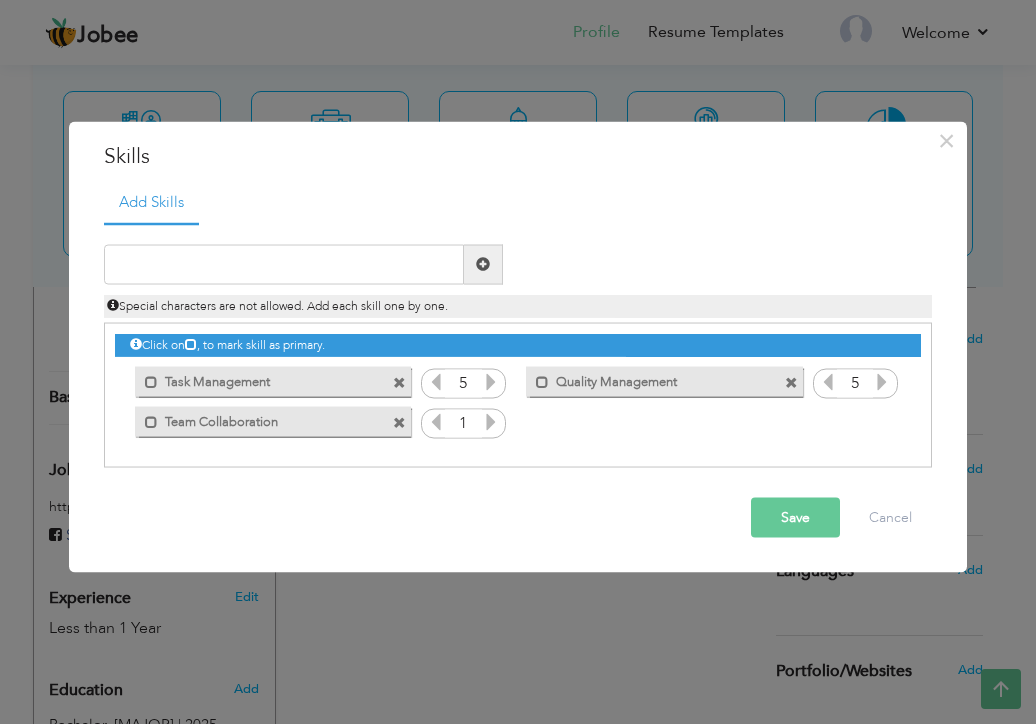 click at bounding box center [491, 421] 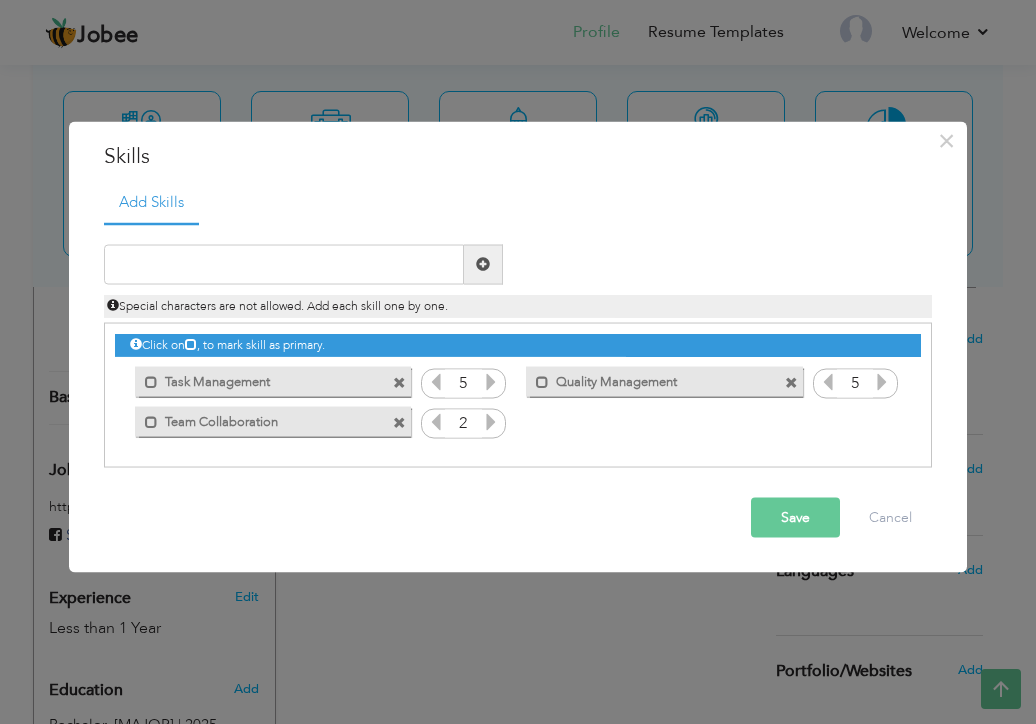 click at bounding box center [491, 421] 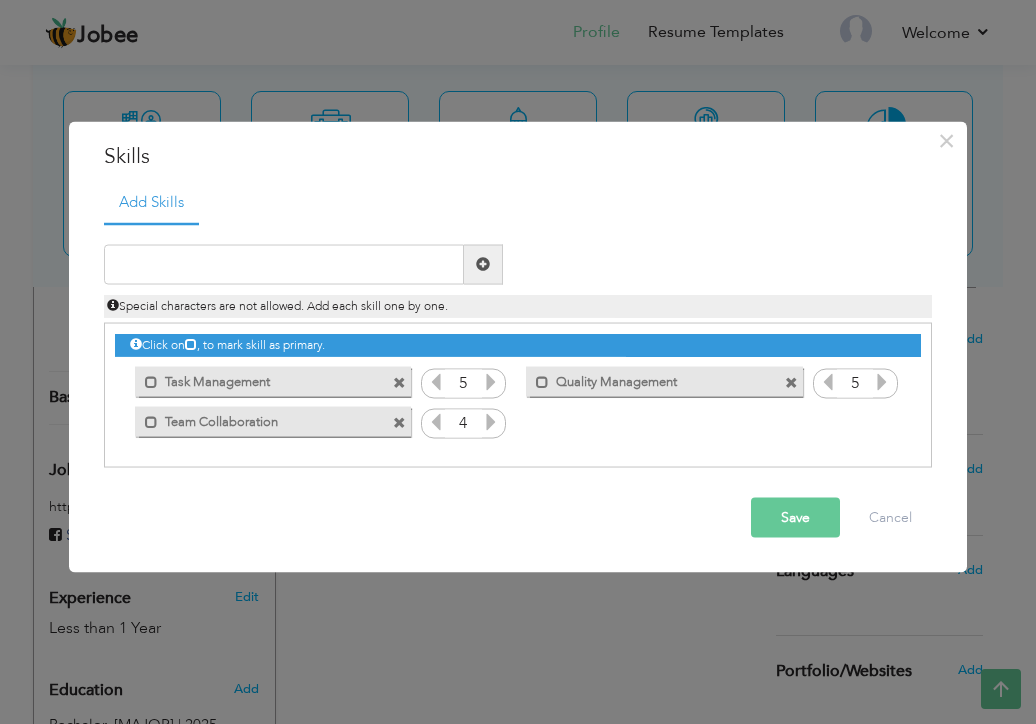 click at bounding box center (491, 421) 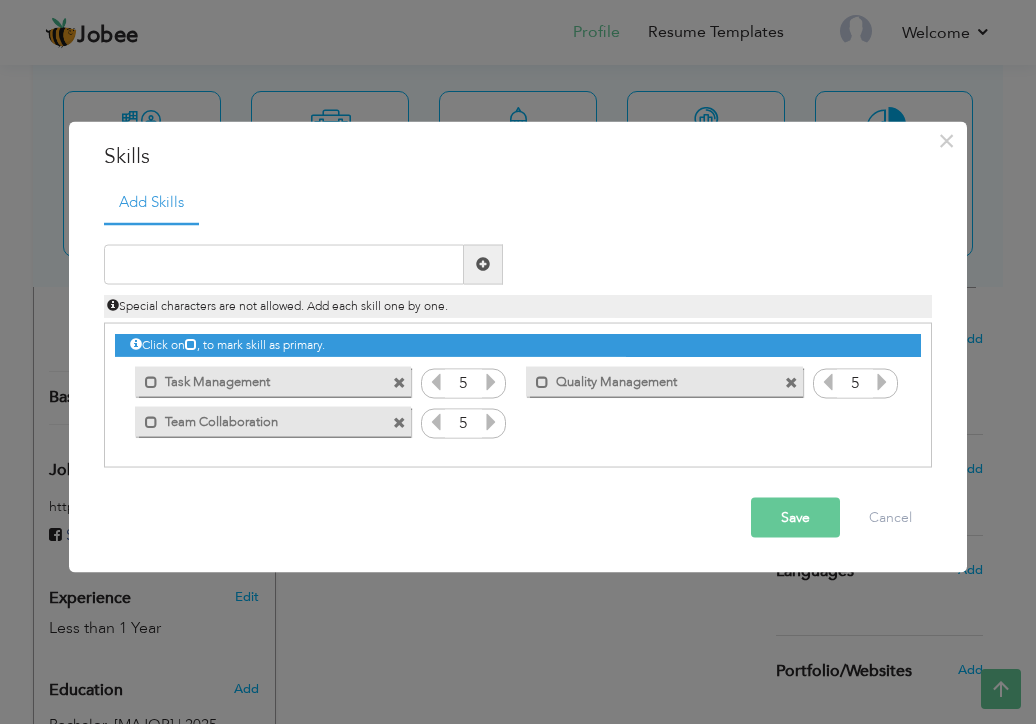 click at bounding box center [491, 421] 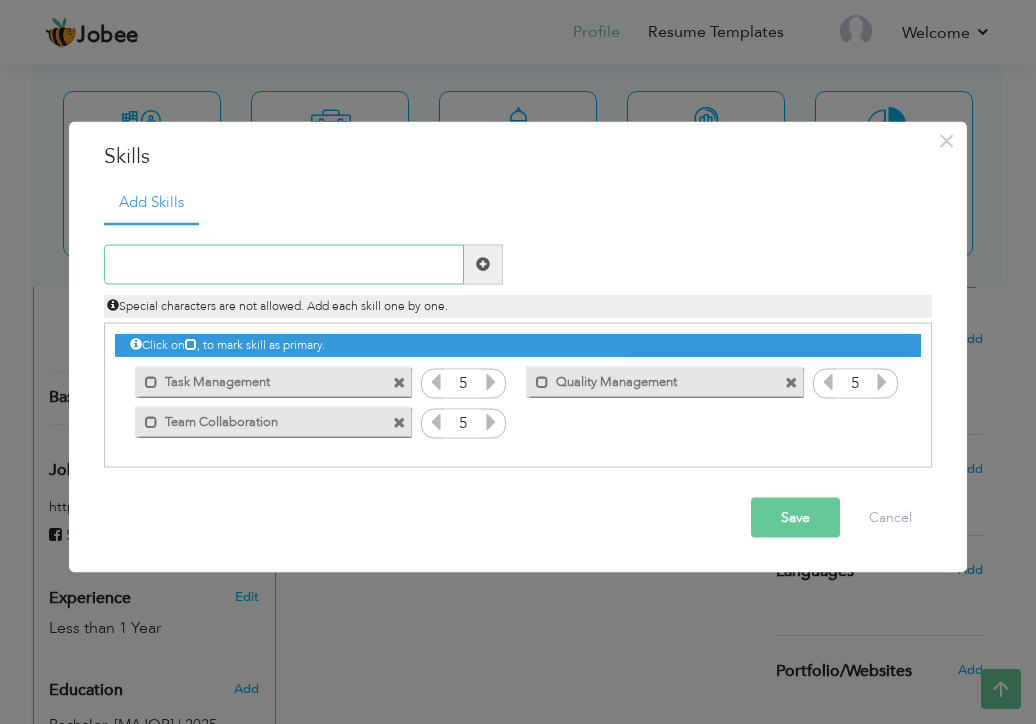 click at bounding box center (284, 264) 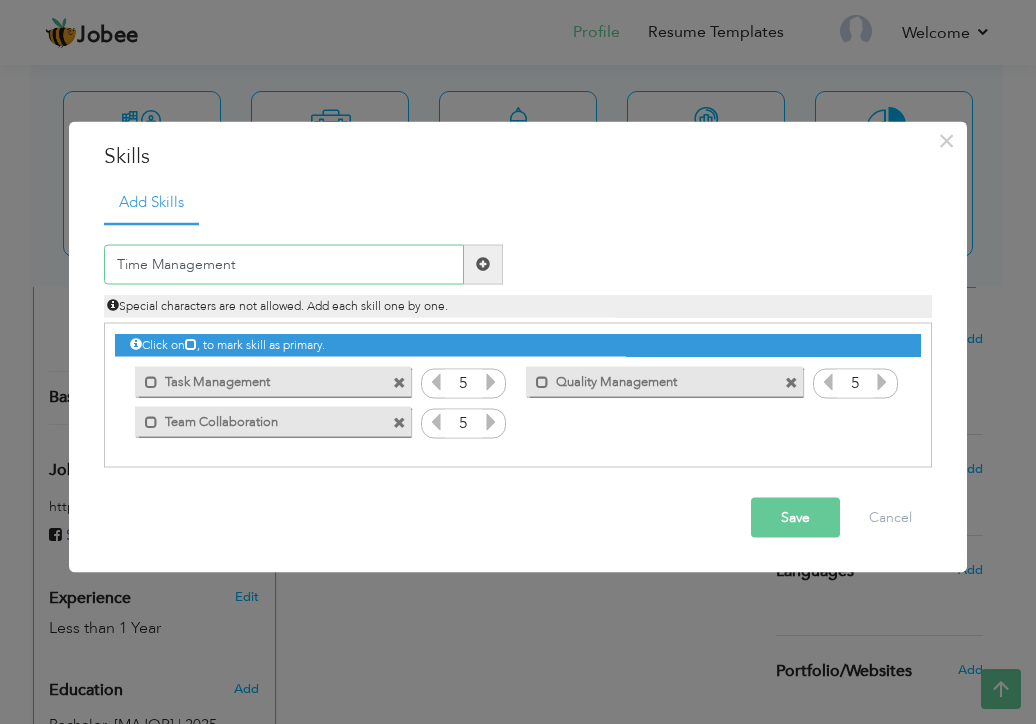 type on "Time Management" 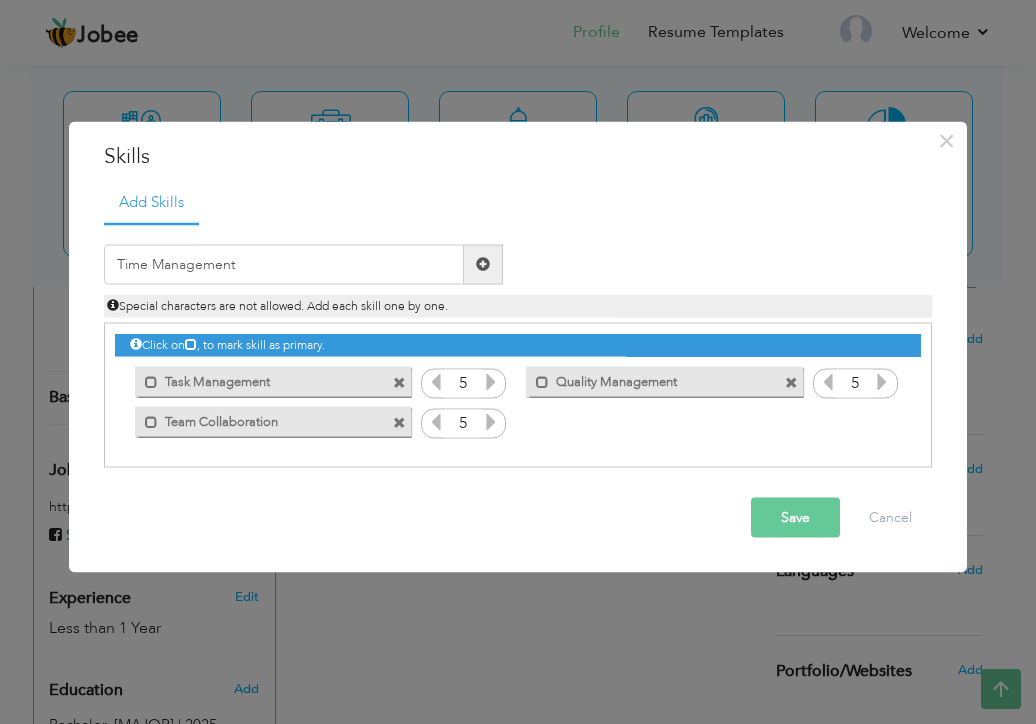 click at bounding box center (483, 264) 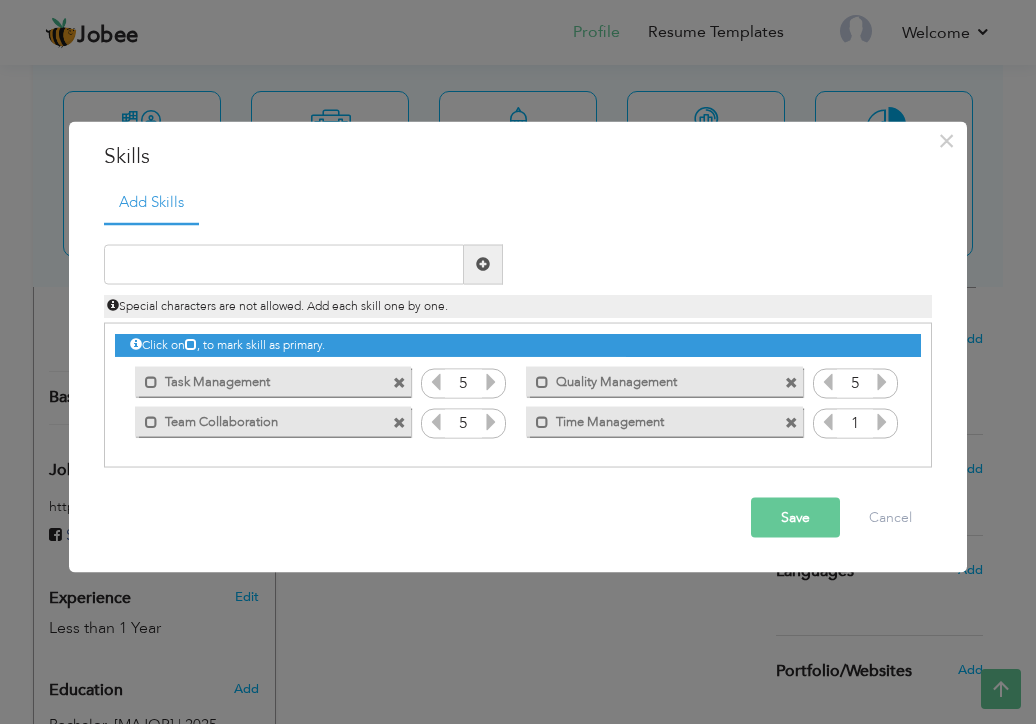 click at bounding box center (882, 421) 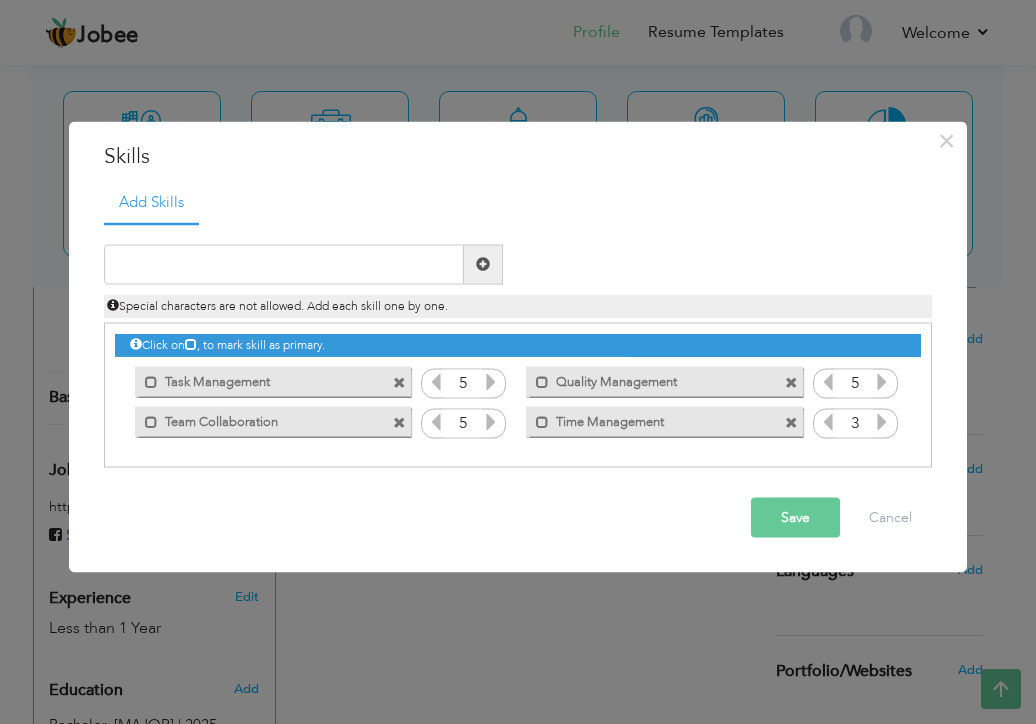 click at bounding box center [882, 421] 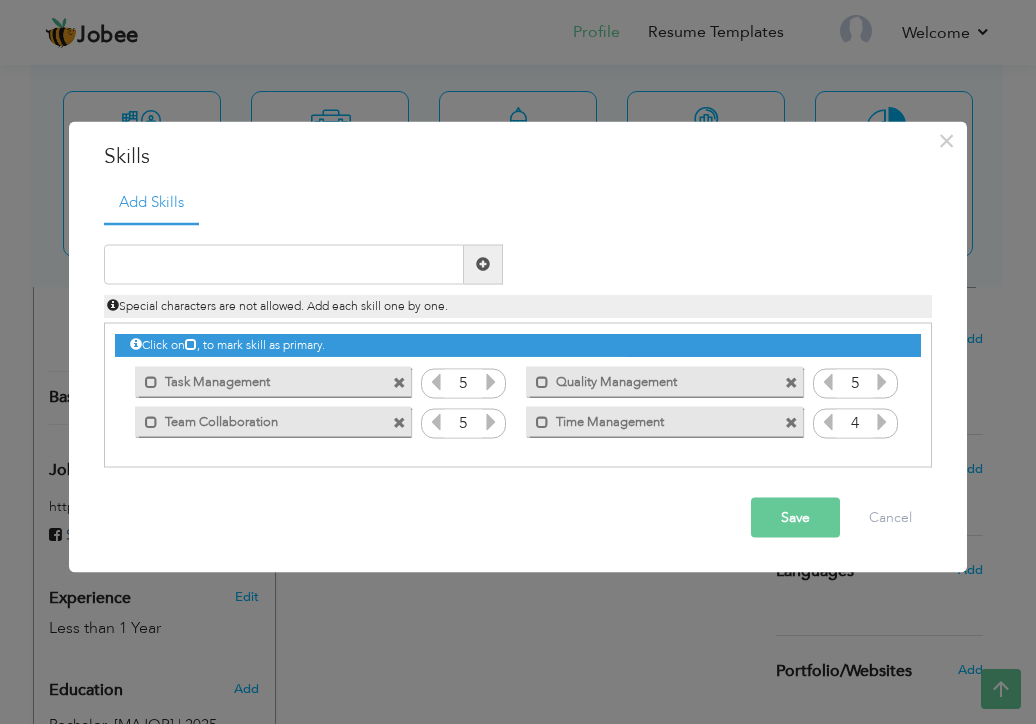 click at bounding box center (882, 421) 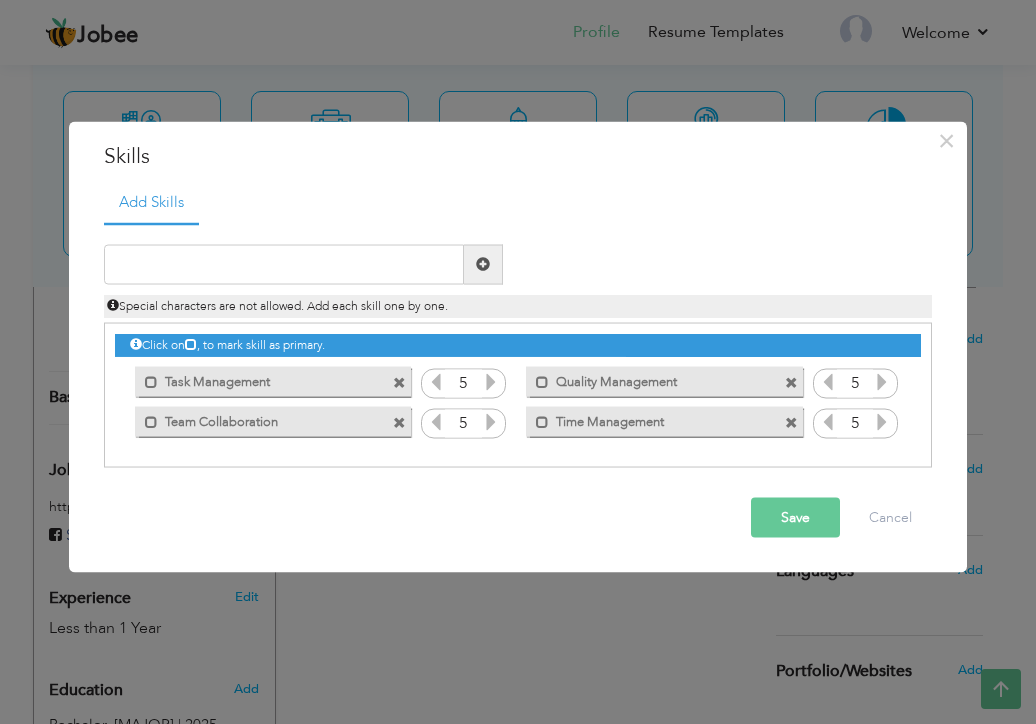 click at bounding box center (882, 421) 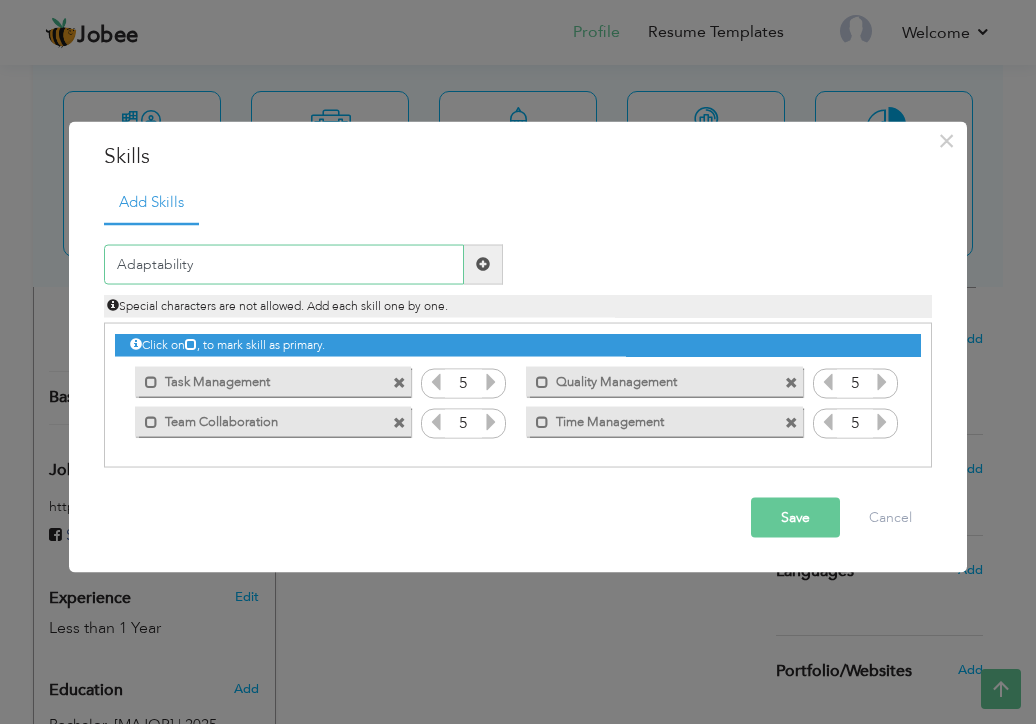 type on "Adaptability" 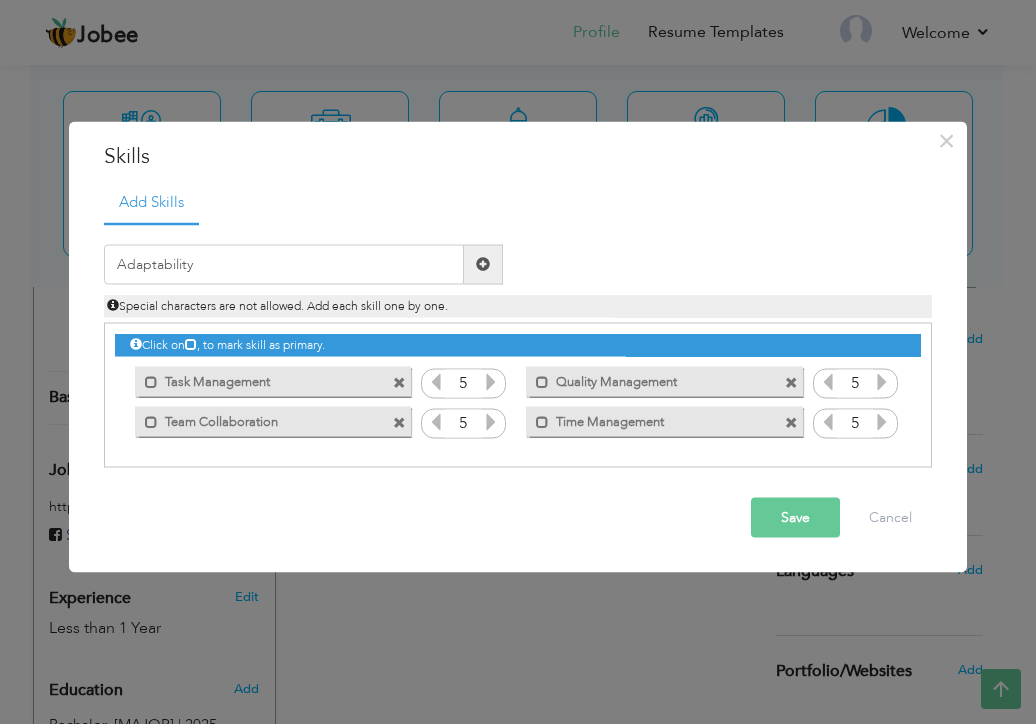 click at bounding box center [483, 264] 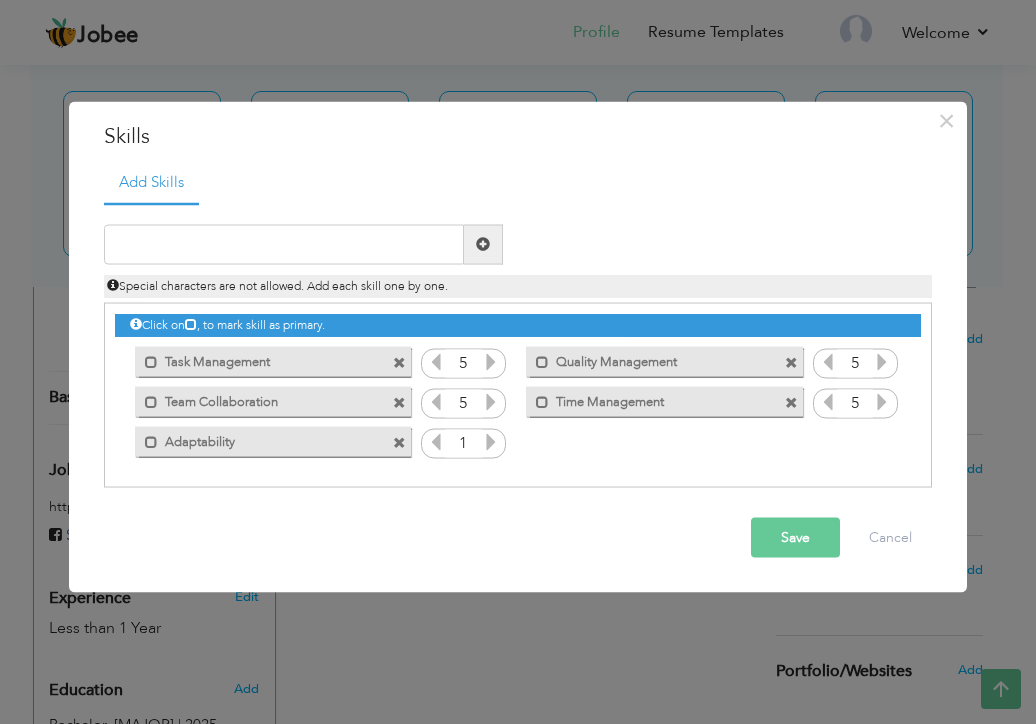 click at bounding box center [491, 441] 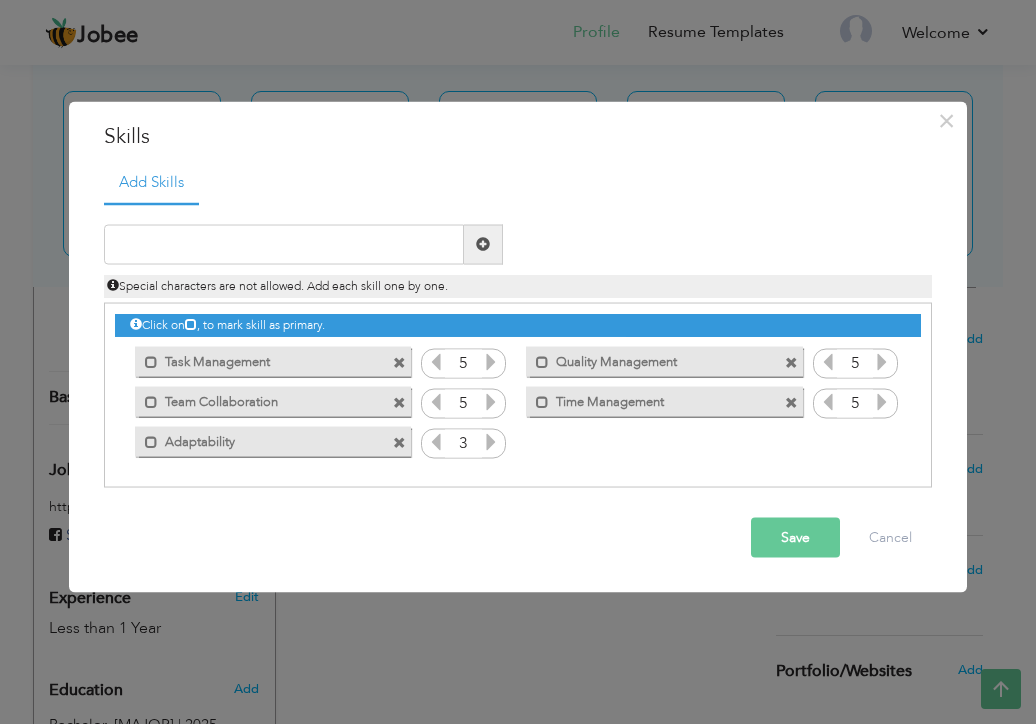 click at bounding box center (491, 441) 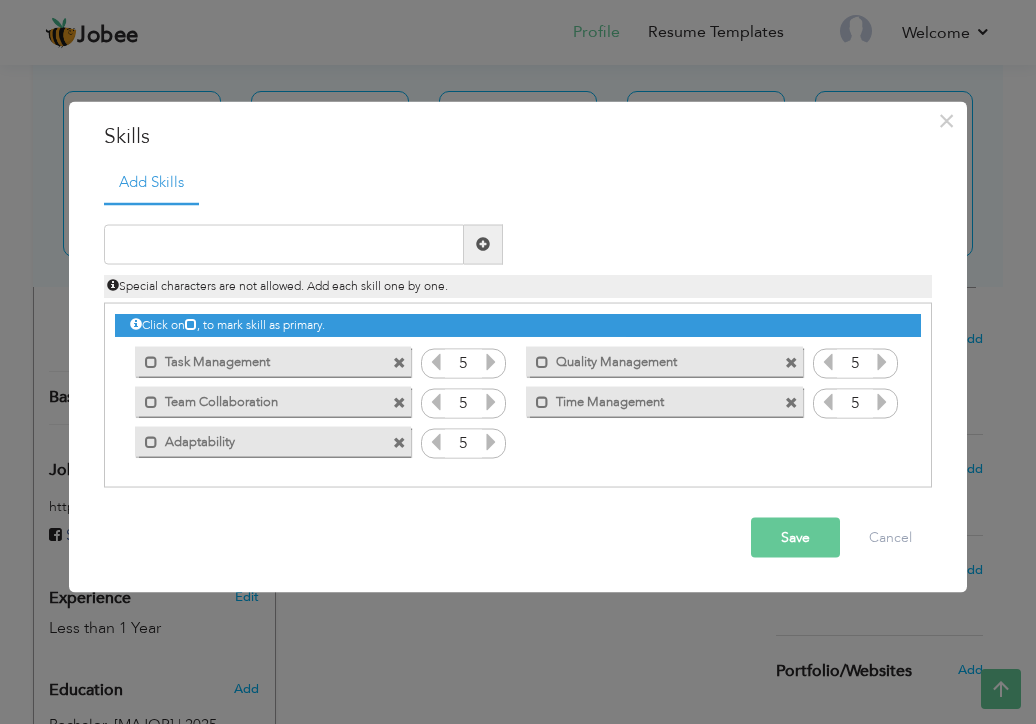 click at bounding box center [491, 441] 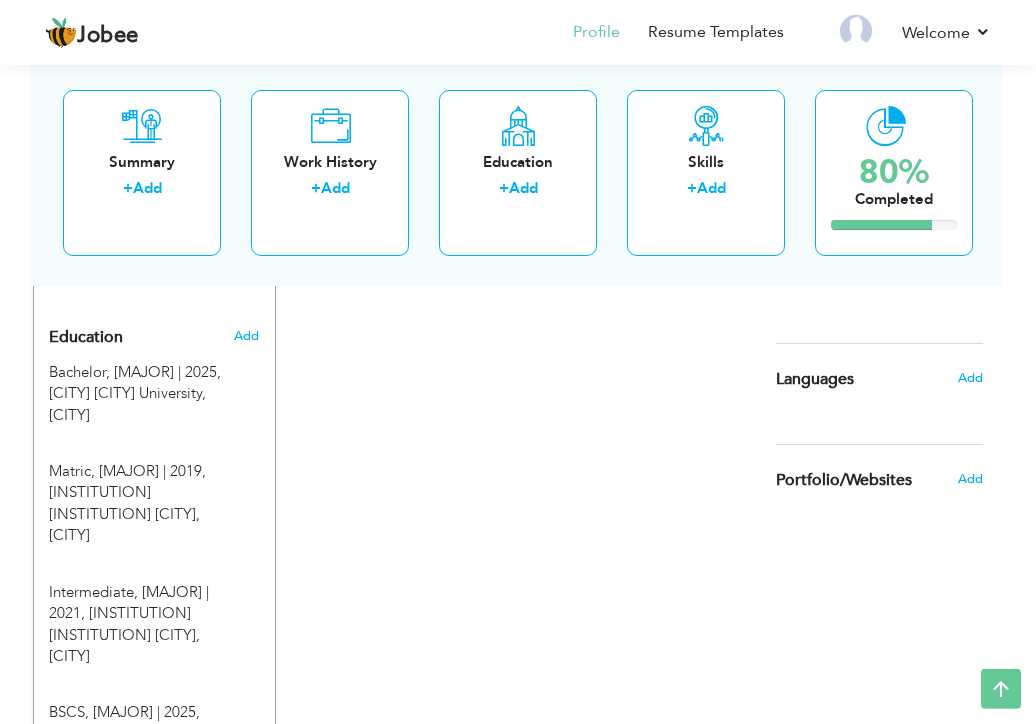 scroll, scrollTop: 739, scrollLeft: 0, axis: vertical 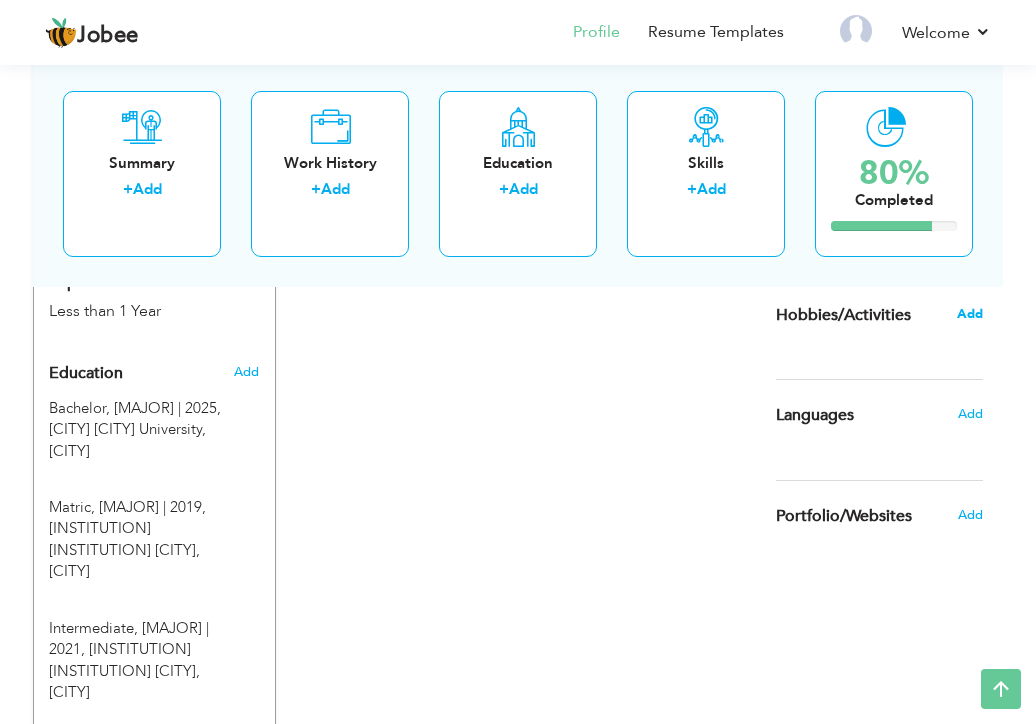 click on "Add" at bounding box center (970, 314) 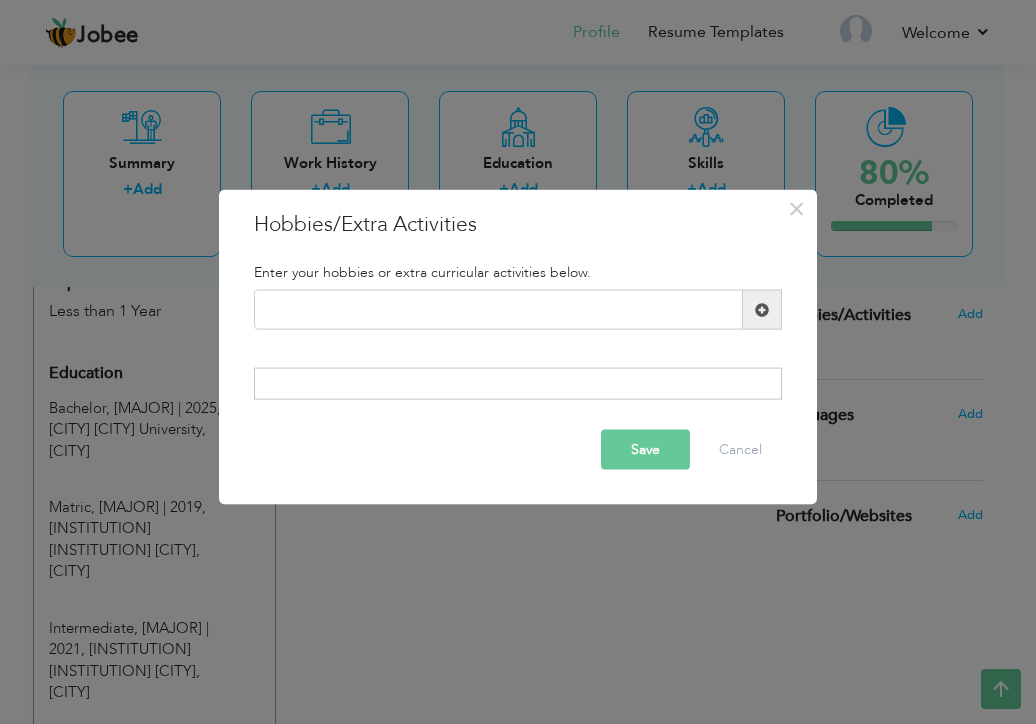 click on "Duplicate entry" at bounding box center (518, 318) 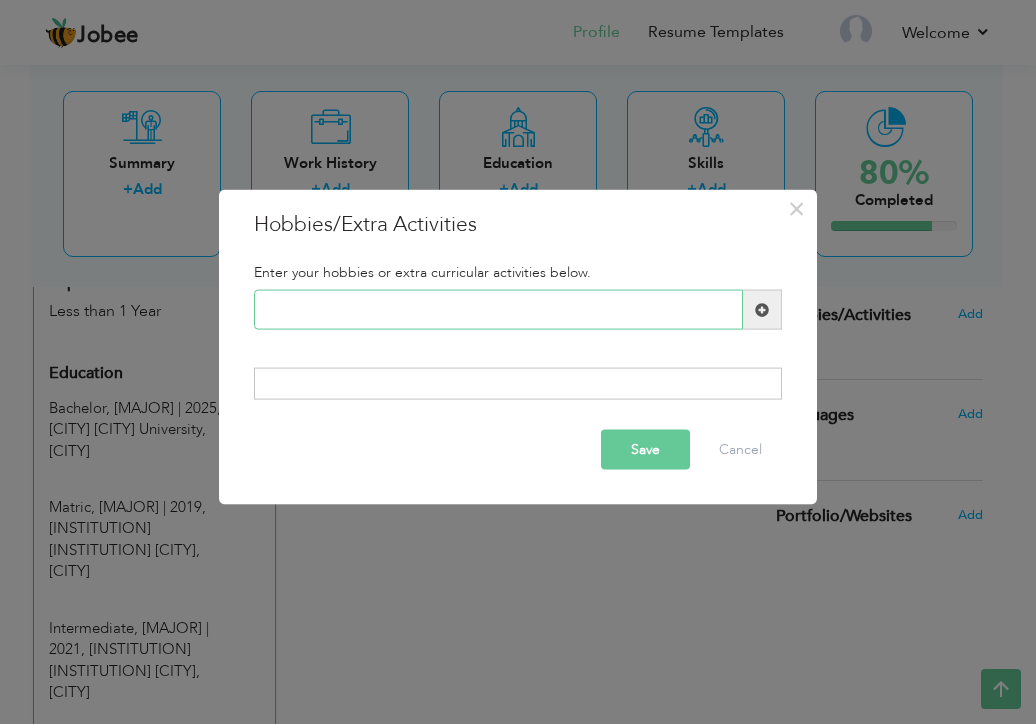 click at bounding box center (498, 310) 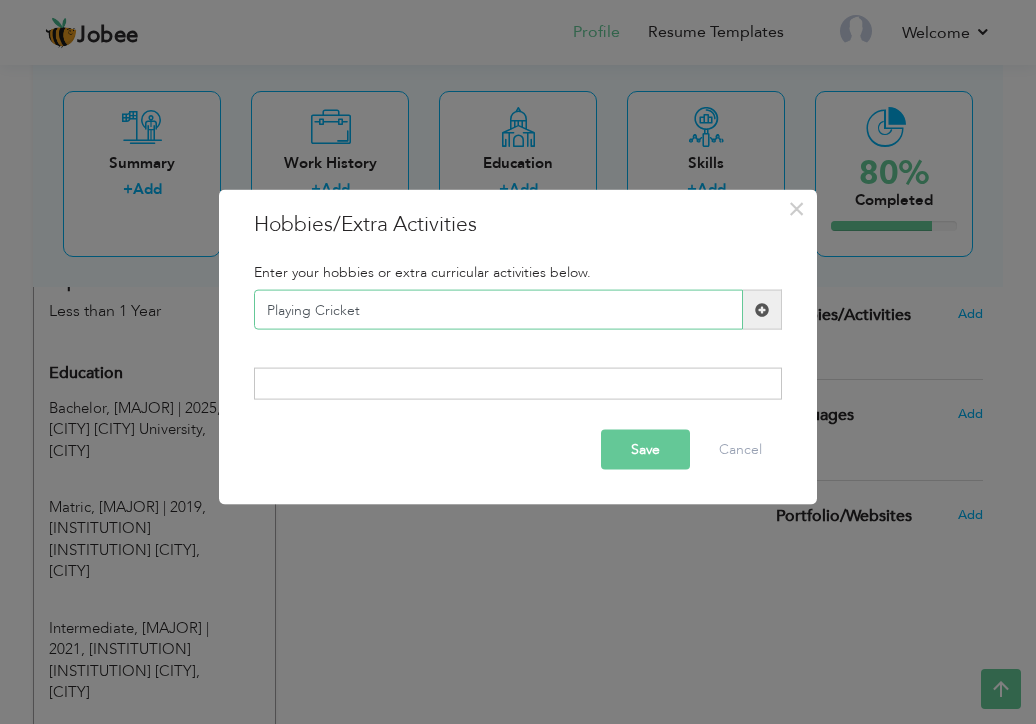 type on "Playing Cricket" 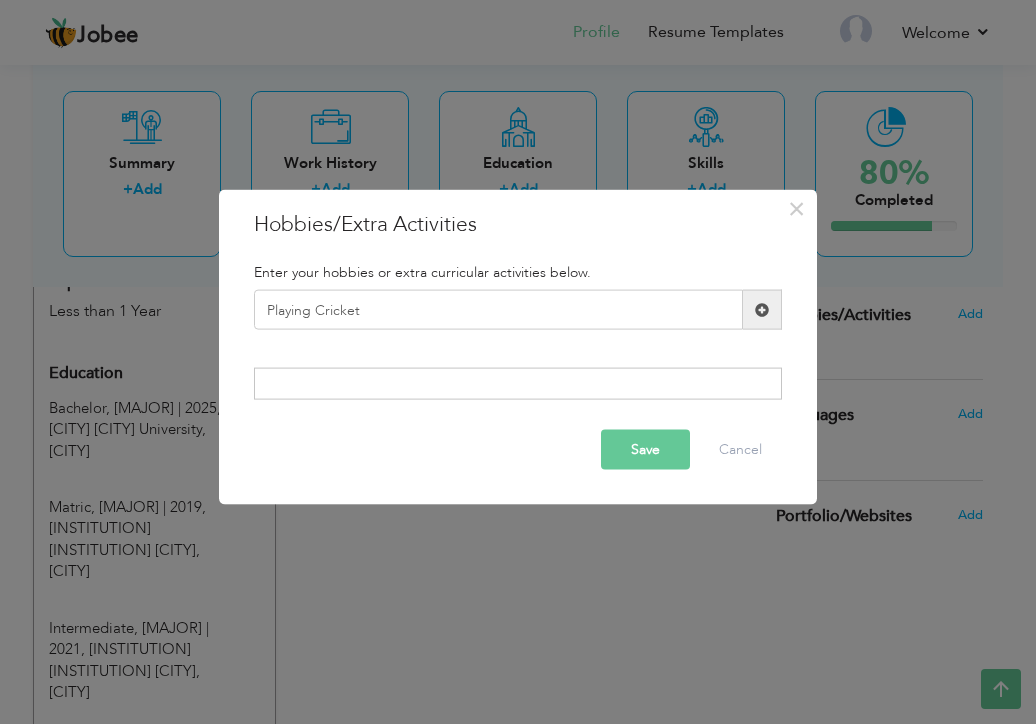 click at bounding box center (762, 310) 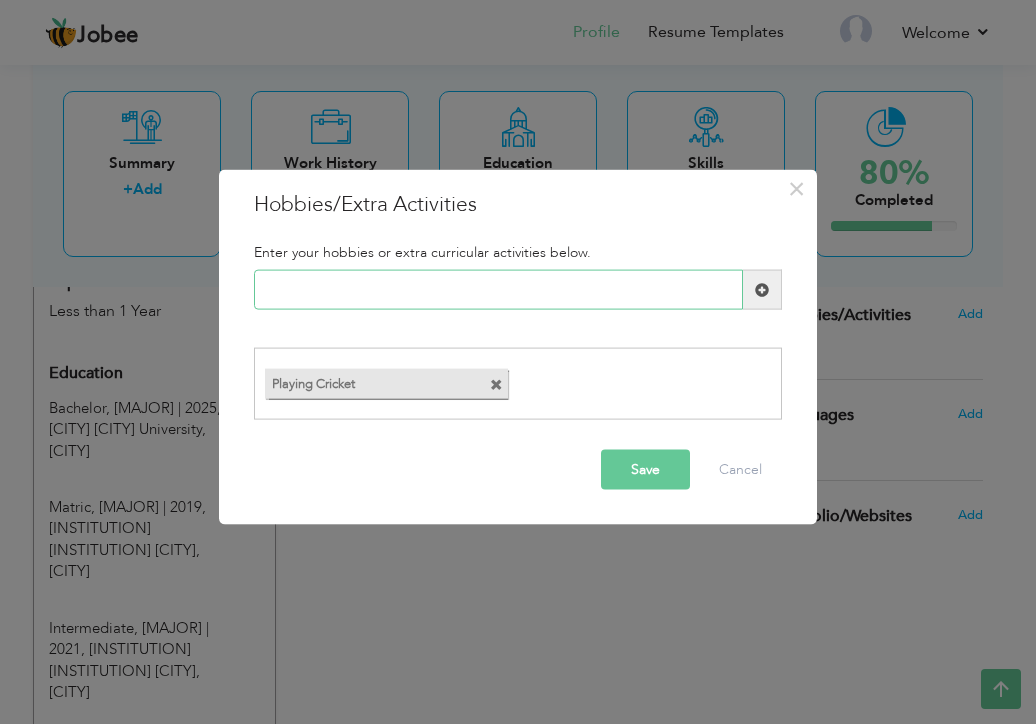 click at bounding box center [498, 290] 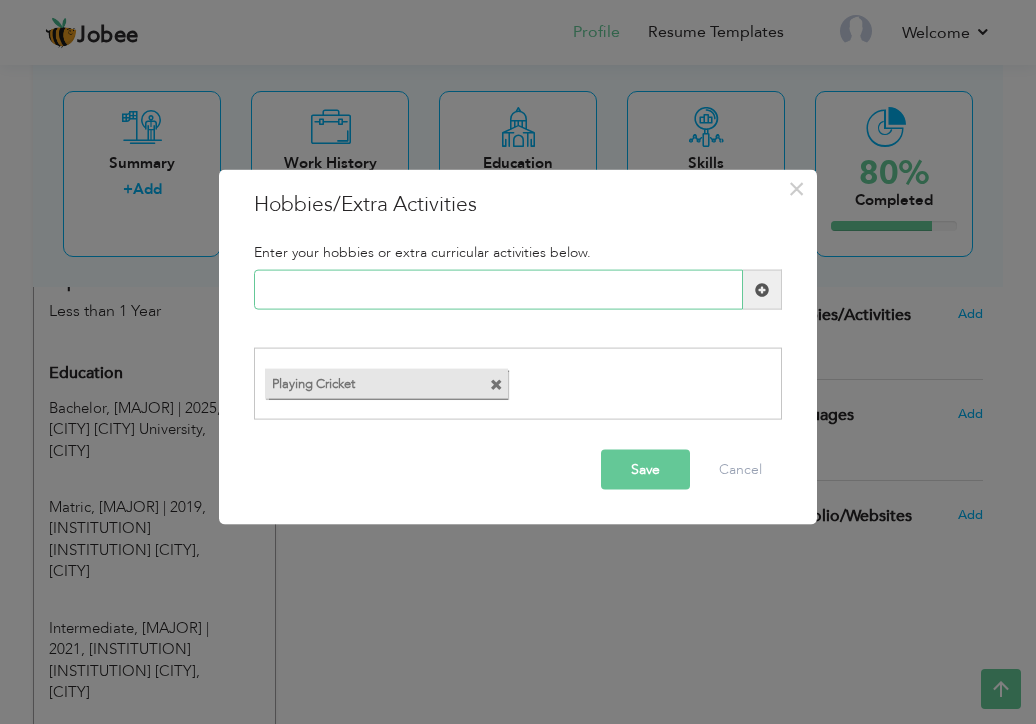 click at bounding box center [498, 290] 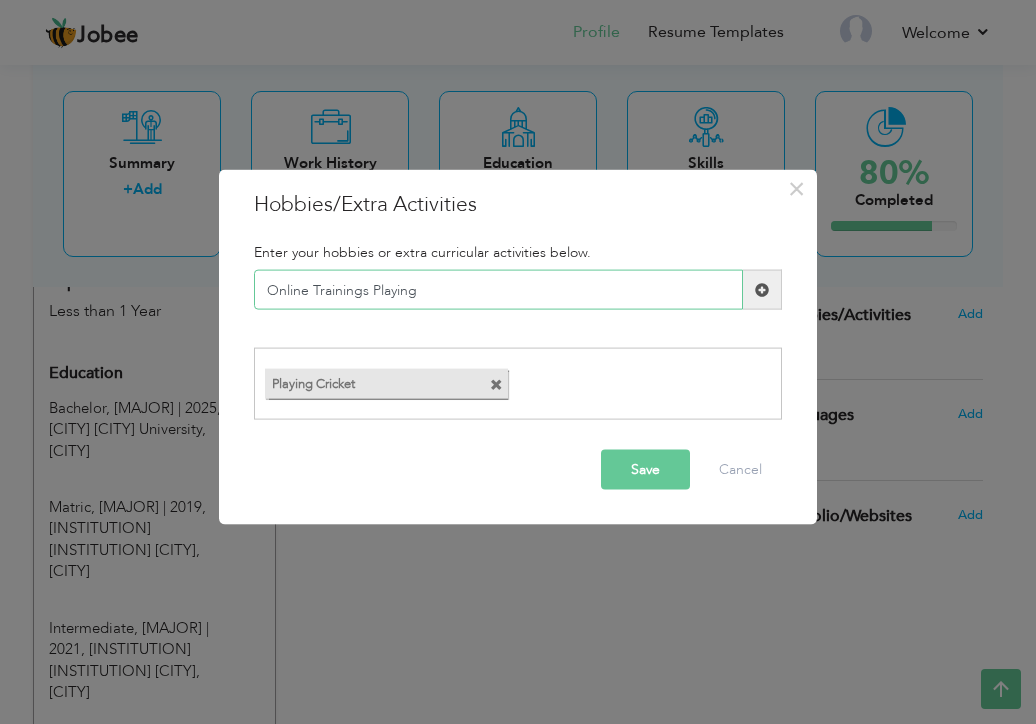 type on "Online Trainings Playing" 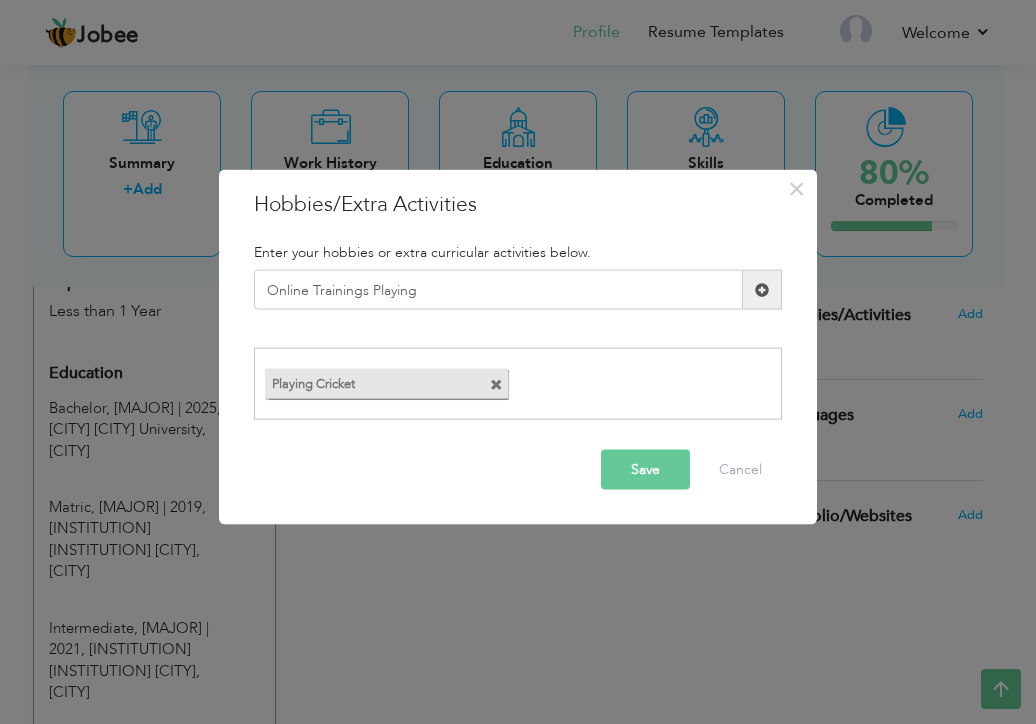click at bounding box center (762, 289) 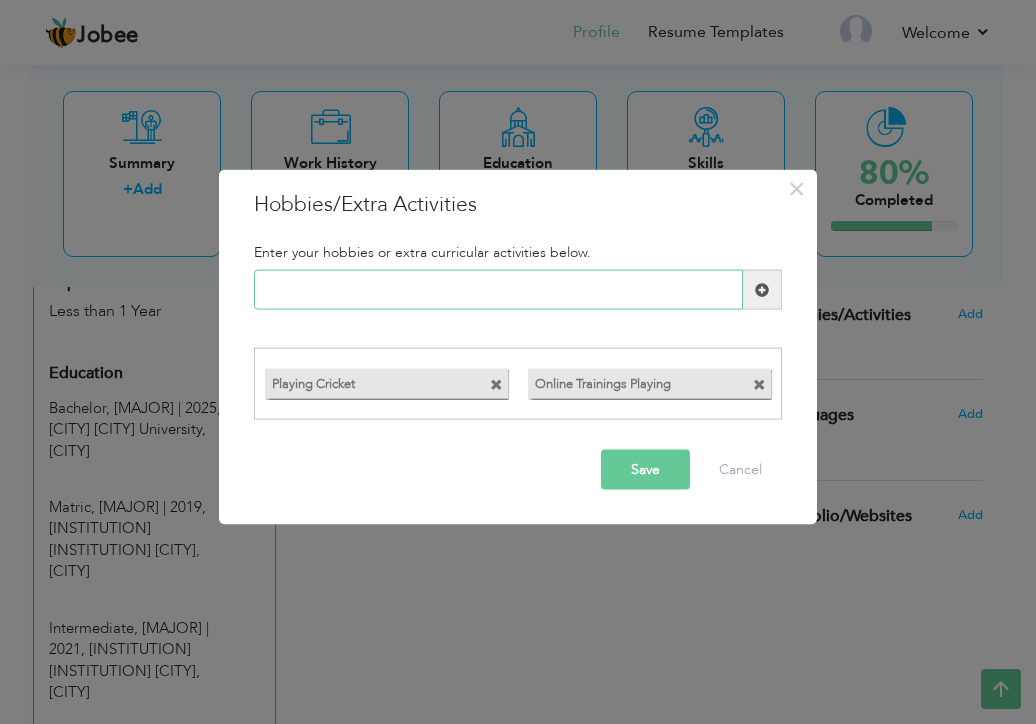 click at bounding box center (498, 290) 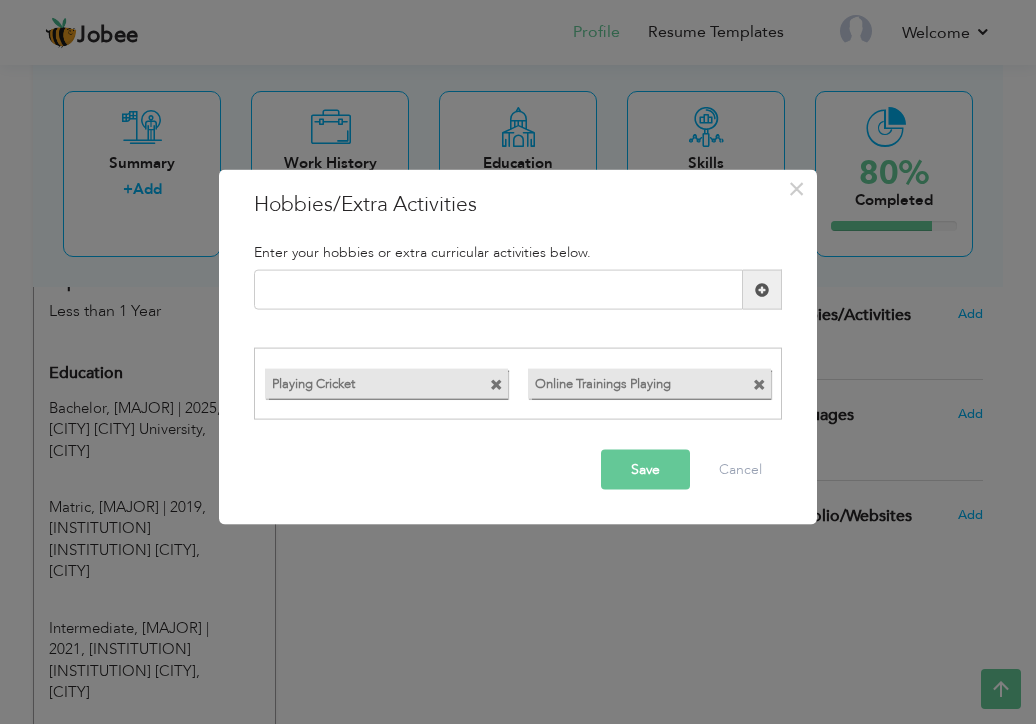 drag, startPoint x: 769, startPoint y: 374, endPoint x: 759, endPoint y: 379, distance: 11.18034 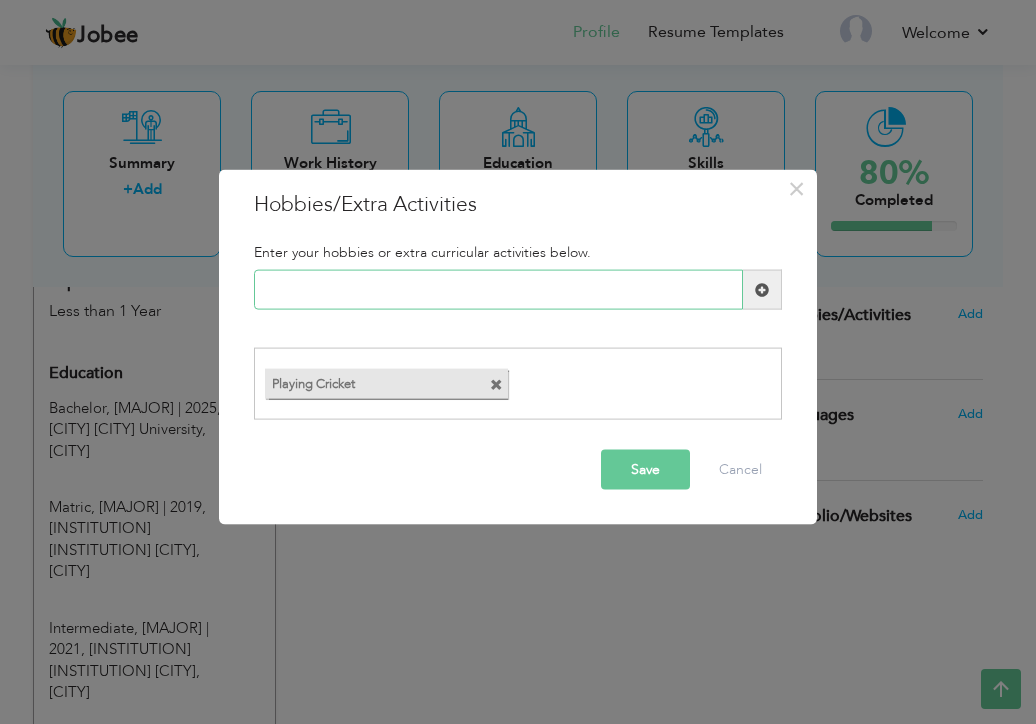 click at bounding box center [498, 290] 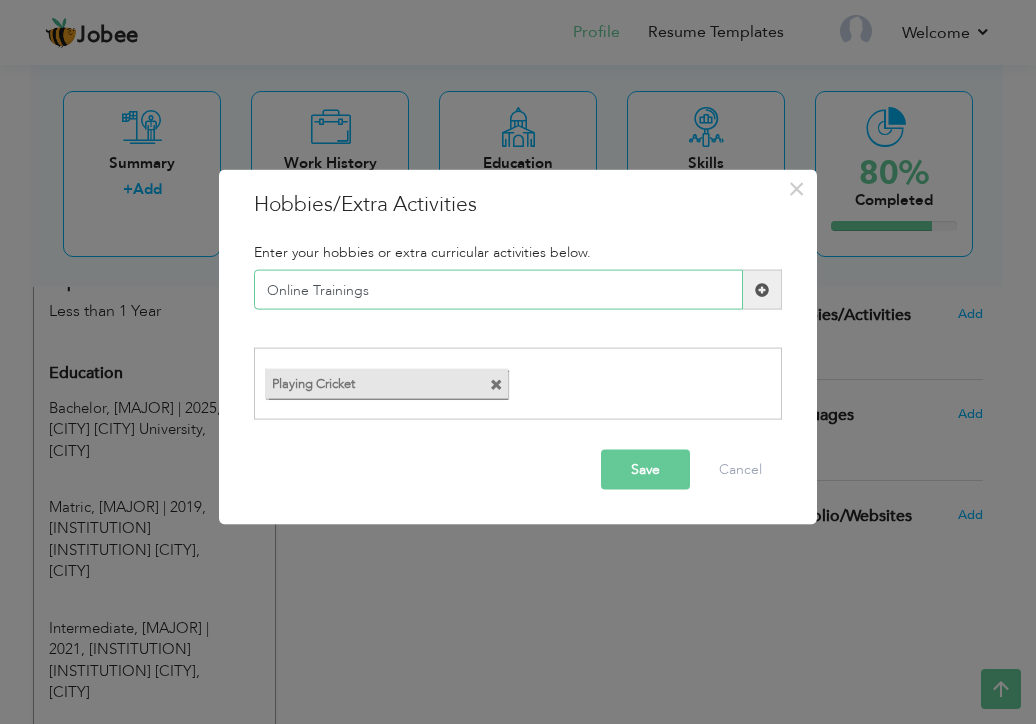 type on "Online Trainings" 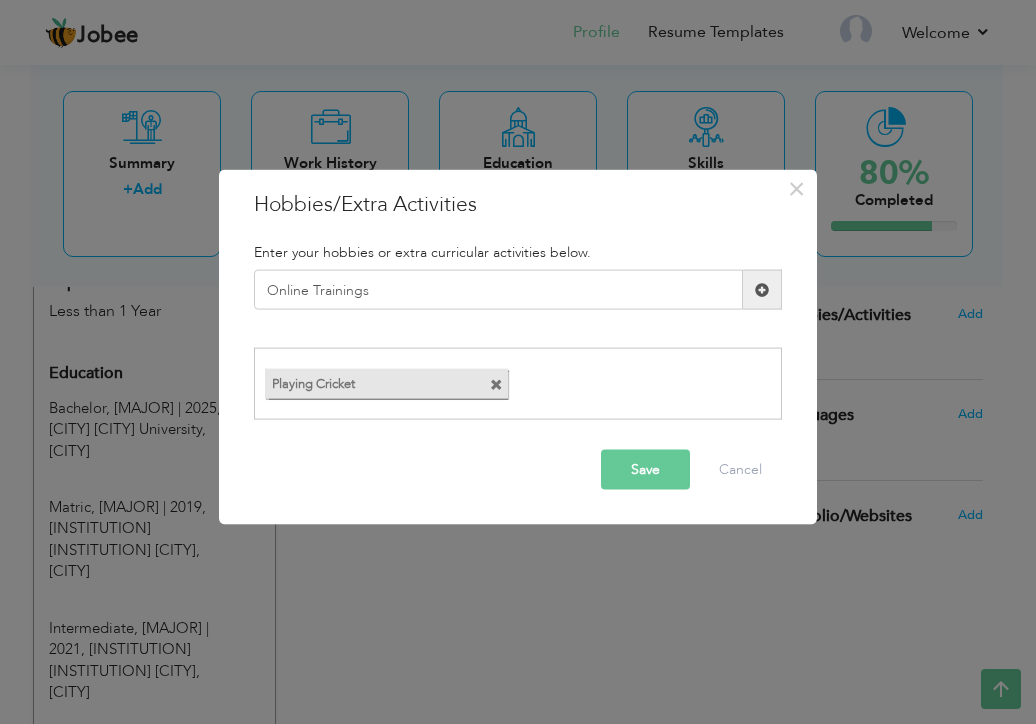 click at bounding box center (762, 289) 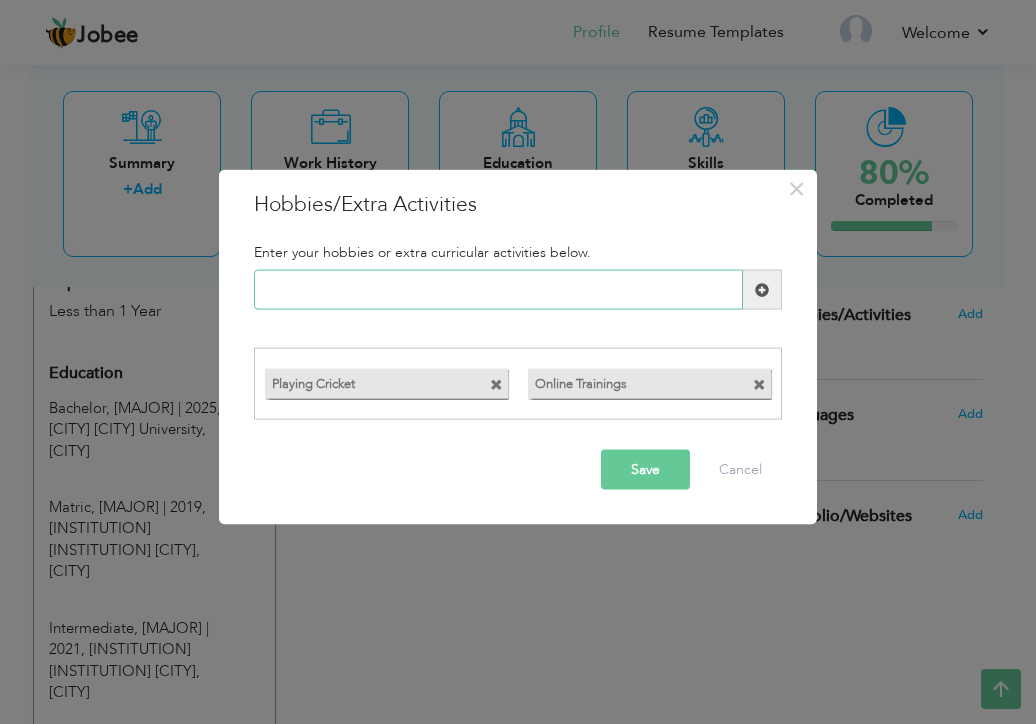 click at bounding box center [498, 290] 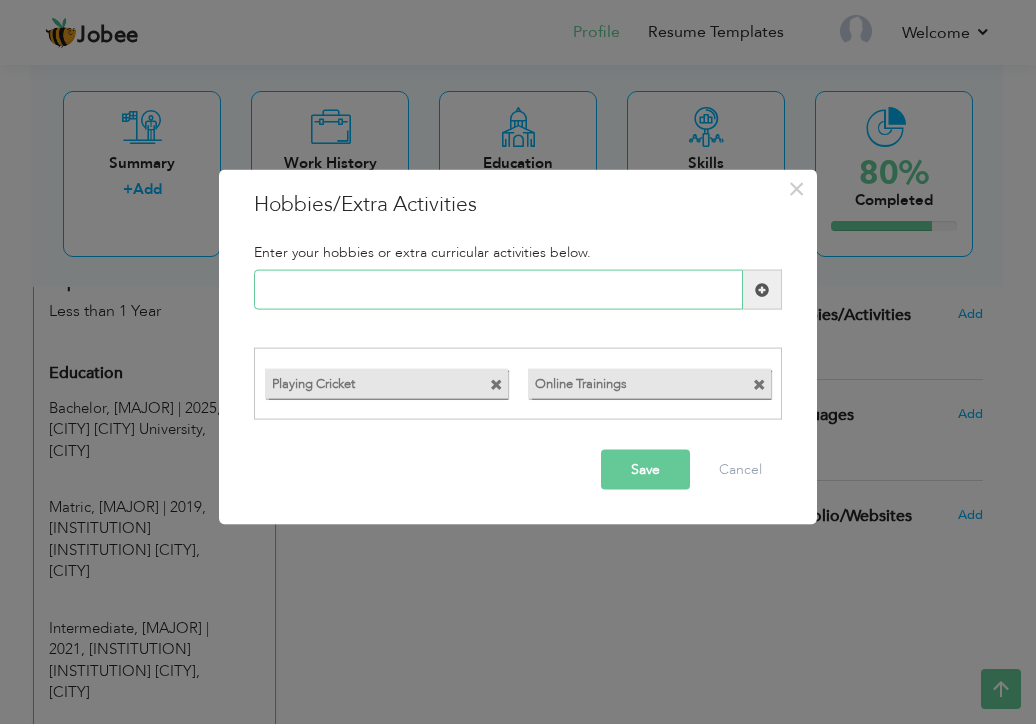type on "Z" 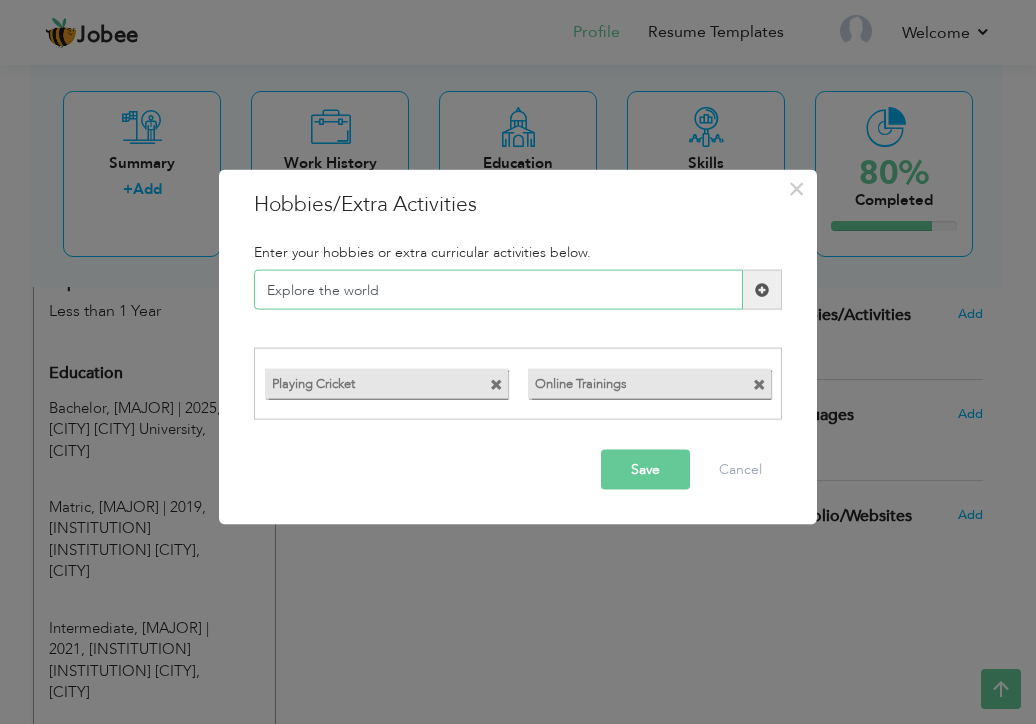 type on "Explore the world" 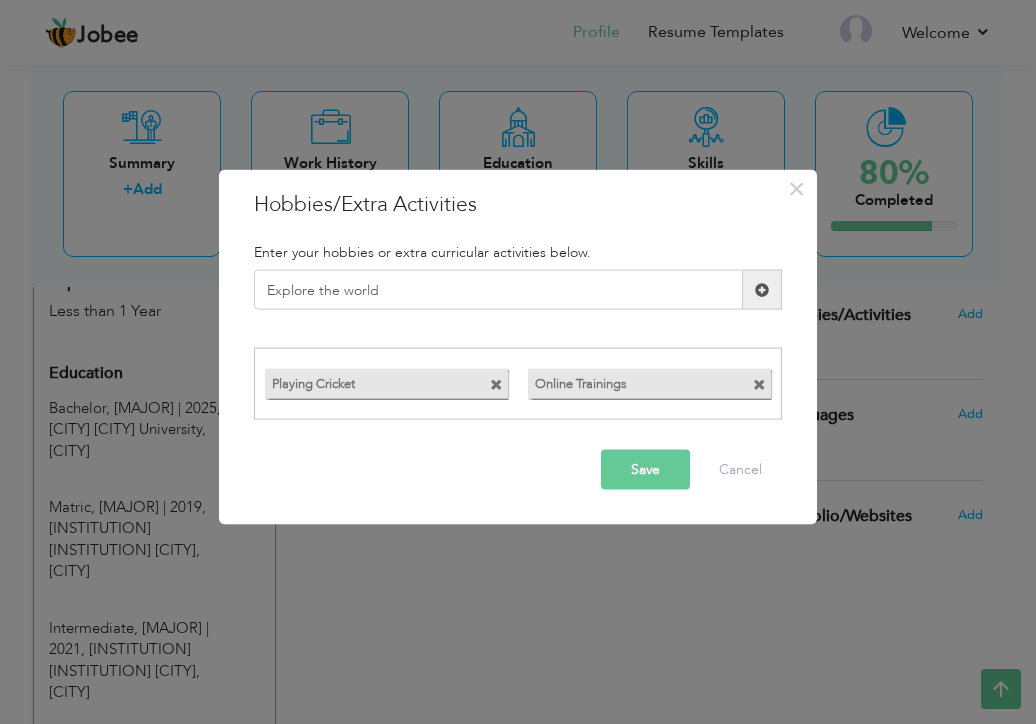 click at bounding box center [762, 290] 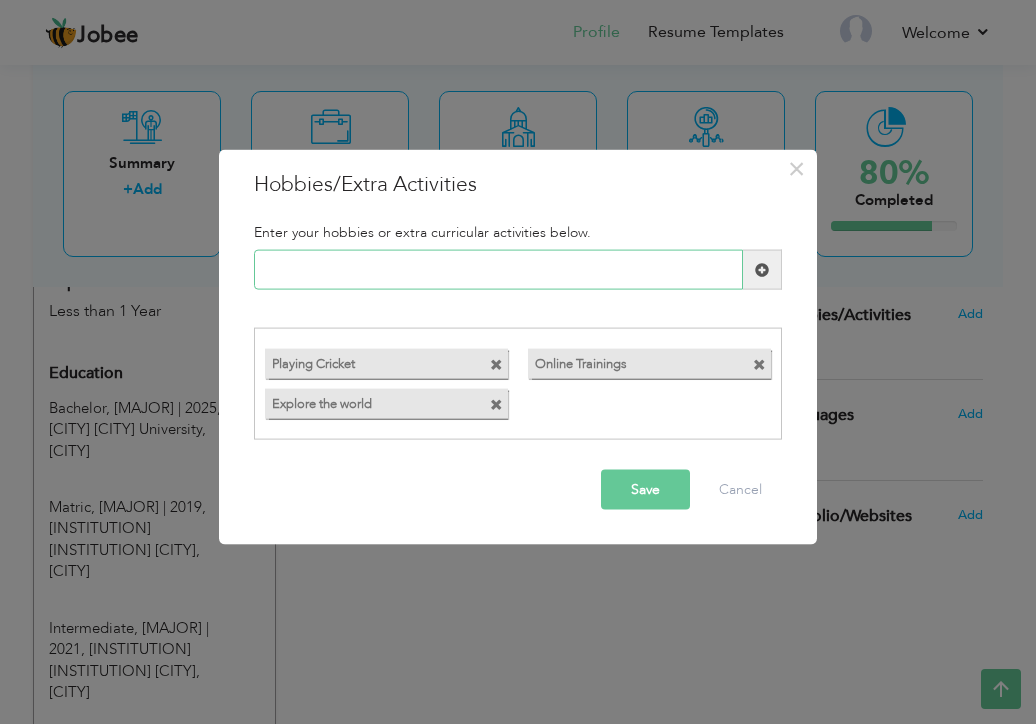 click at bounding box center (498, 270) 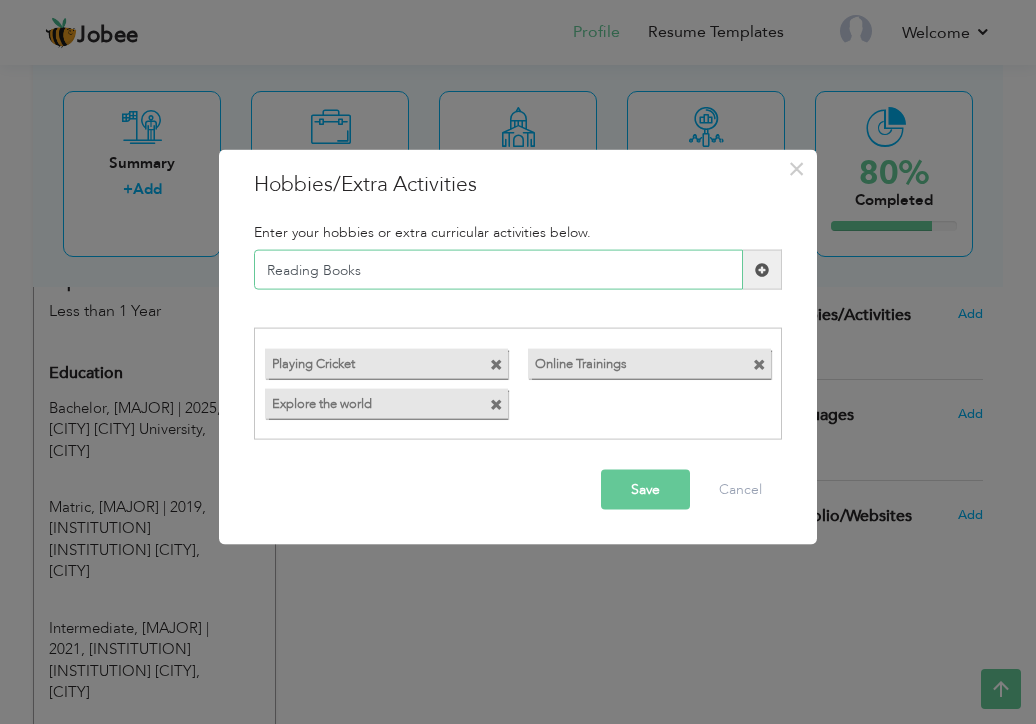 type on "Reading Books" 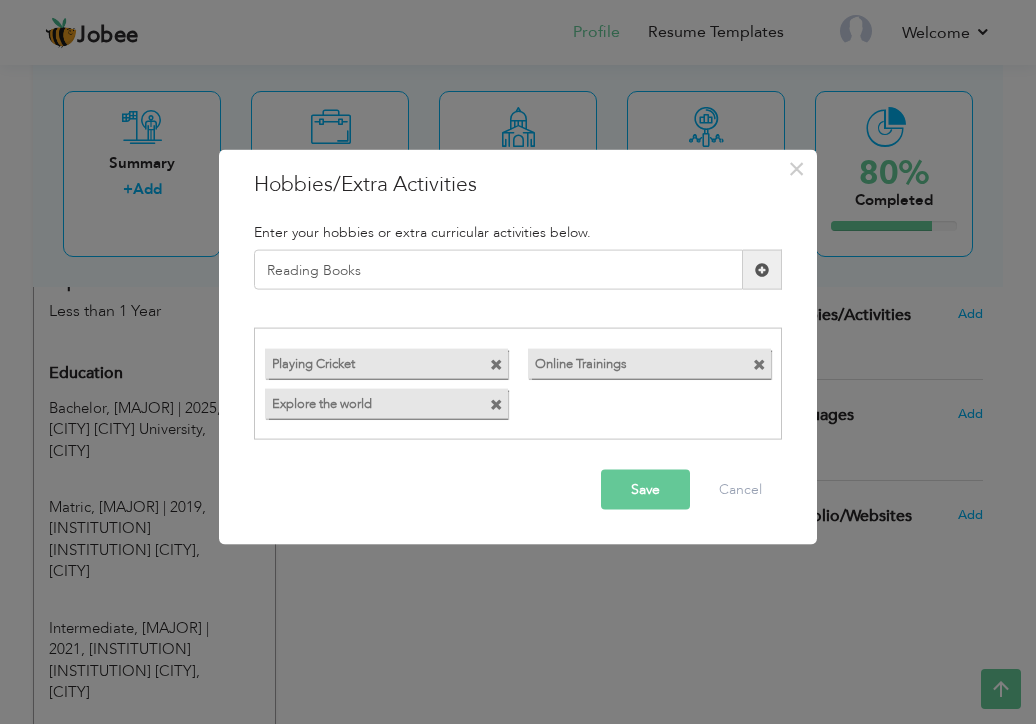 click at bounding box center (762, 269) 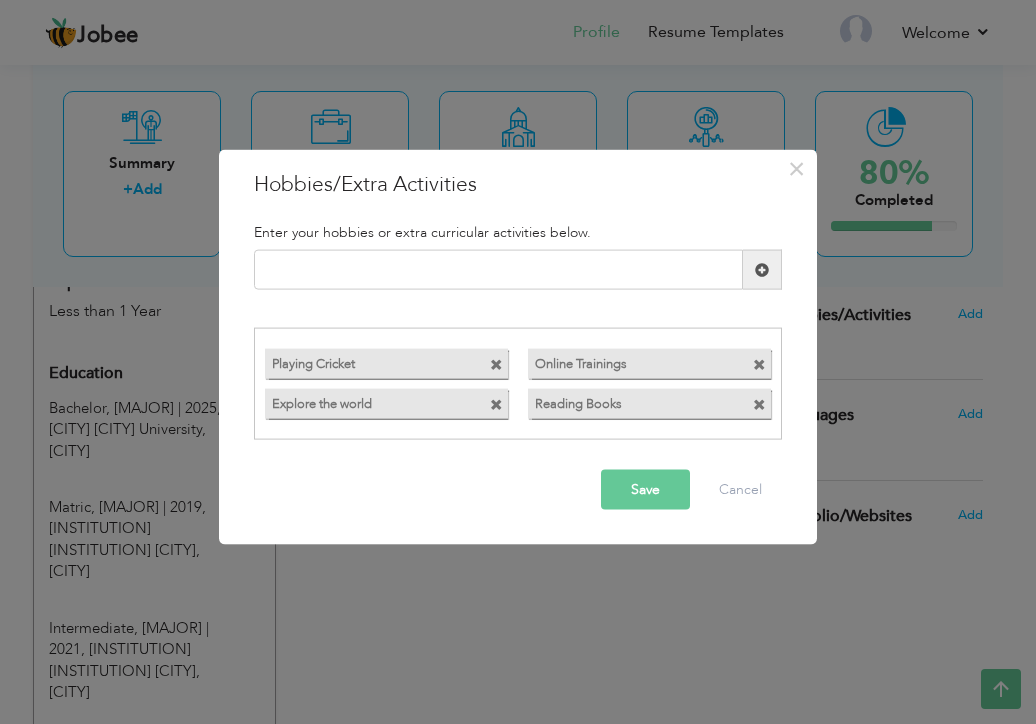 click on "Save" at bounding box center [645, 489] 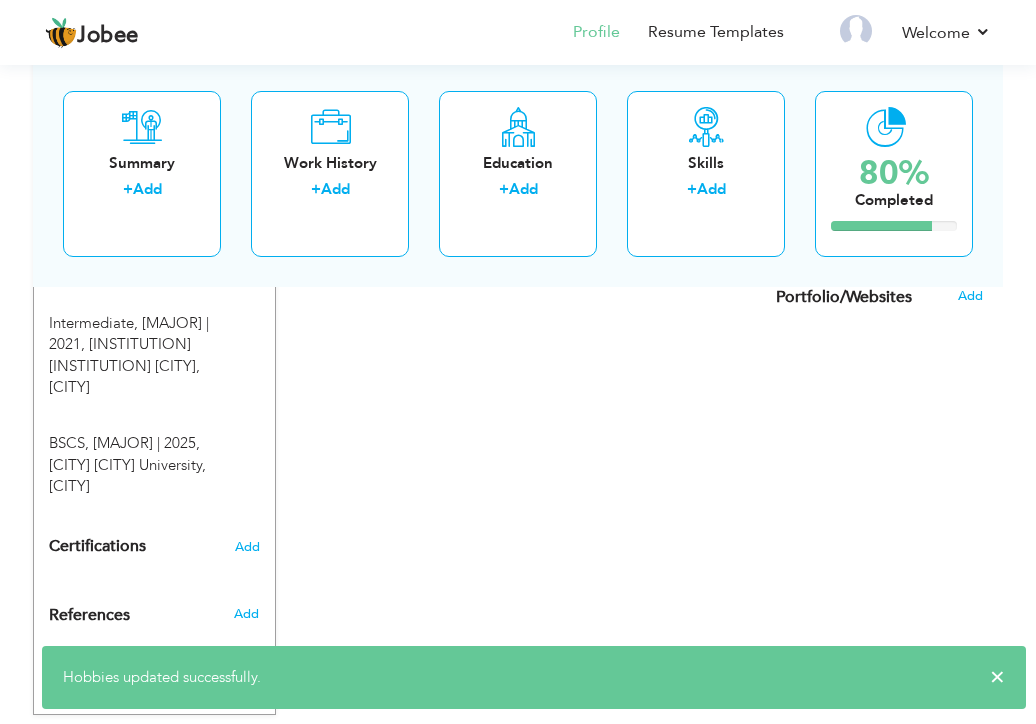 scroll, scrollTop: 833, scrollLeft: 0, axis: vertical 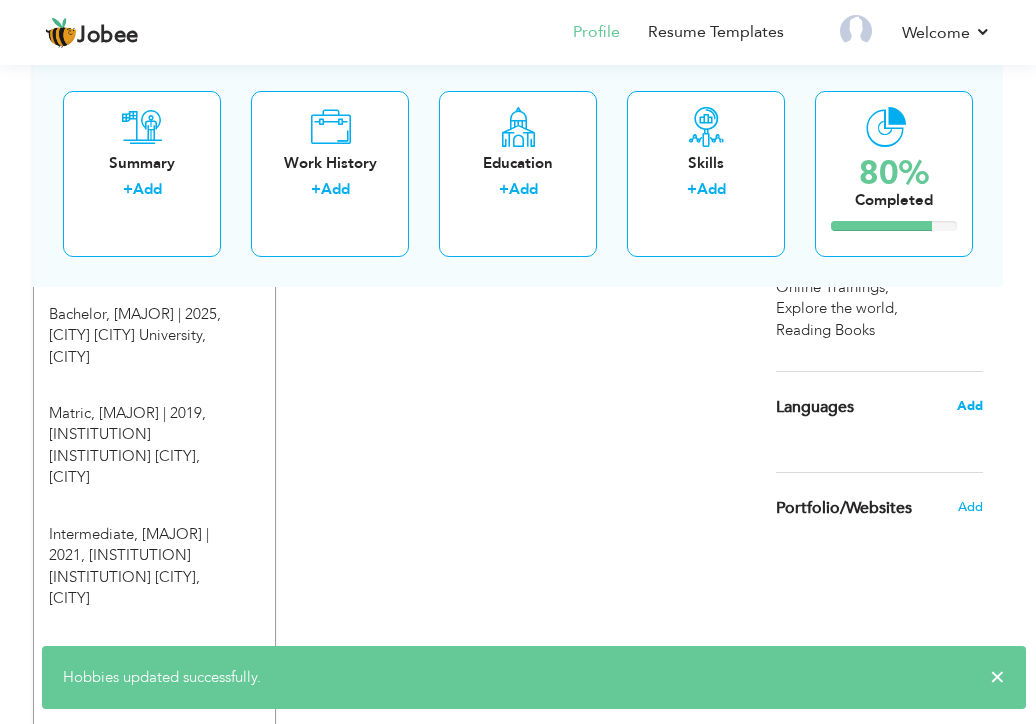 click on "Add" at bounding box center (970, 406) 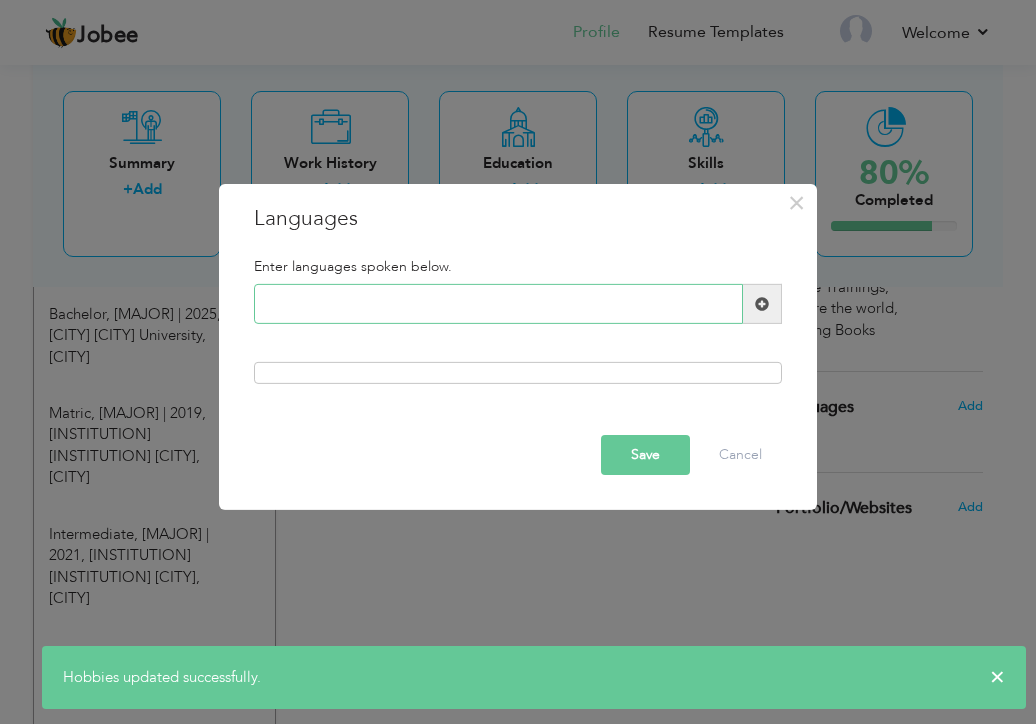 click at bounding box center [498, 304] 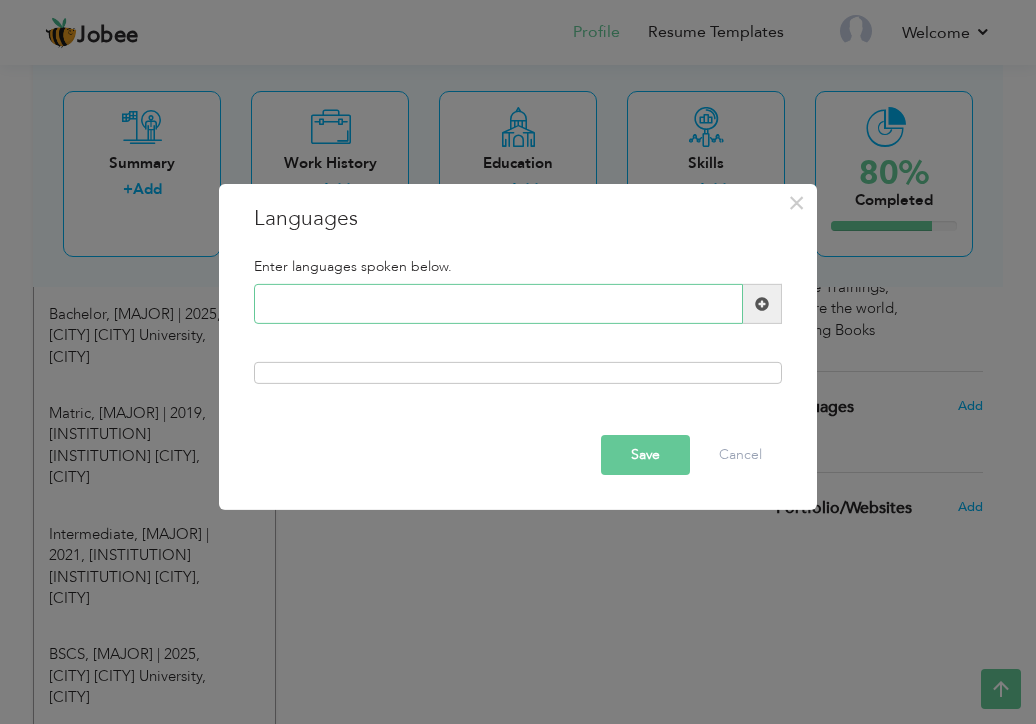 type on "I" 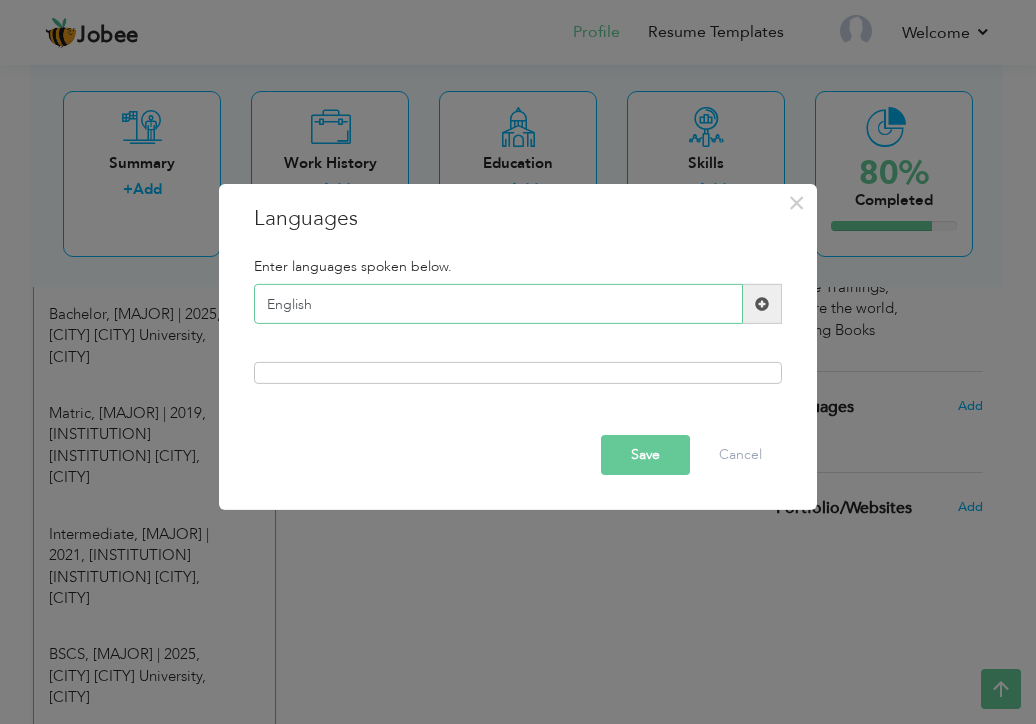 type on "English" 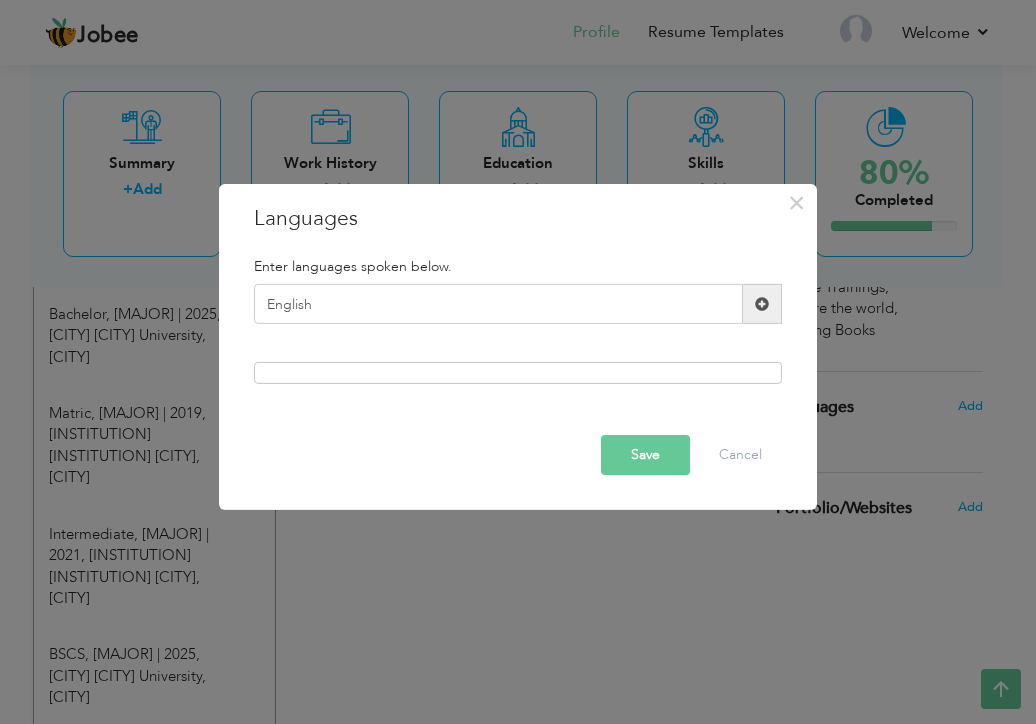 click at bounding box center (762, 304) 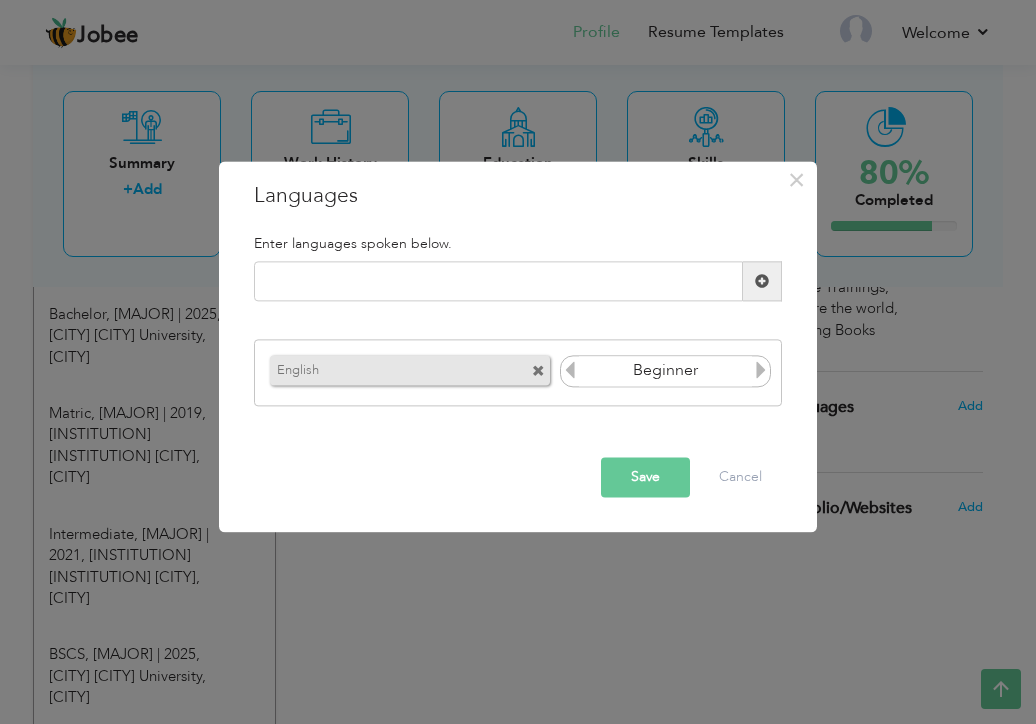 click at bounding box center (761, 370) 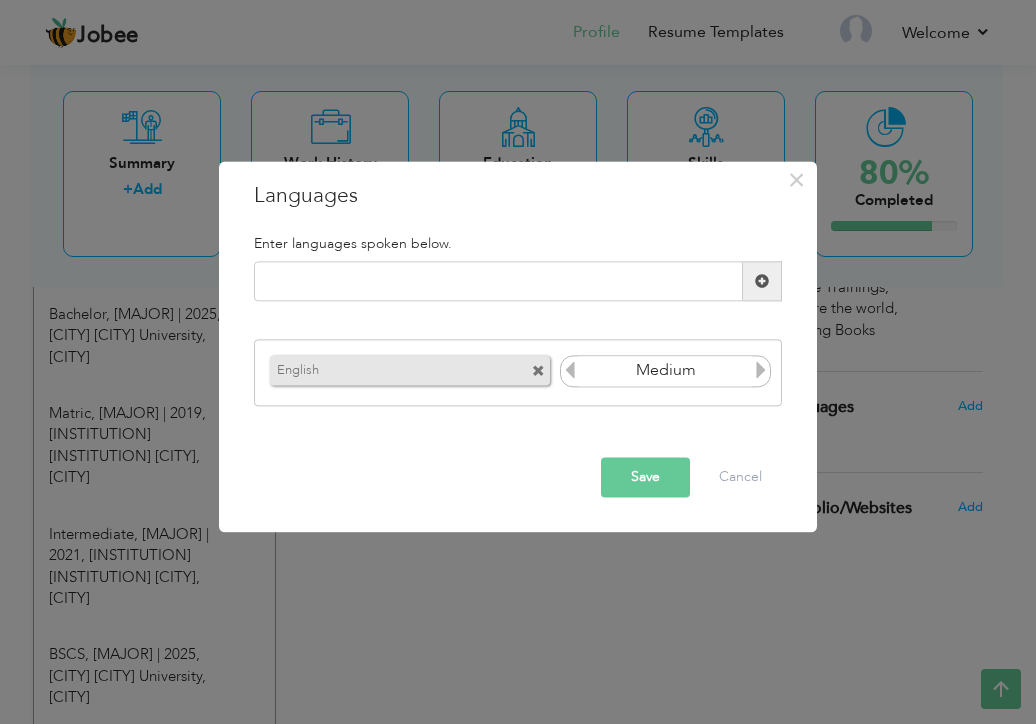 click on "Beginner" at bounding box center (665, 371) 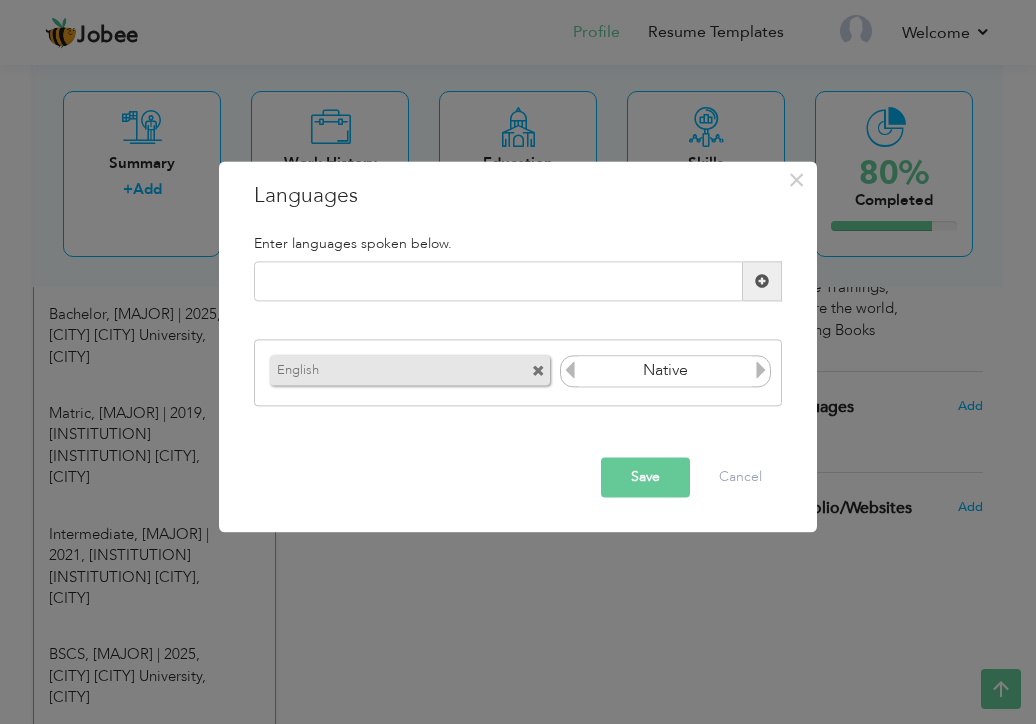 click at bounding box center (761, 370) 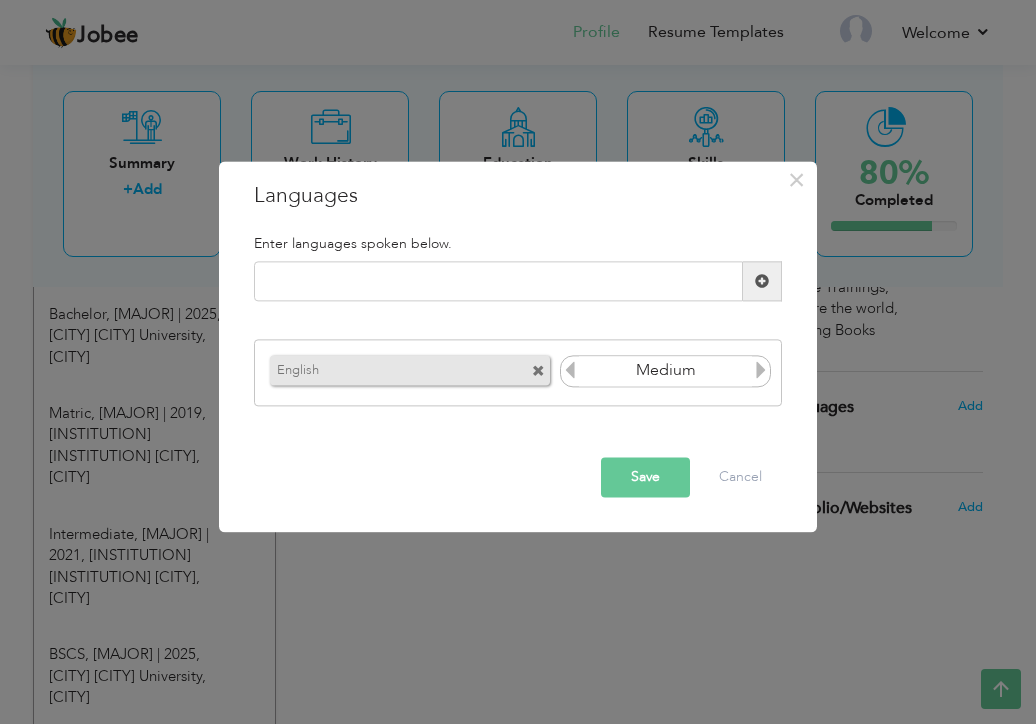 click at bounding box center (570, 370) 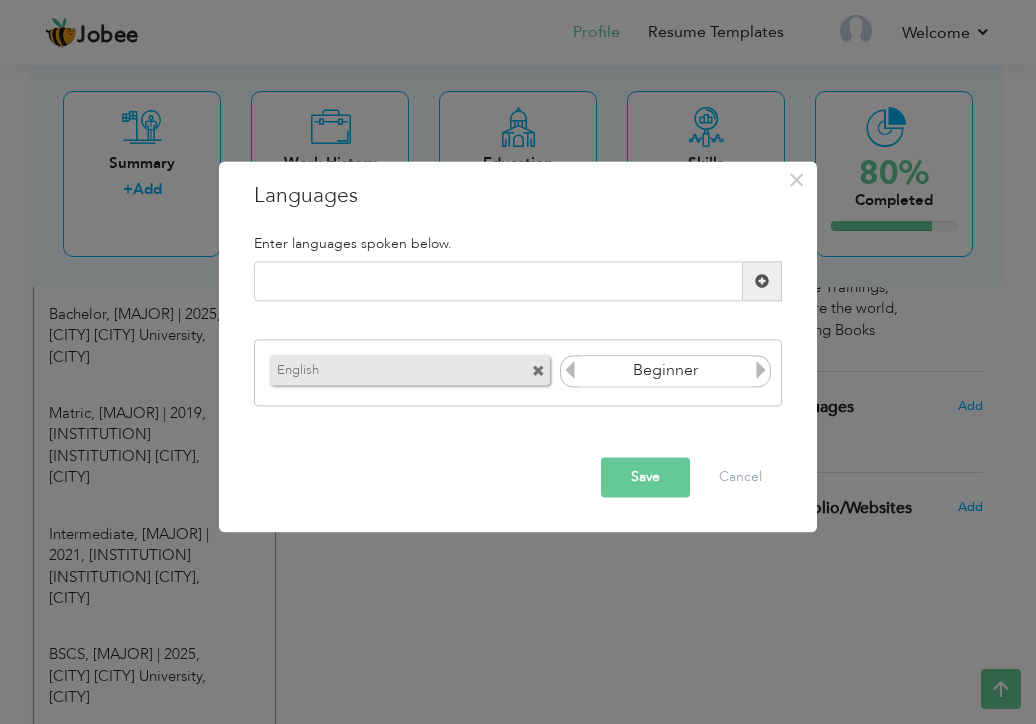 click at bounding box center (570, 370) 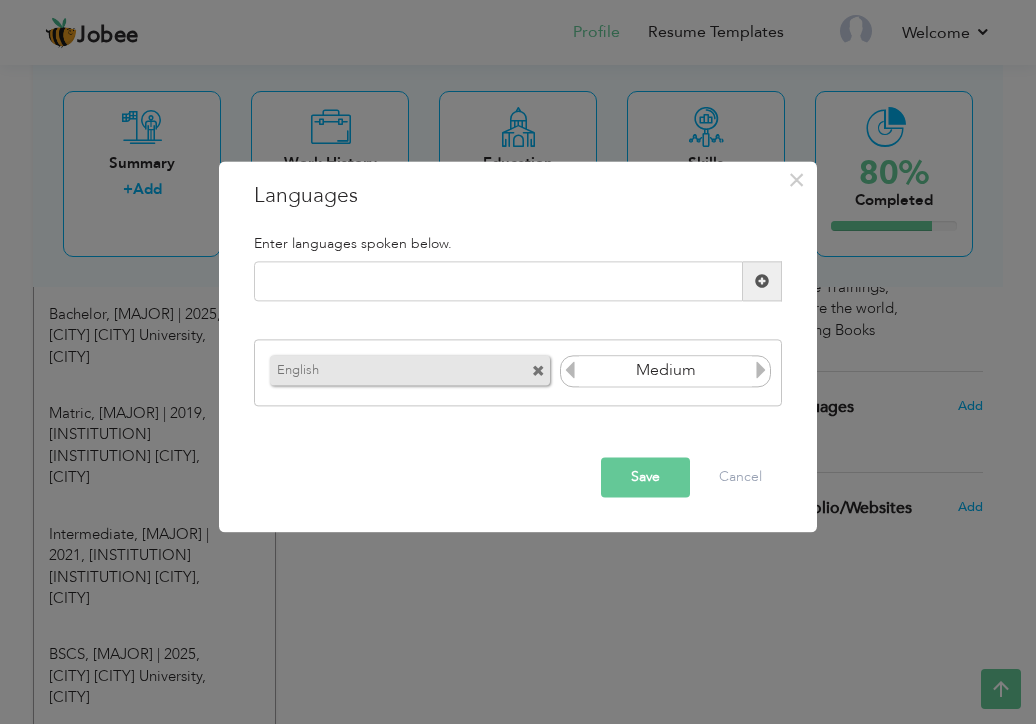 click at bounding box center (761, 370) 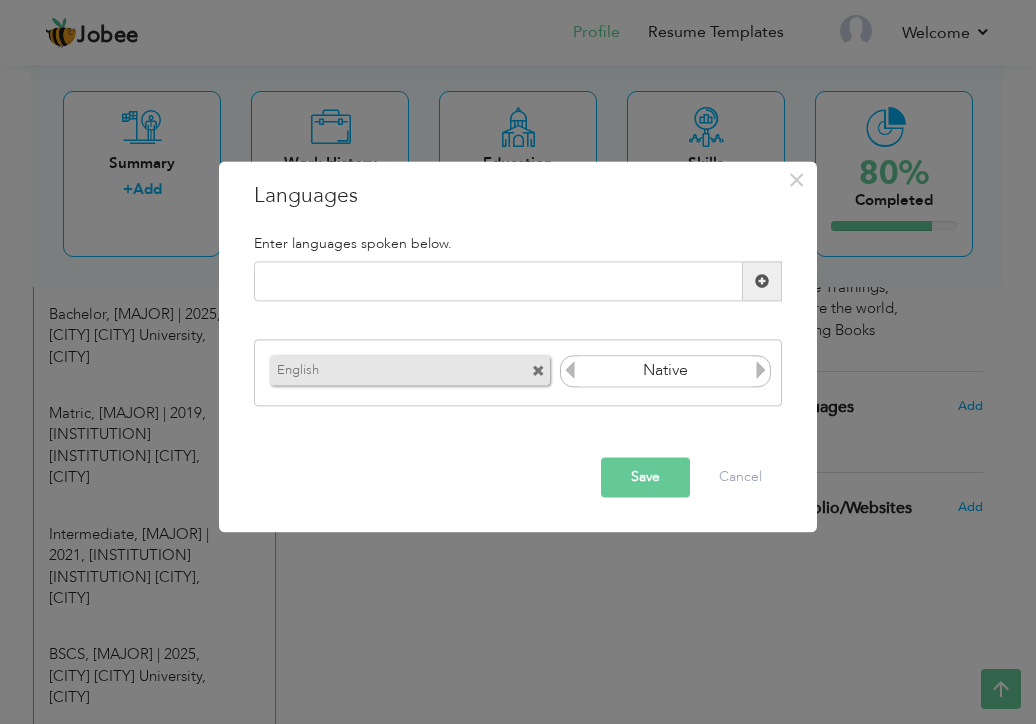 click at bounding box center (761, 370) 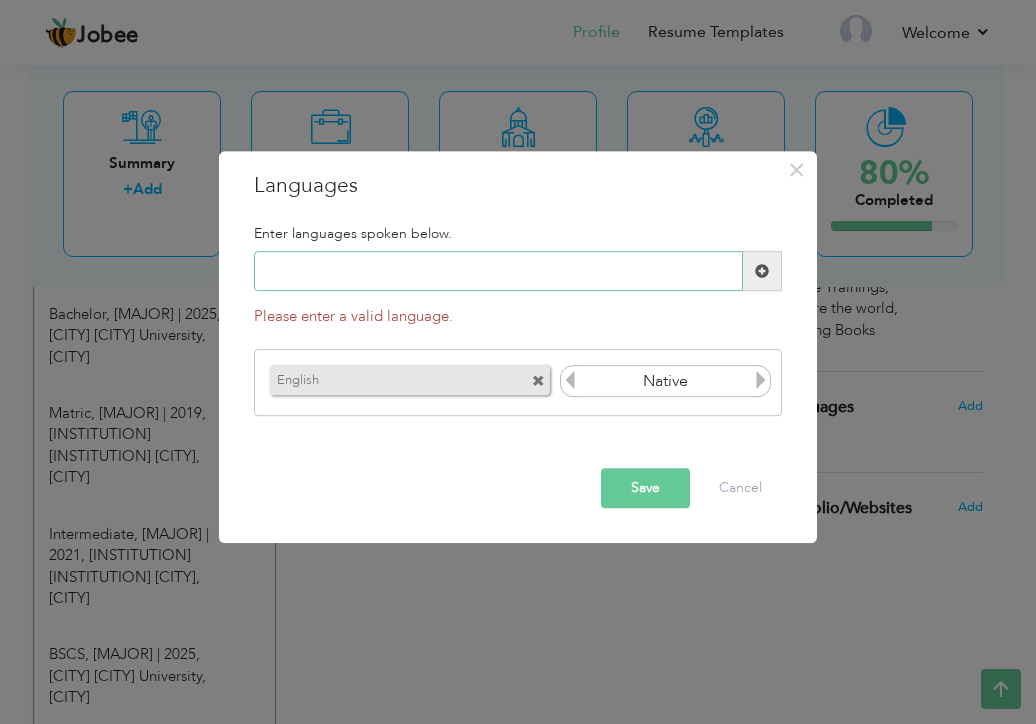click at bounding box center [498, 272] 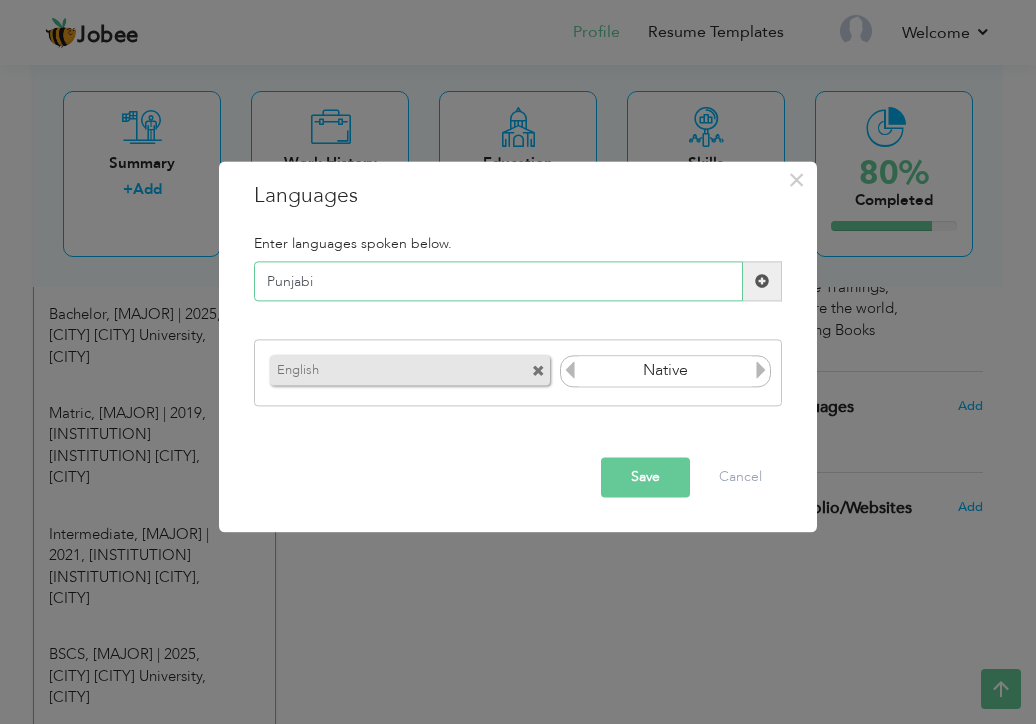 type on "Punjabi" 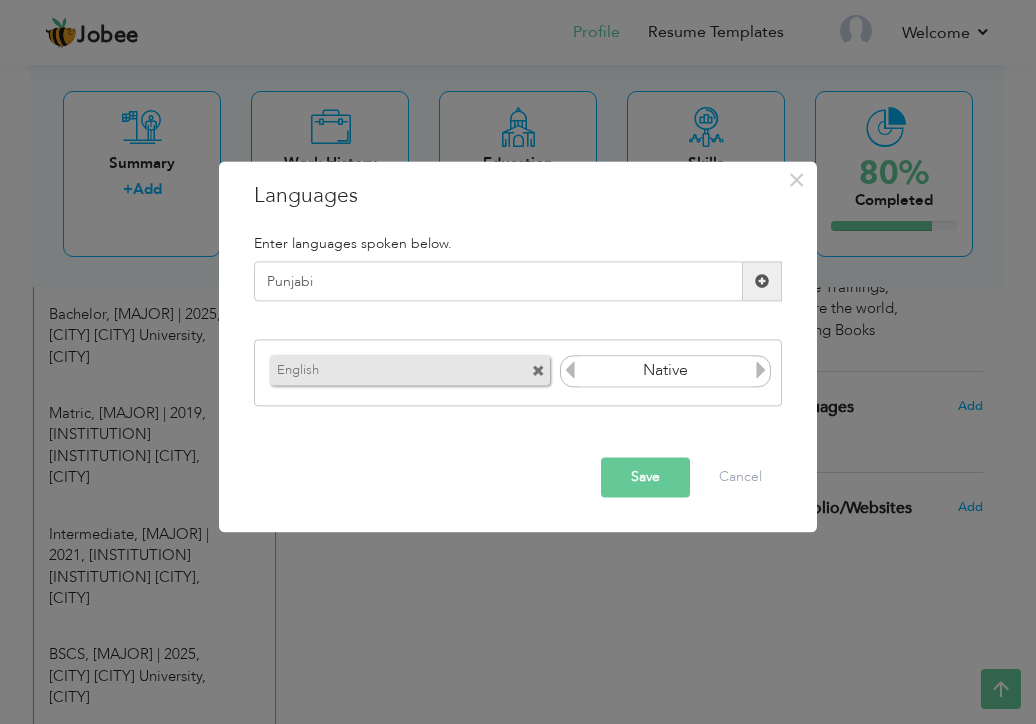 click at bounding box center (762, 281) 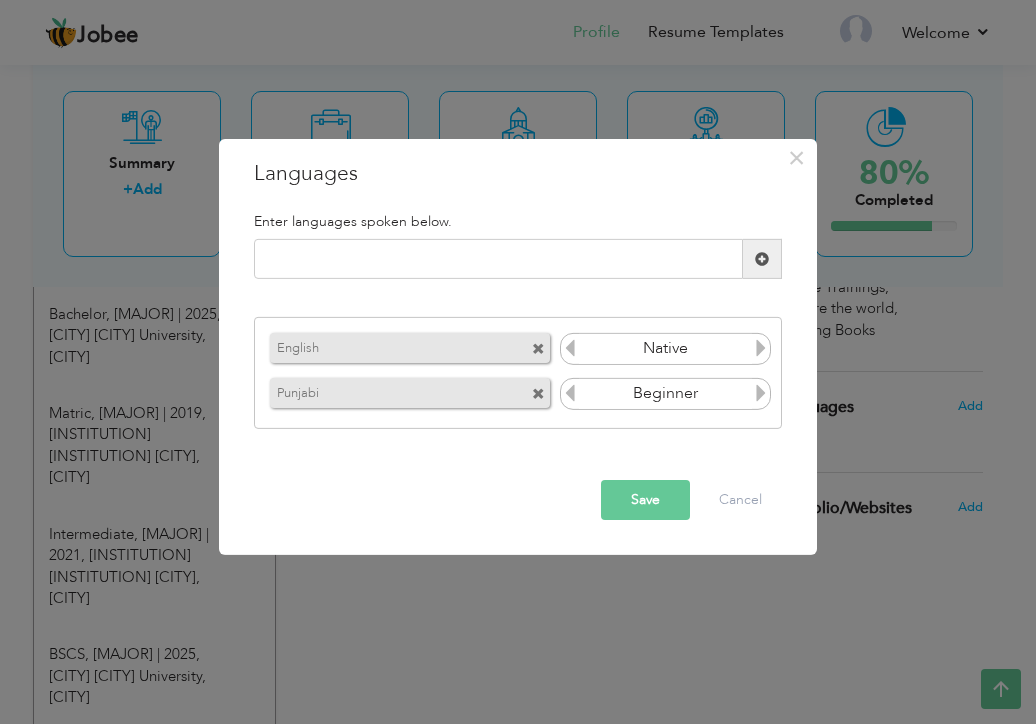 click at bounding box center [761, 393] 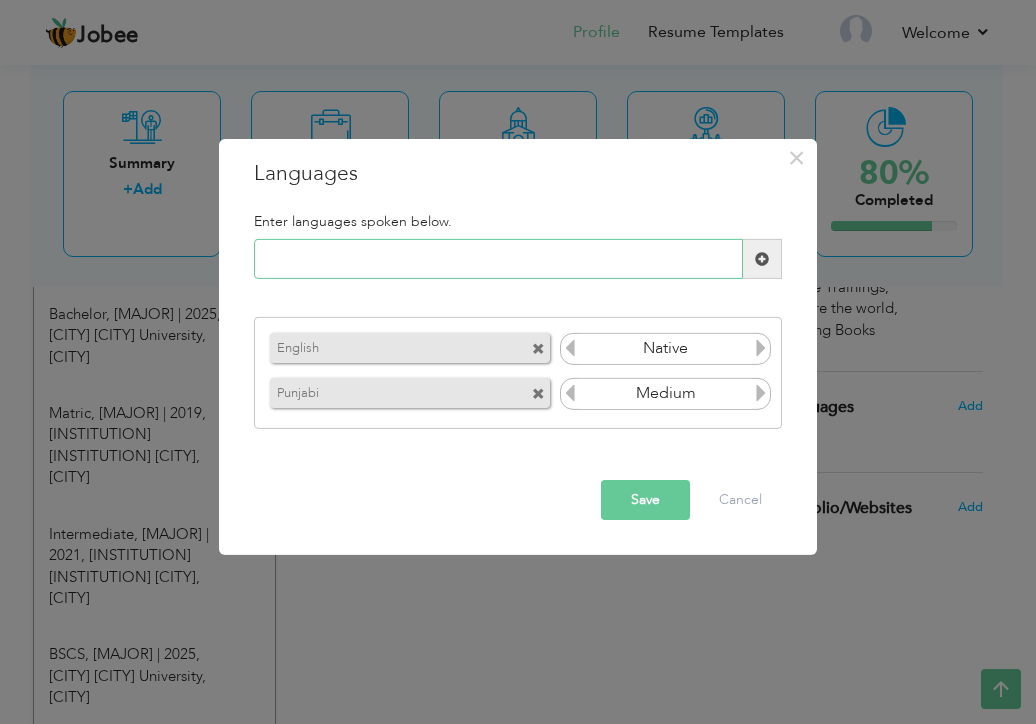 click at bounding box center [498, 259] 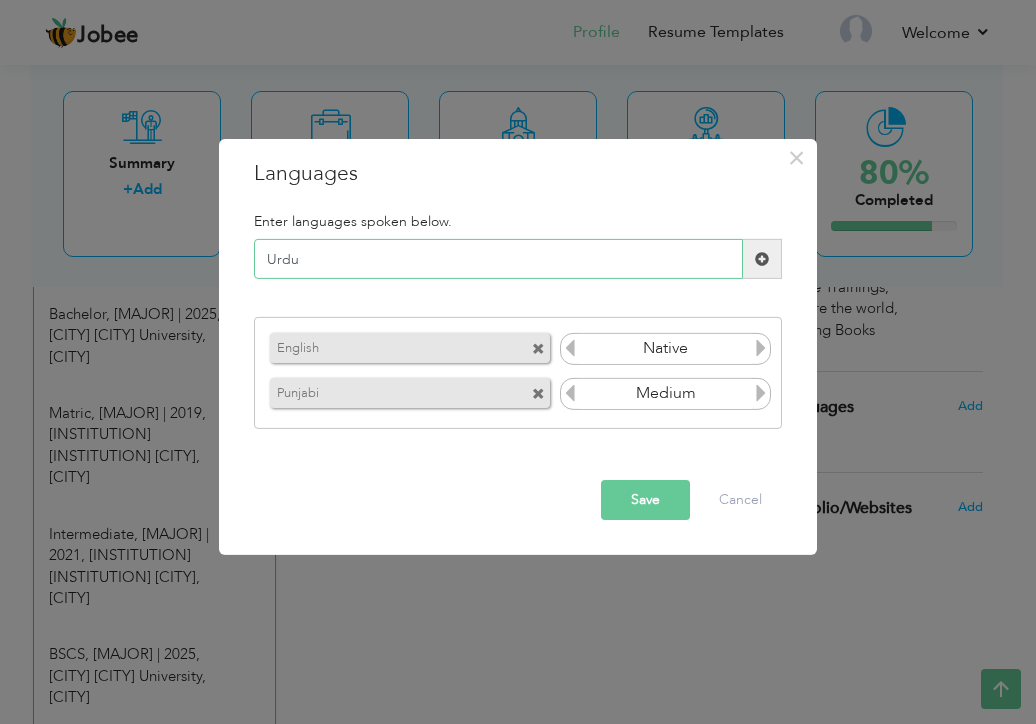 type on "Urdu" 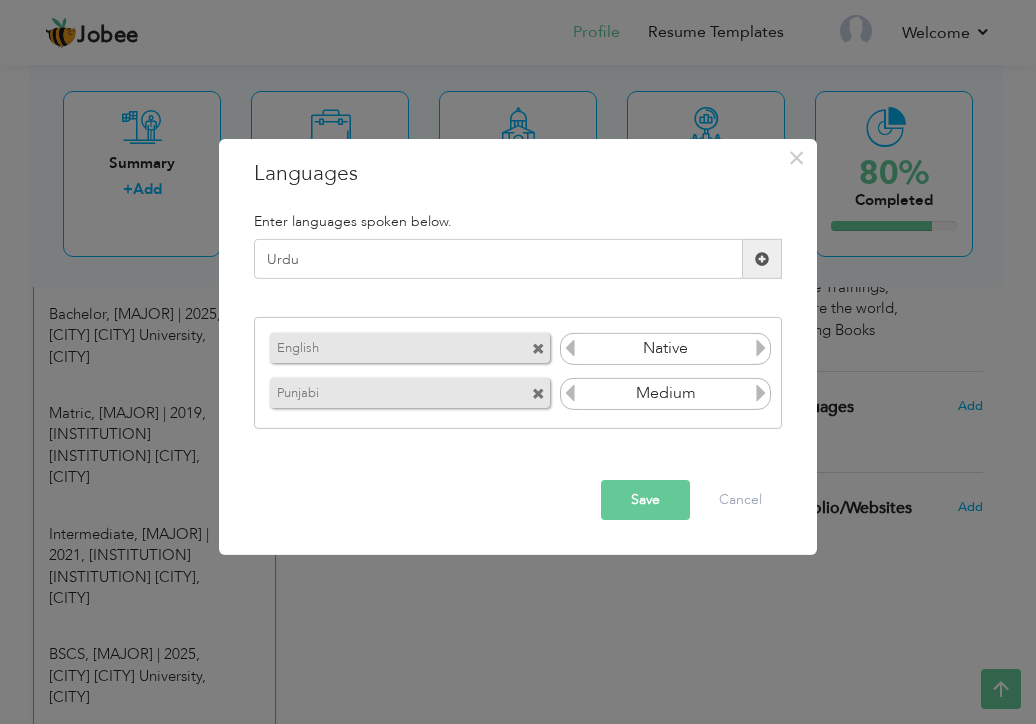 click at bounding box center (762, 259) 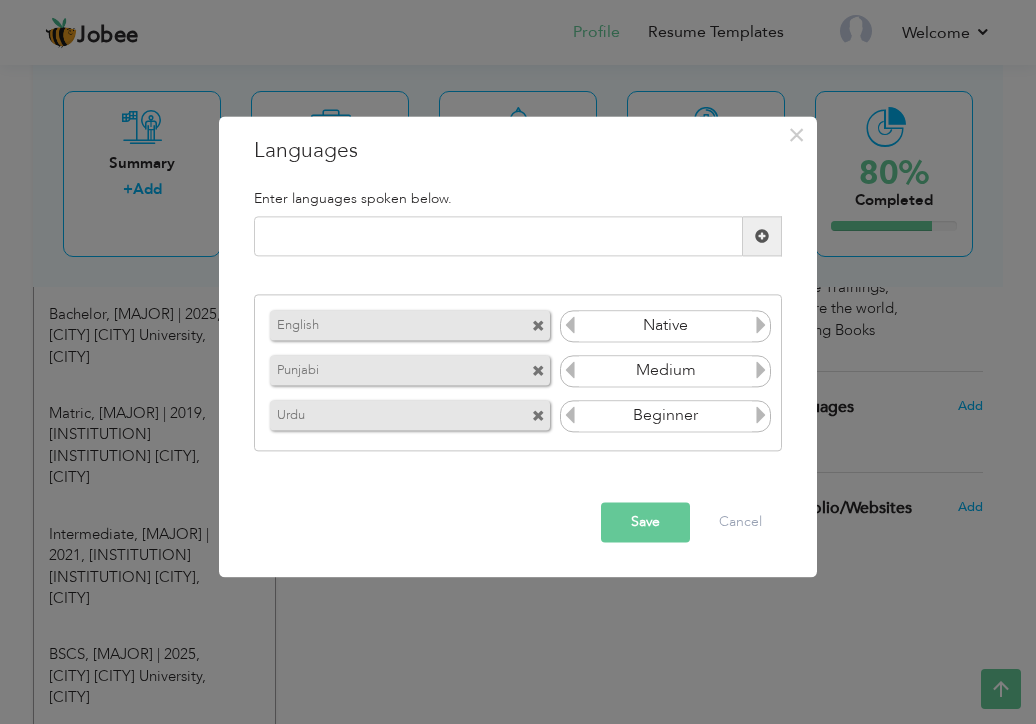 click at bounding box center (761, 415) 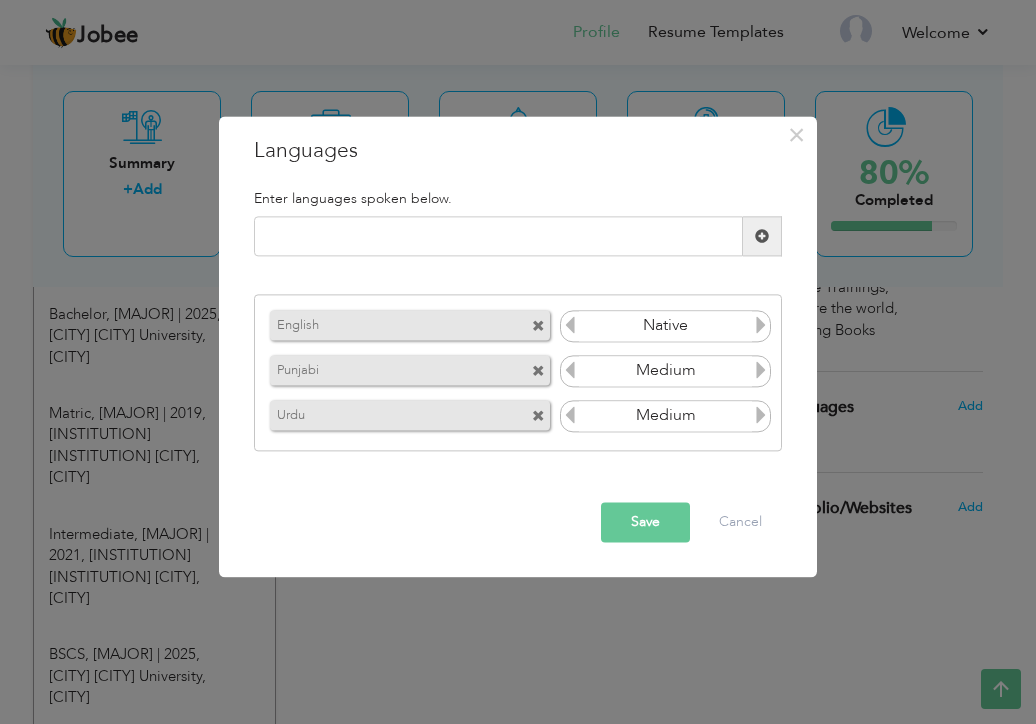 click on "Save" at bounding box center (645, 523) 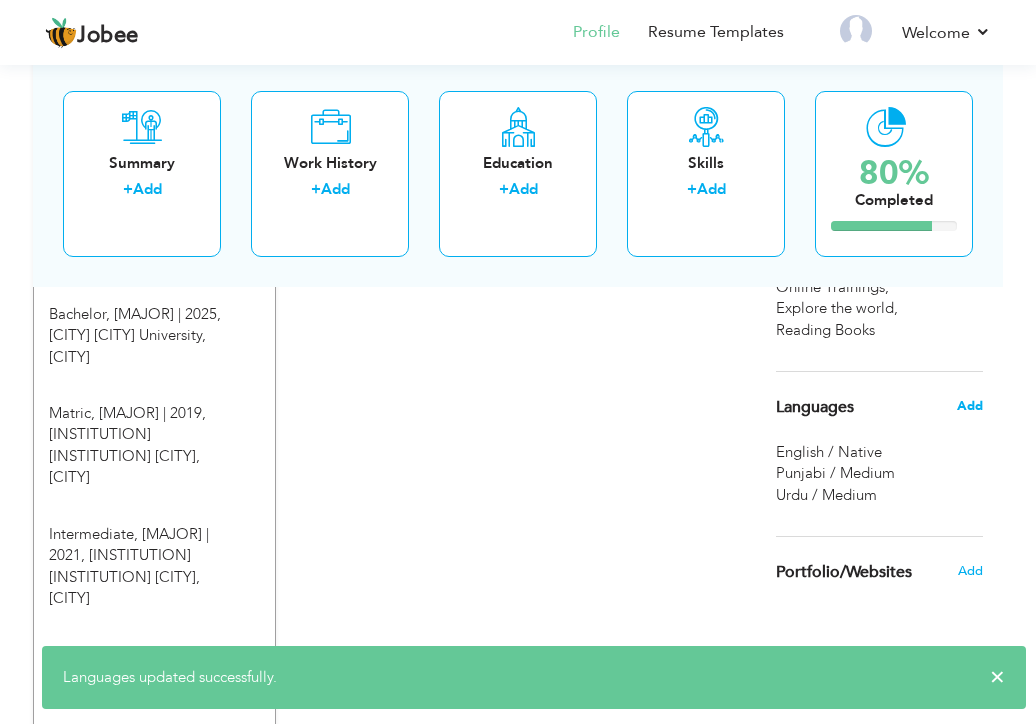 click on "Add" at bounding box center [970, 406] 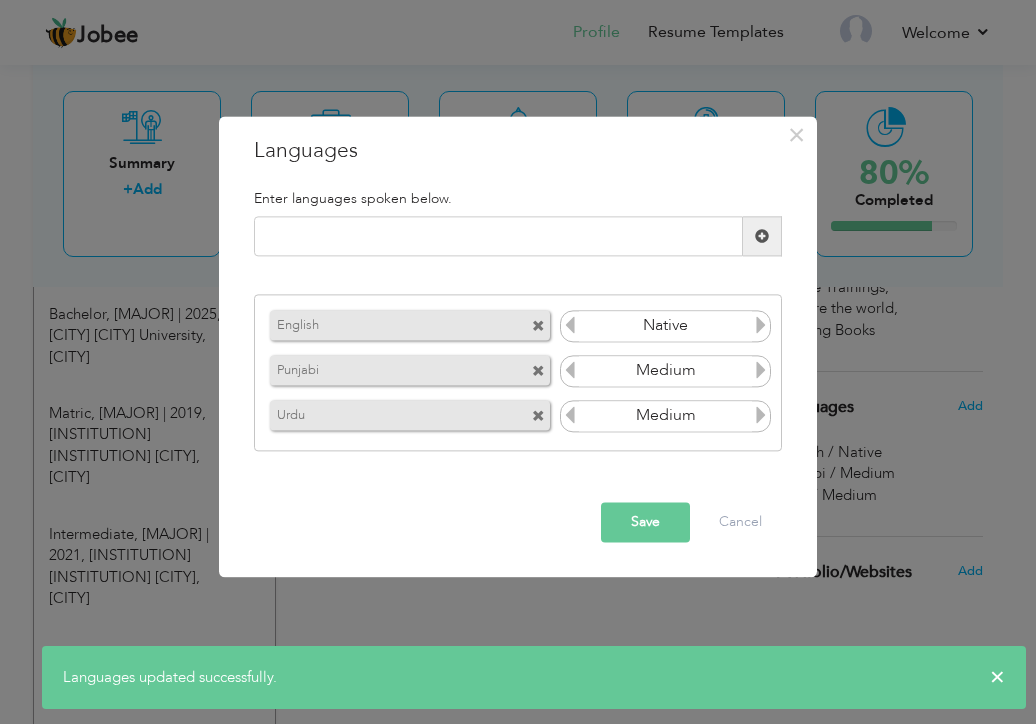 click at bounding box center [761, 415] 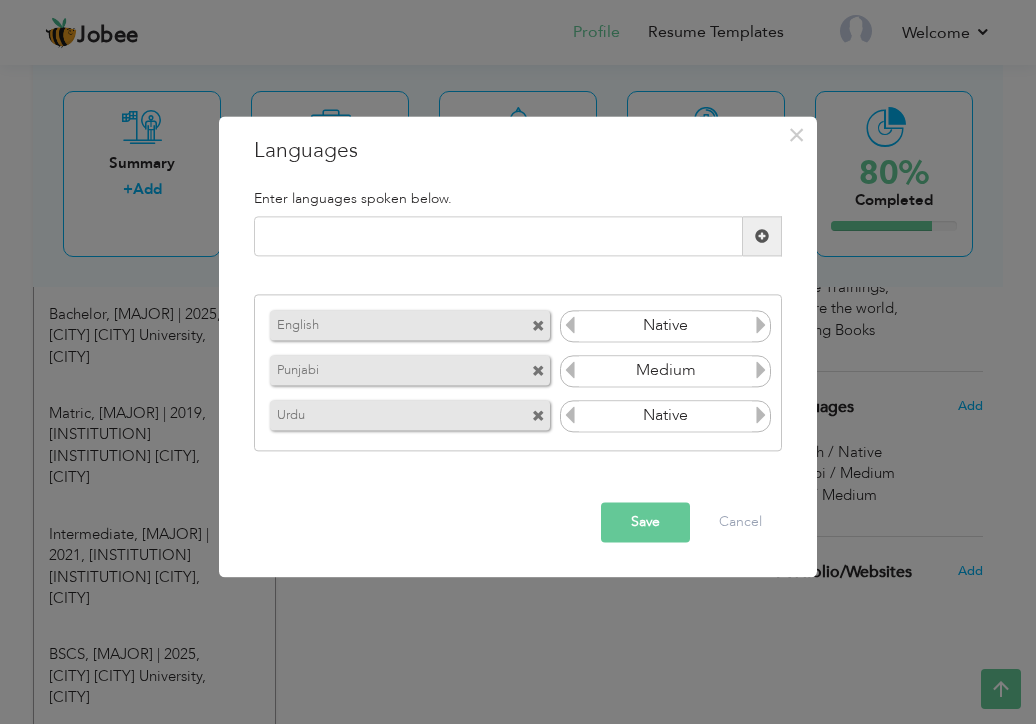 click on "Save" at bounding box center [645, 523] 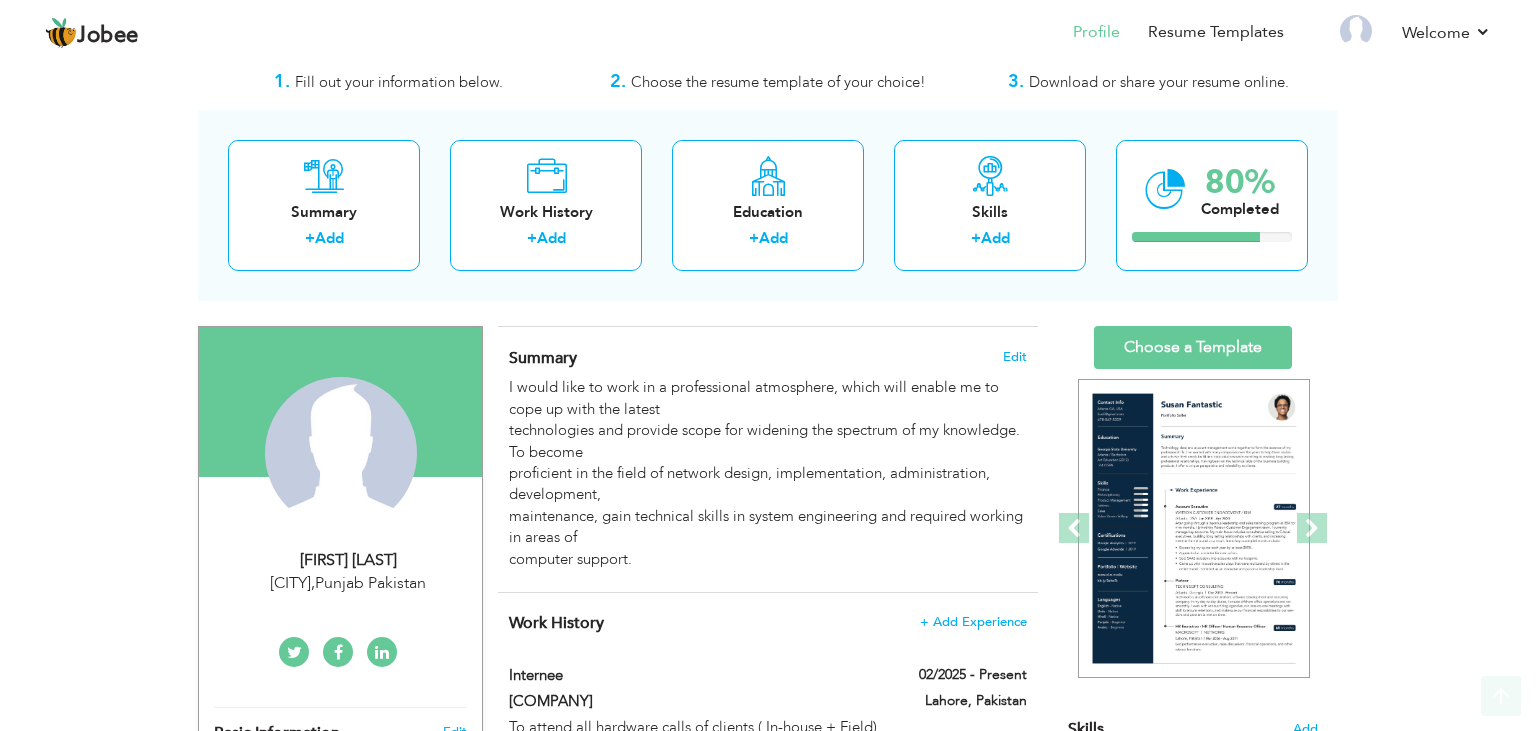 scroll, scrollTop: 0, scrollLeft: 0, axis: both 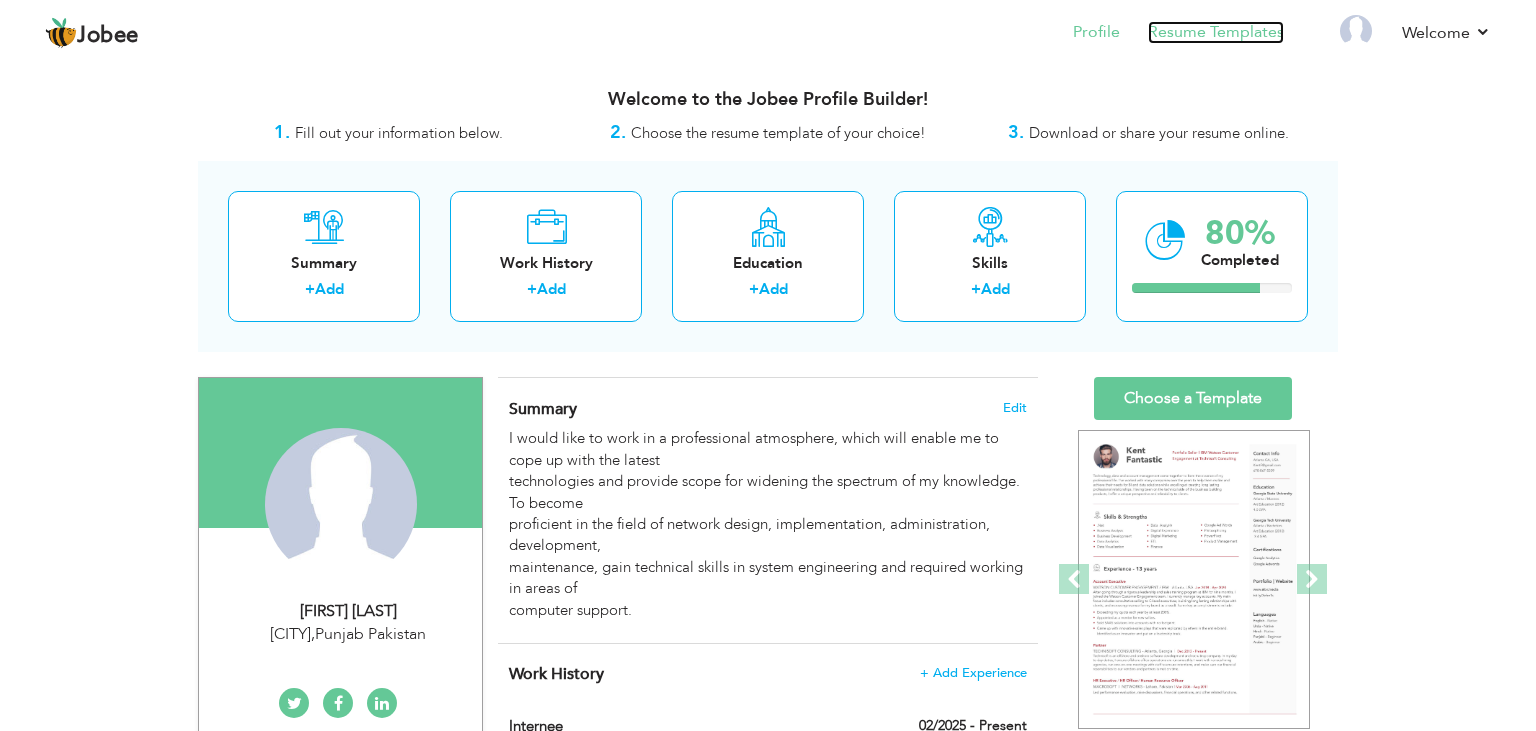 click on "Resume Templates" at bounding box center (1216, 32) 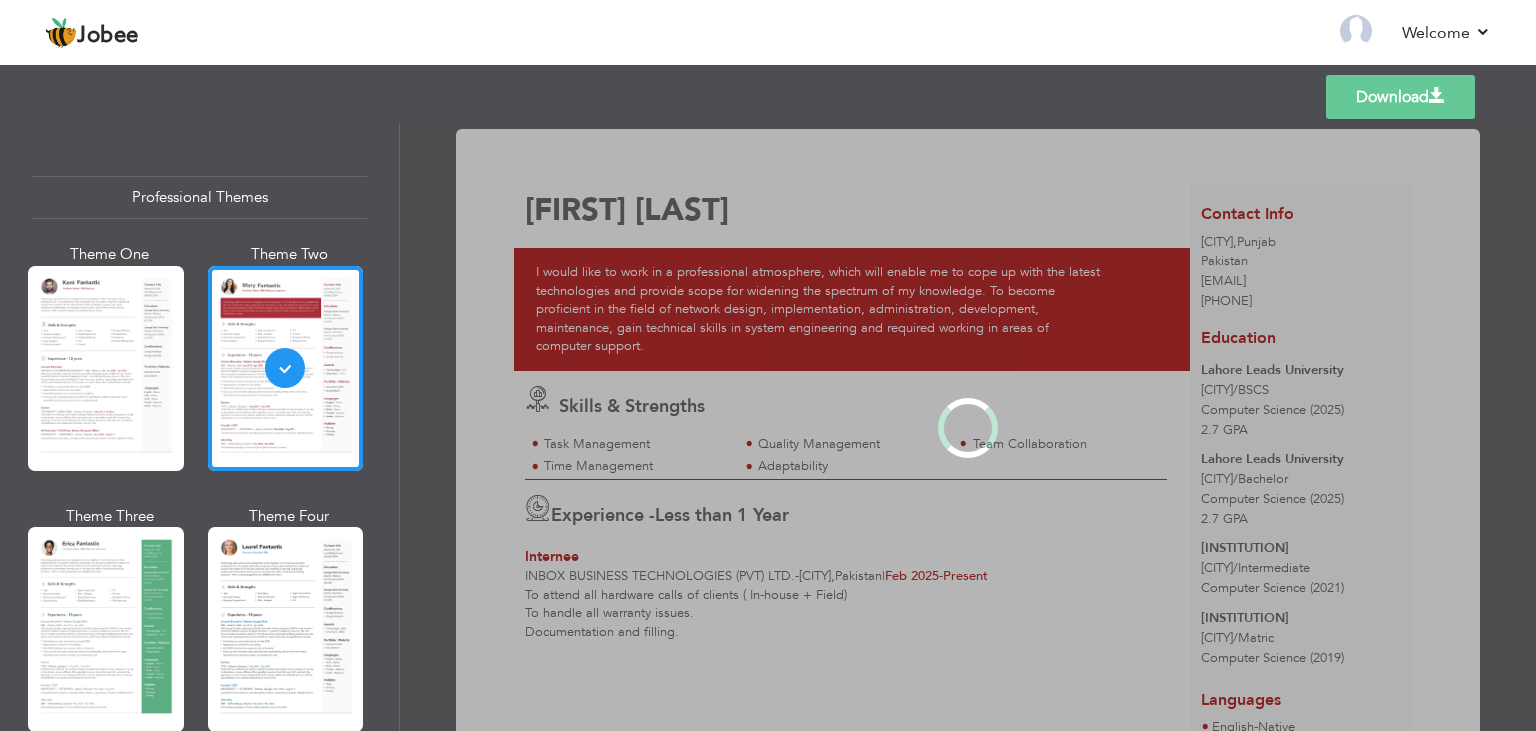 scroll, scrollTop: 0, scrollLeft: 0, axis: both 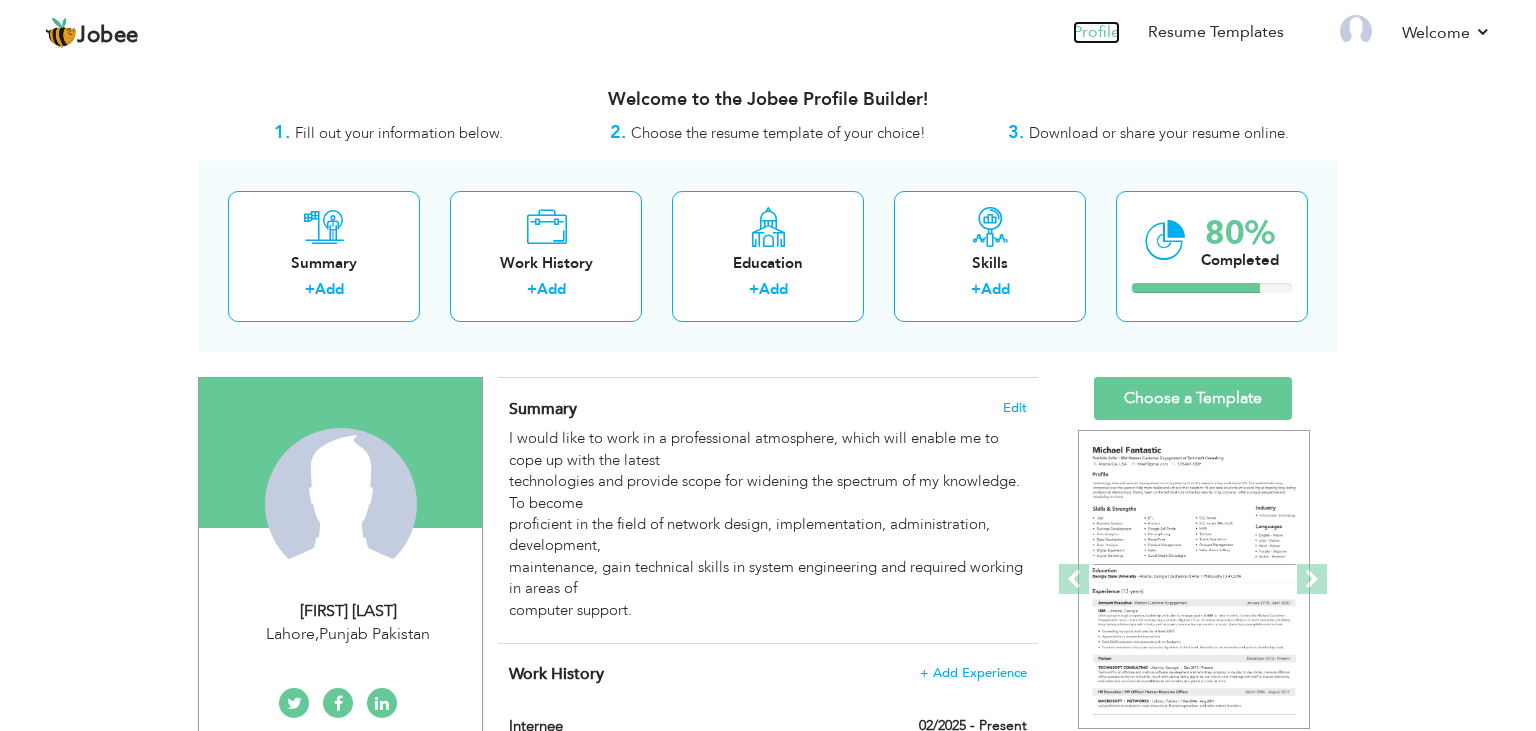 click on "Profile" at bounding box center [1096, 32] 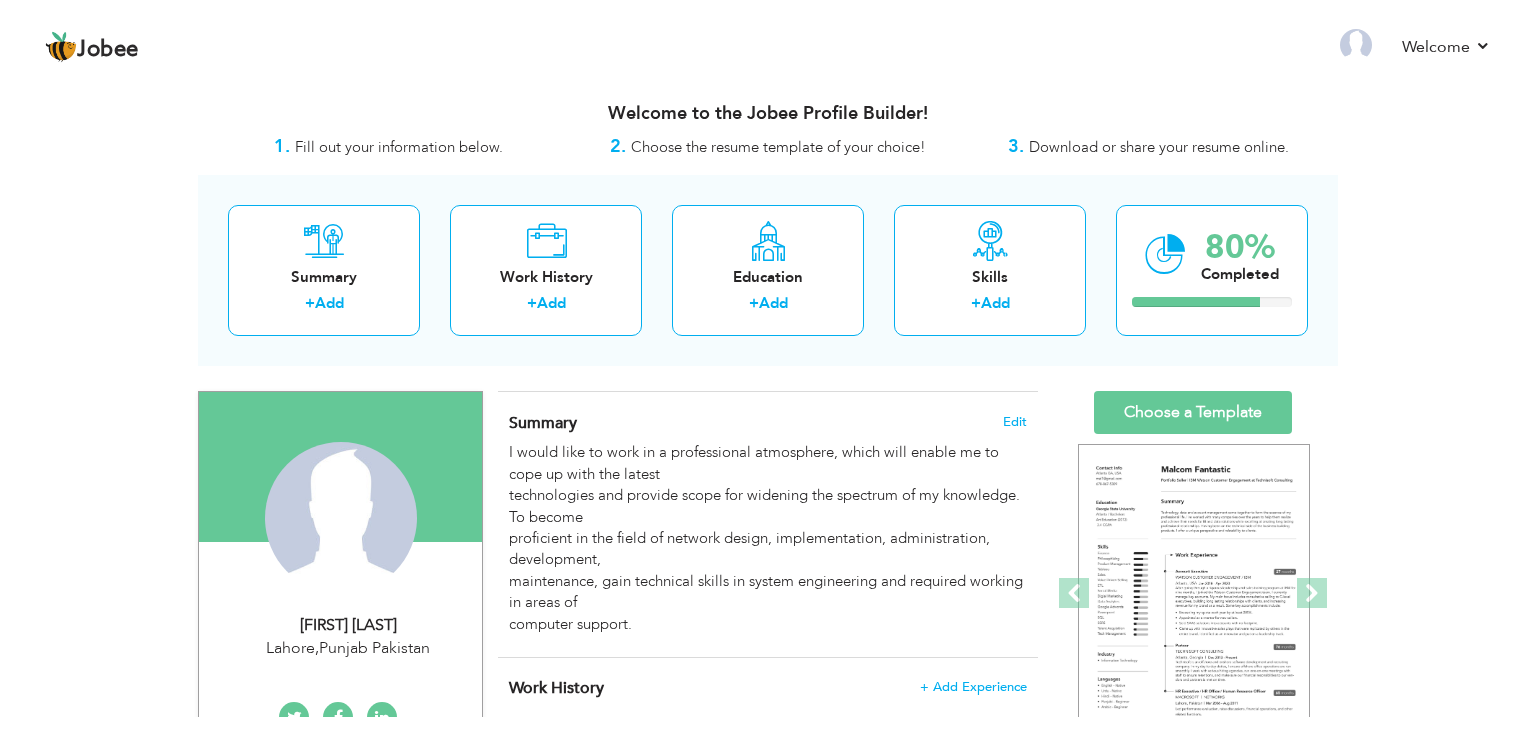 scroll, scrollTop: 0, scrollLeft: 0, axis: both 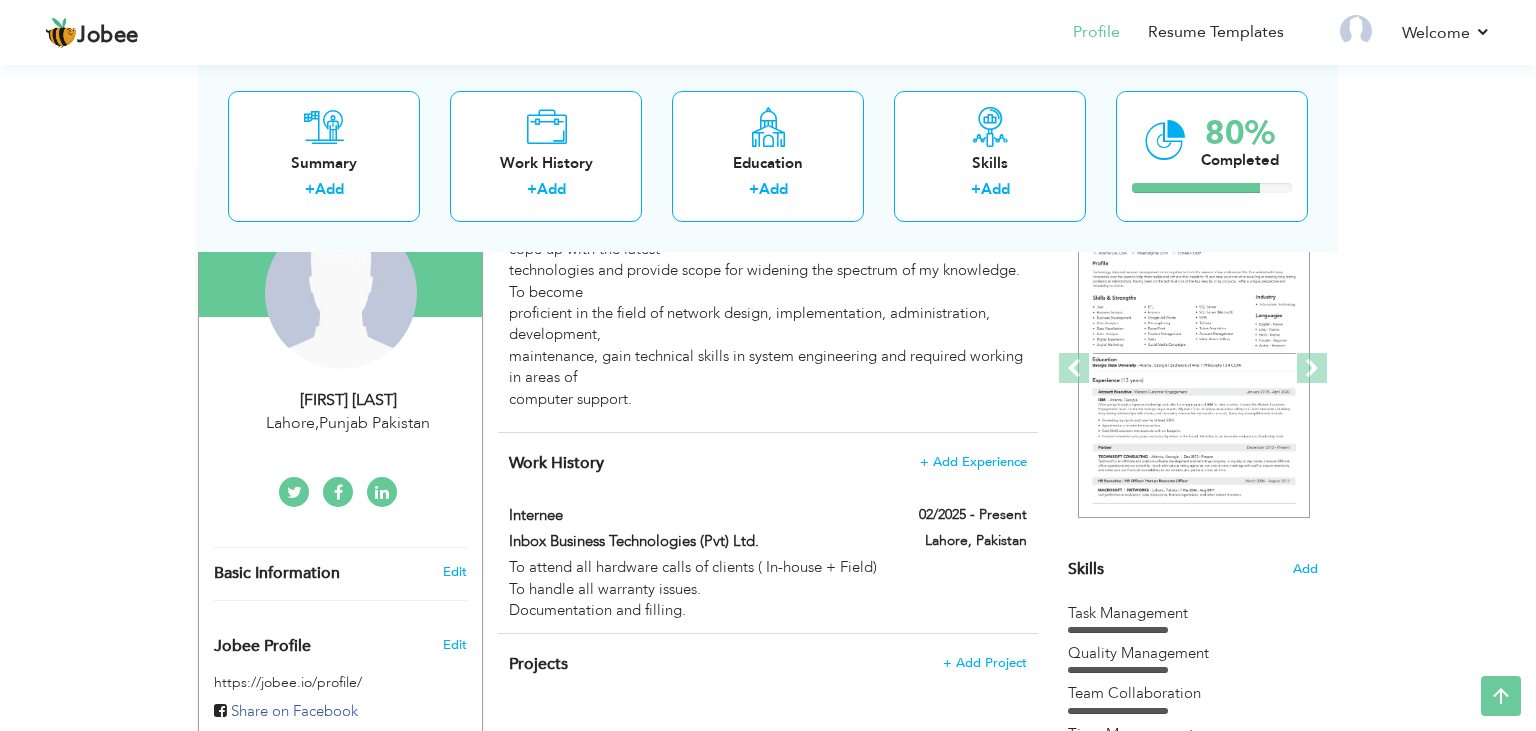 click on "Change
Remove" at bounding box center (341, 293) 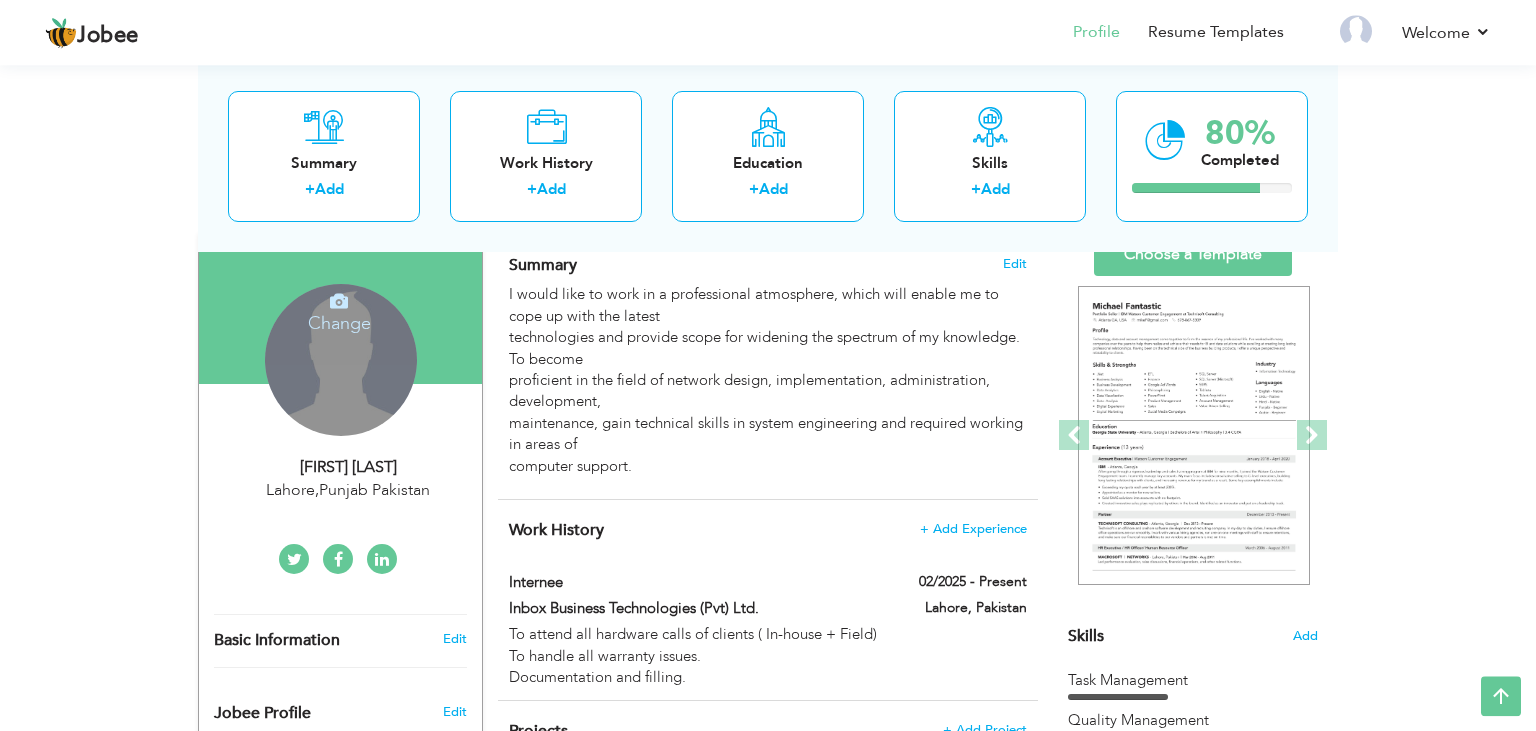 scroll, scrollTop: 105, scrollLeft: 0, axis: vertical 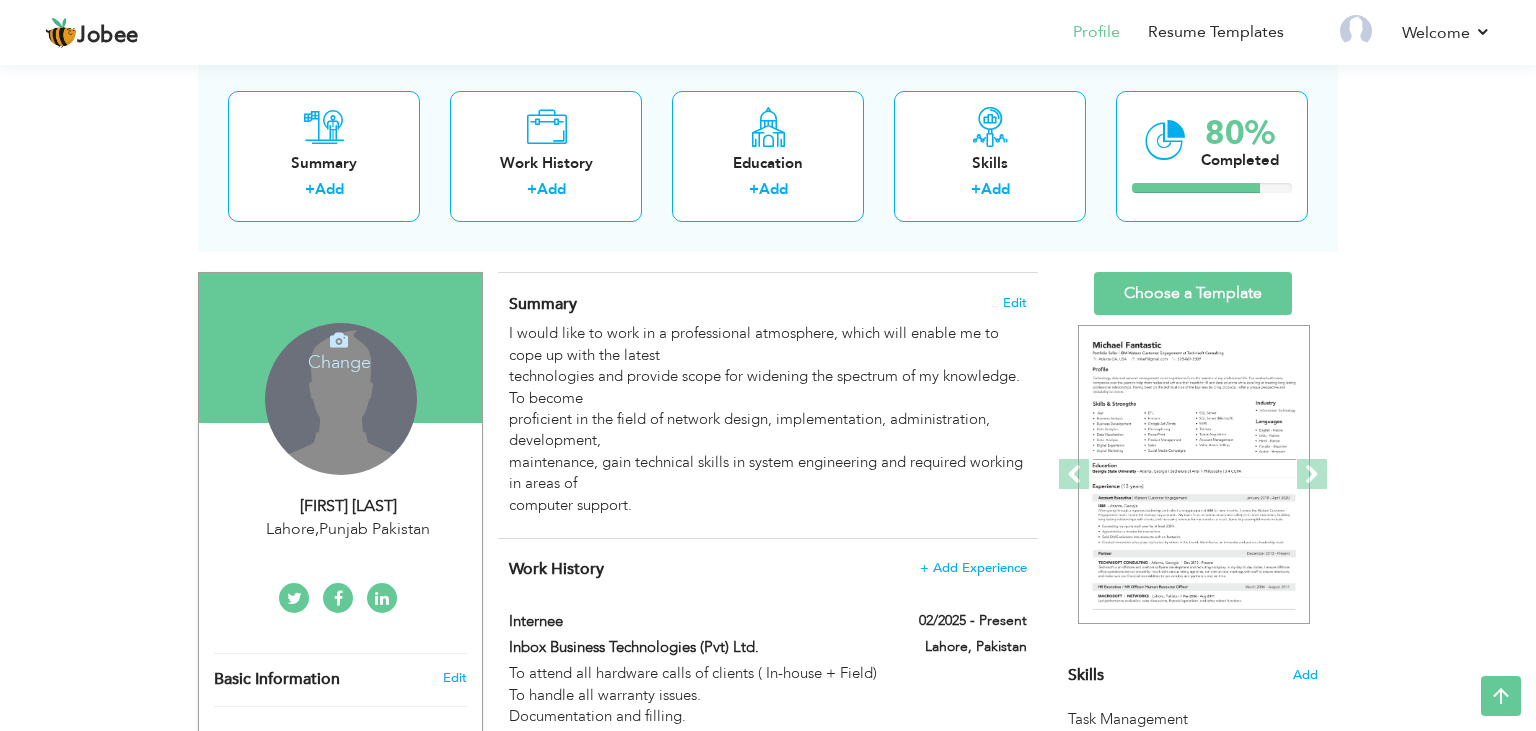click on "Change" at bounding box center (339, 349) 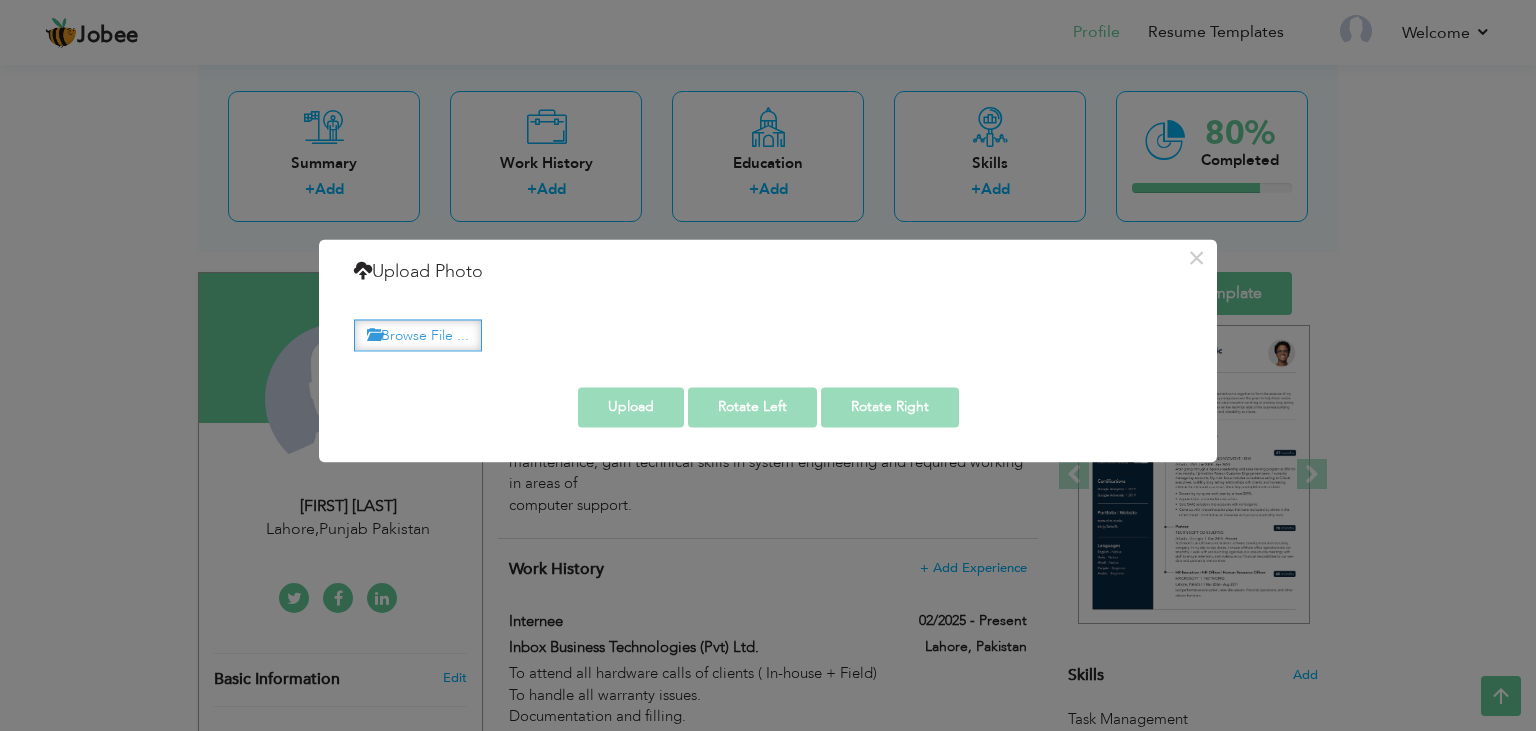 click on "Browse File ..." at bounding box center (418, 335) 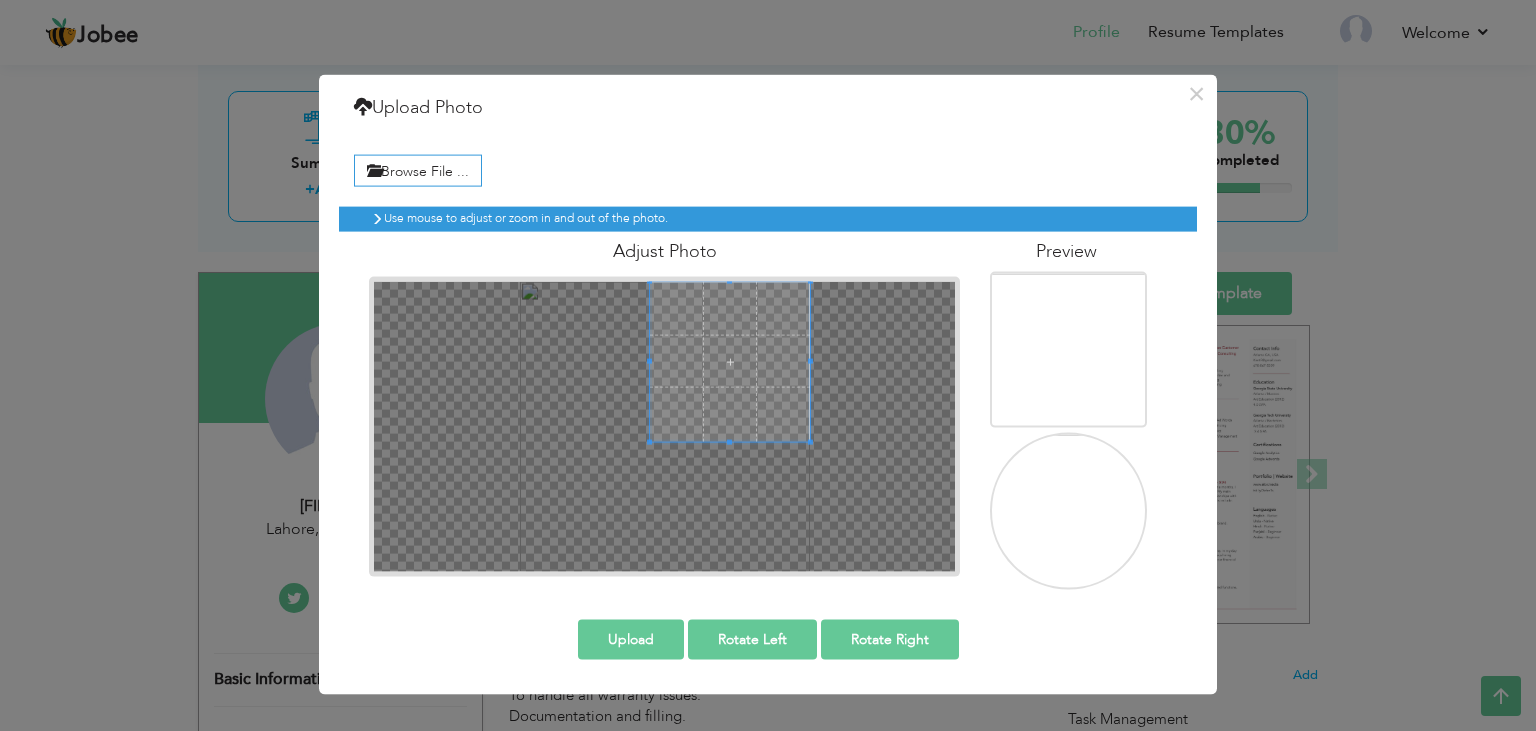 click at bounding box center [664, 426] 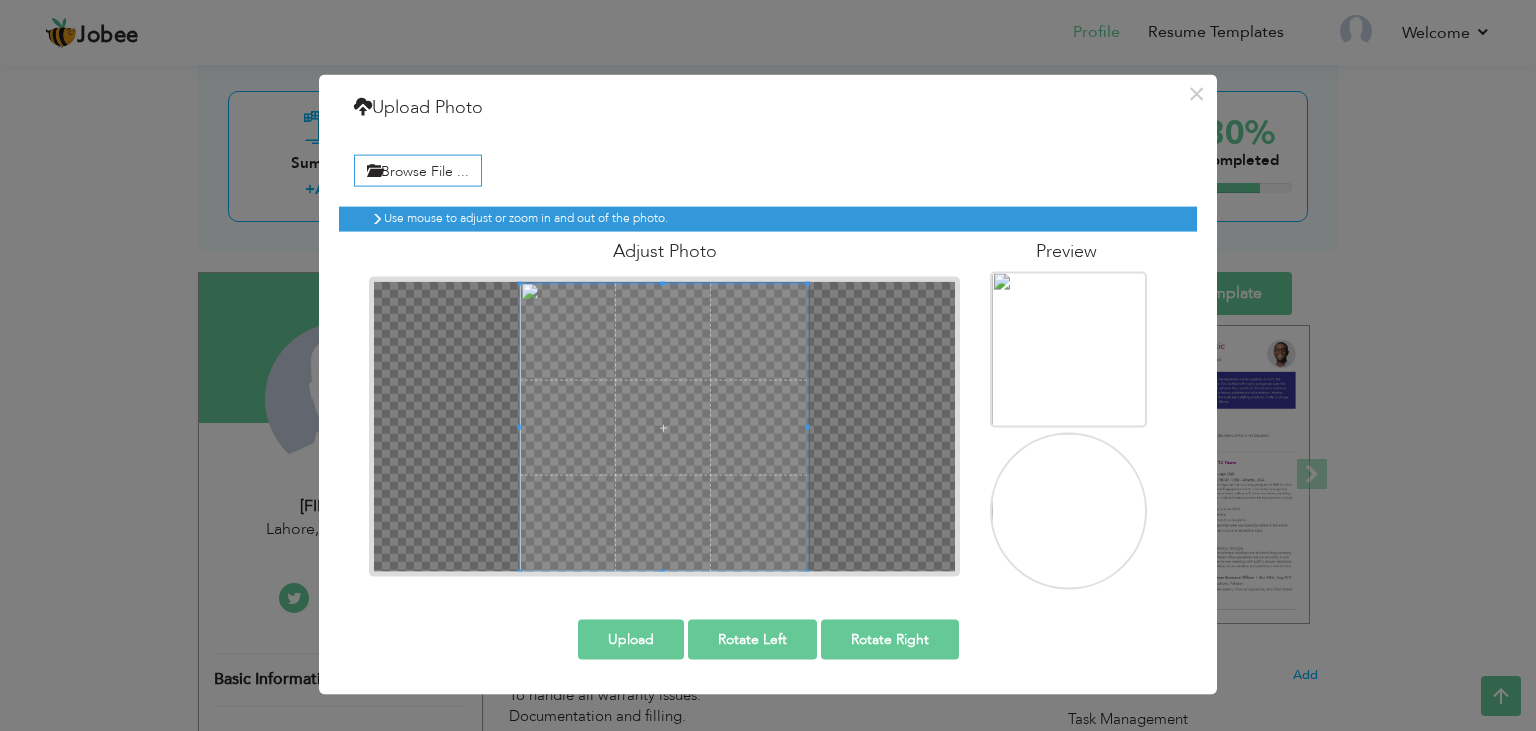 click at bounding box center [664, 426] 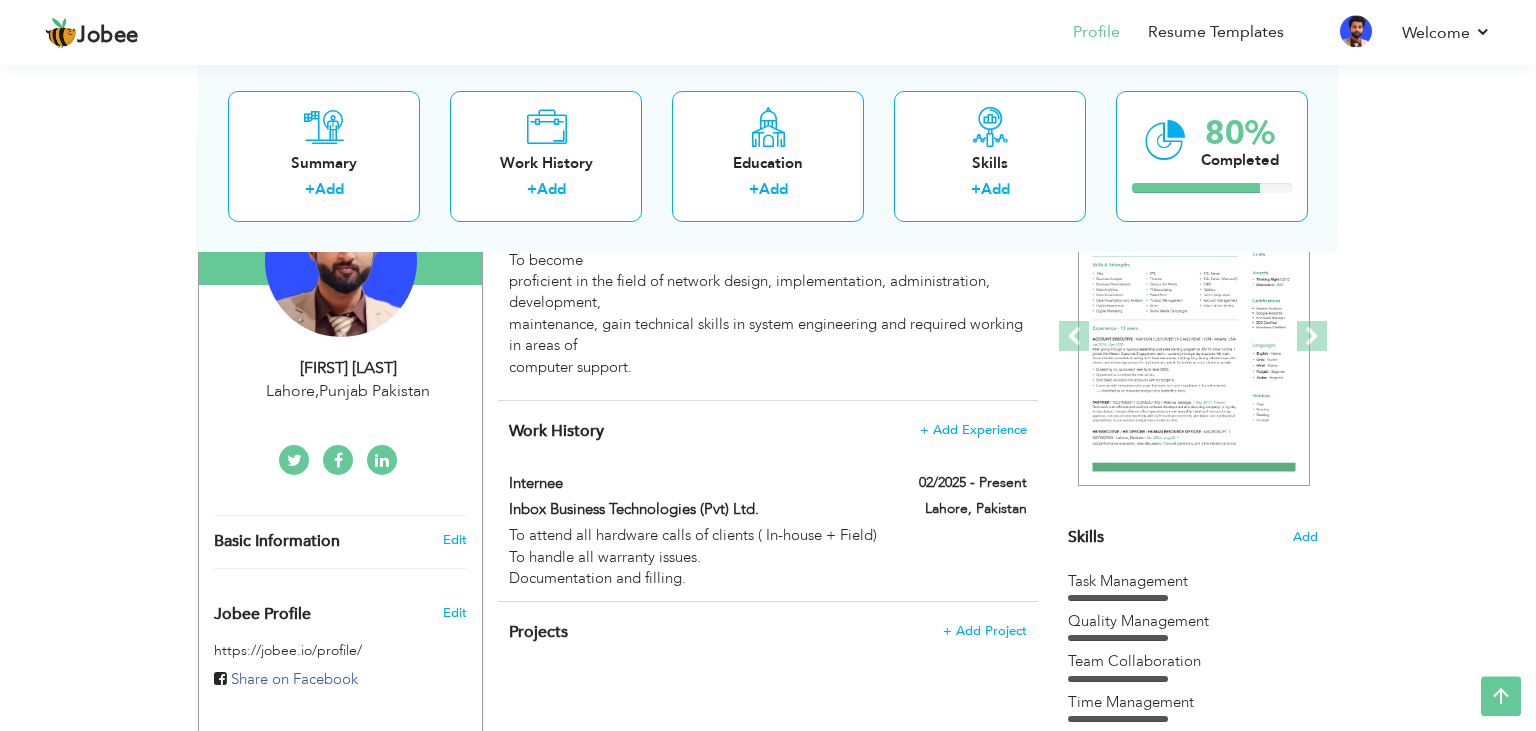 scroll, scrollTop: 211, scrollLeft: 0, axis: vertical 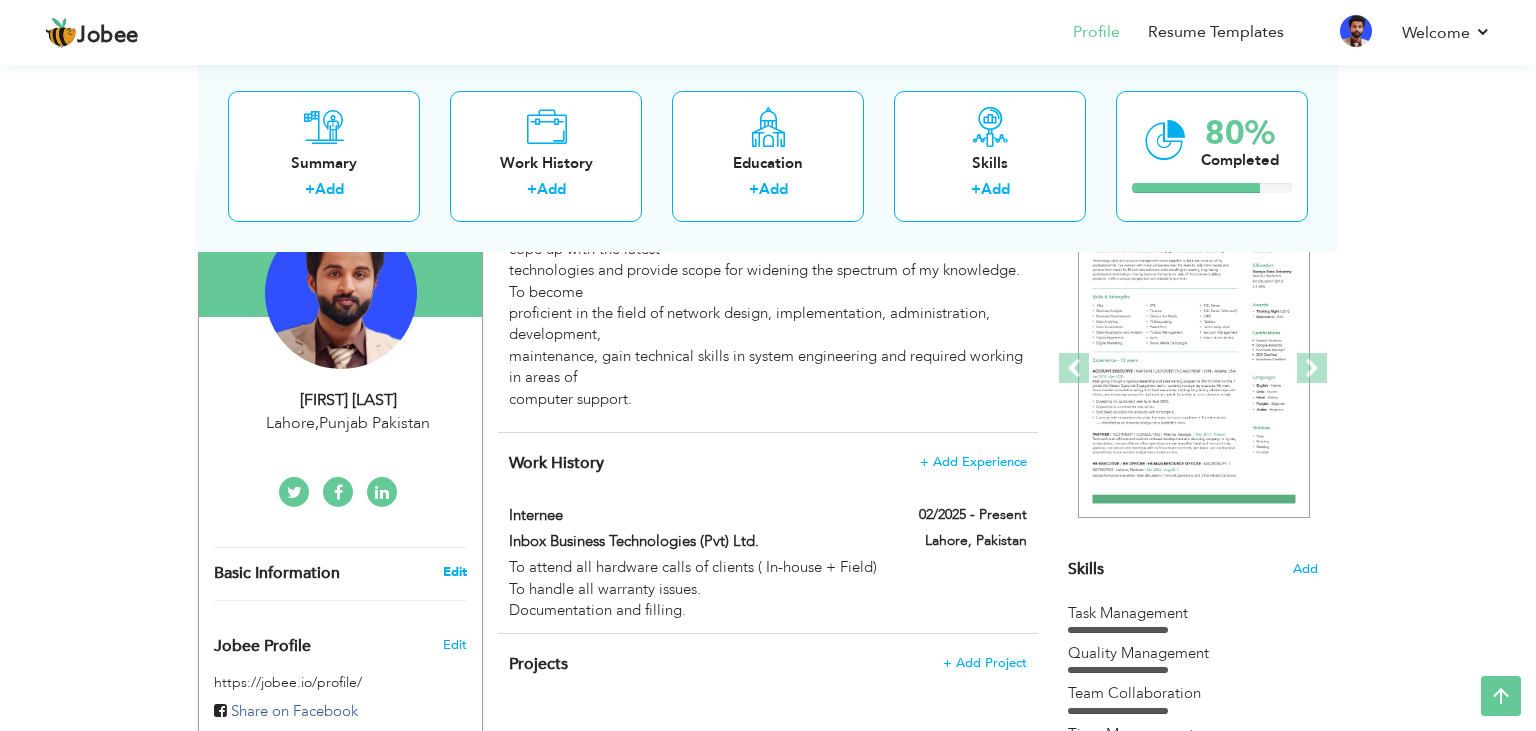 click on "Edit" at bounding box center (455, 572) 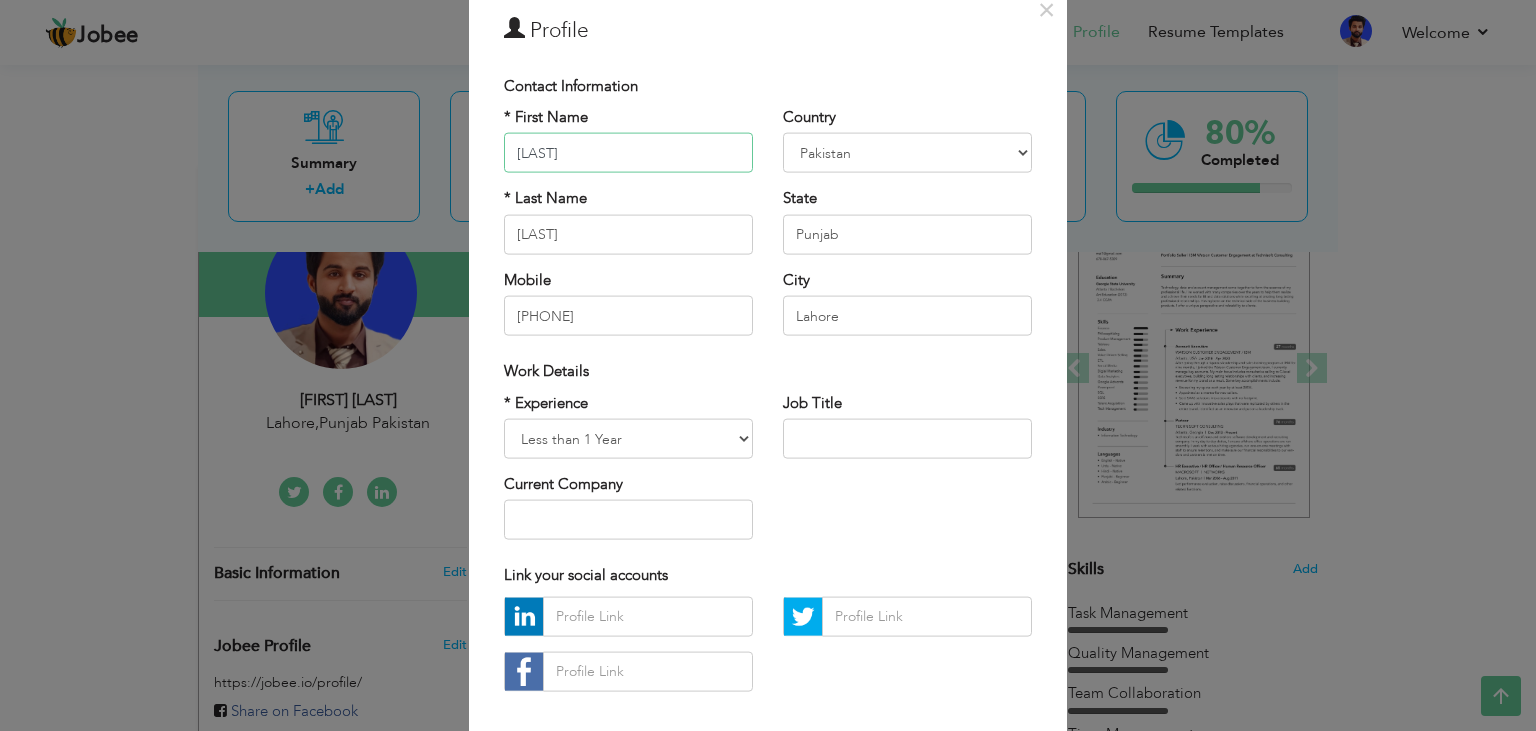 scroll, scrollTop: 180, scrollLeft: 0, axis: vertical 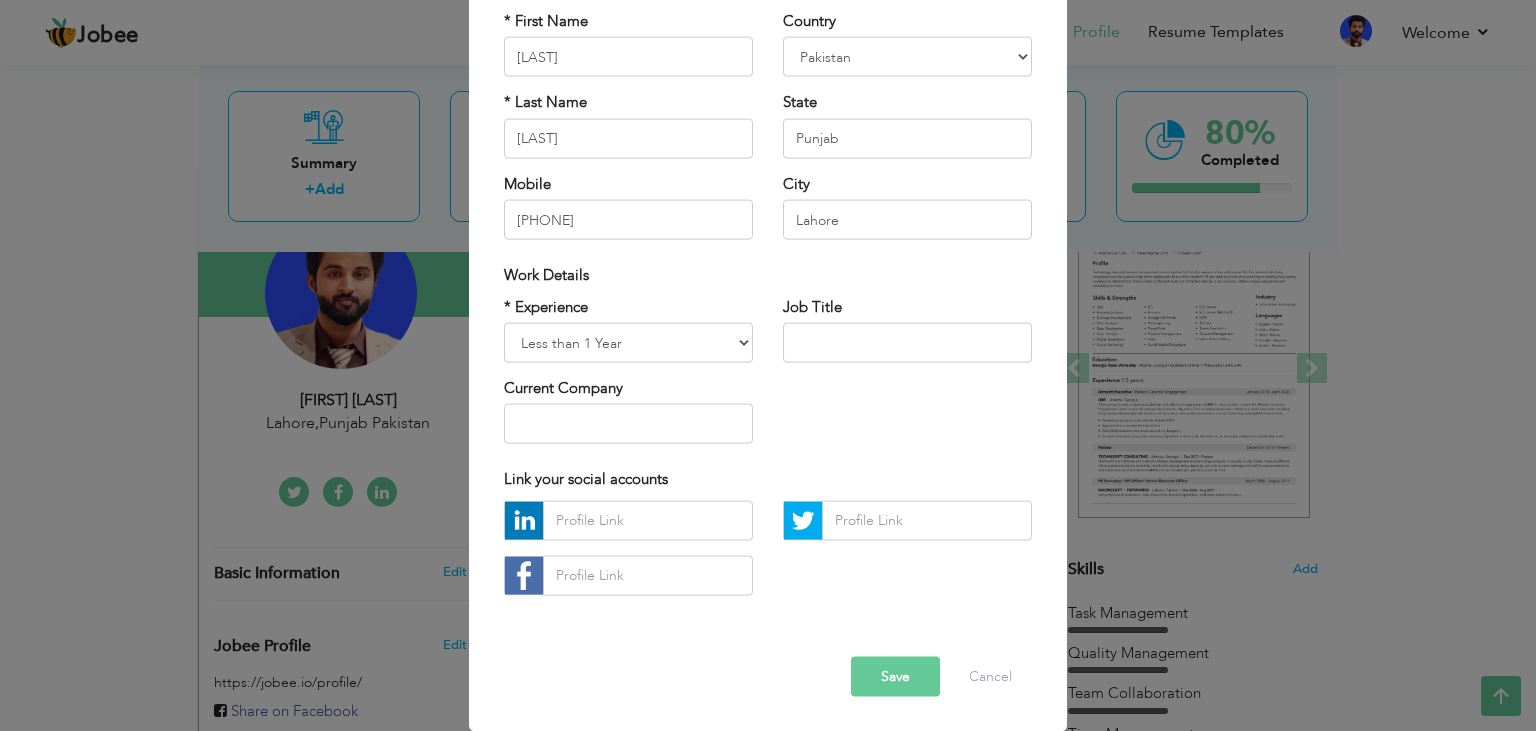 click on "Save" at bounding box center (895, 676) 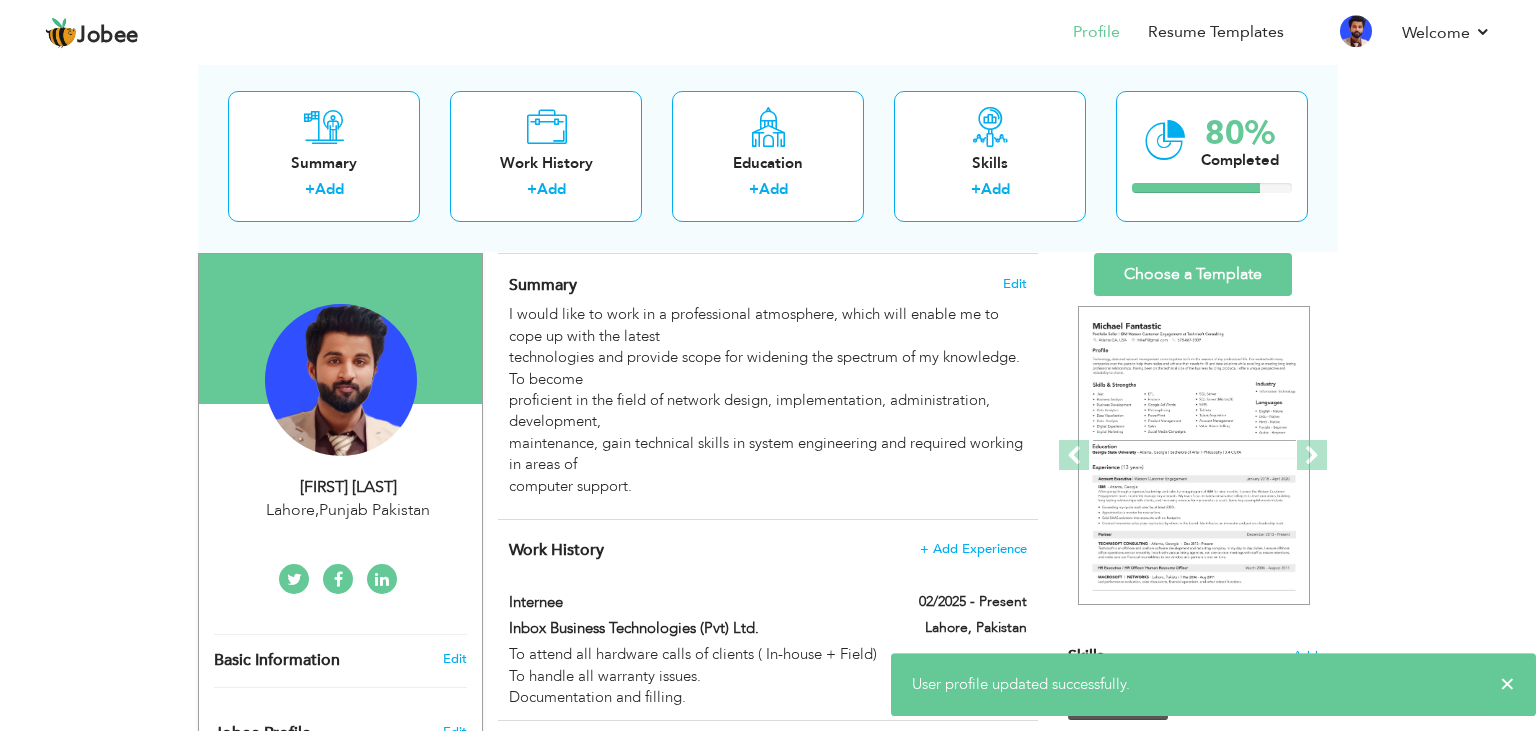 scroll, scrollTop: 0, scrollLeft: 0, axis: both 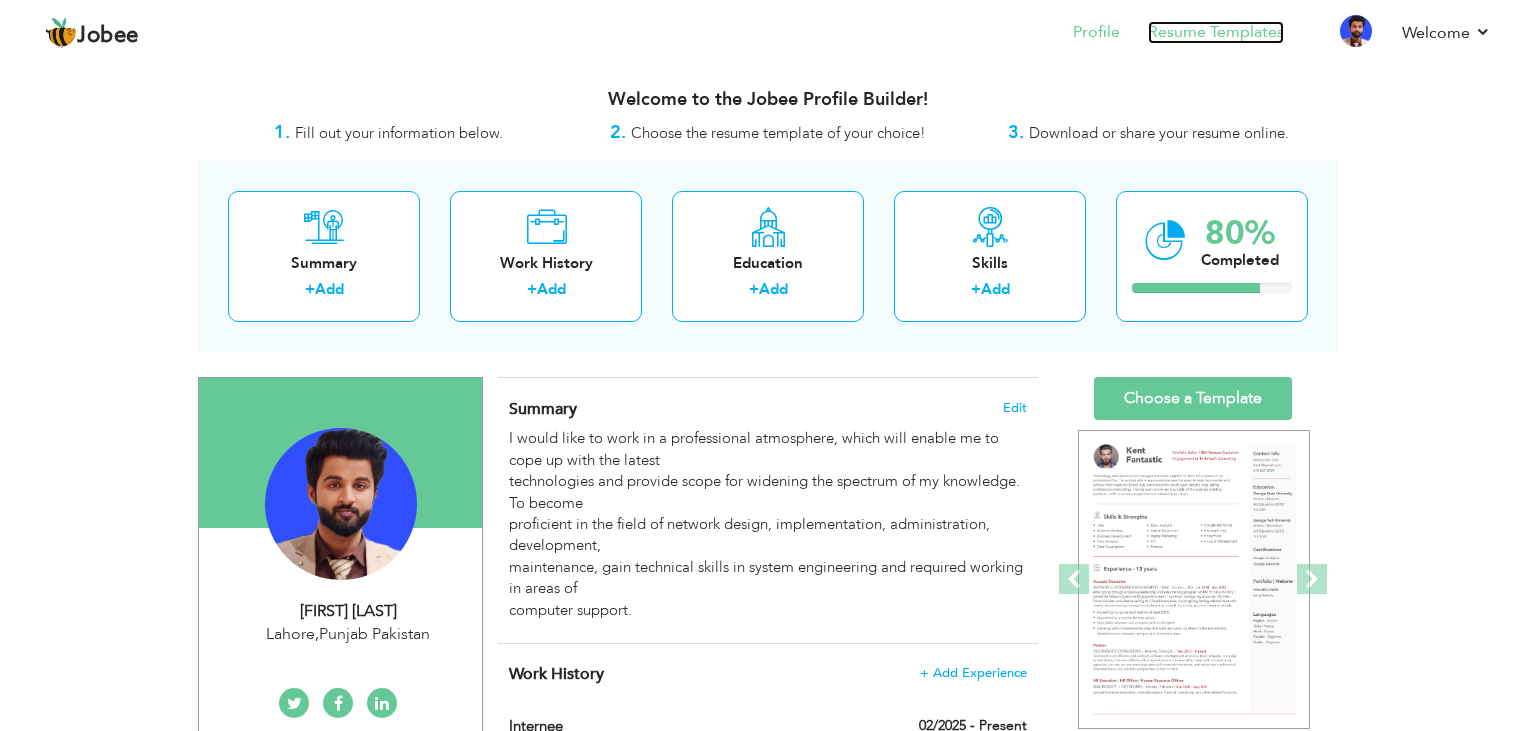 click on "Resume Templates" at bounding box center [1216, 32] 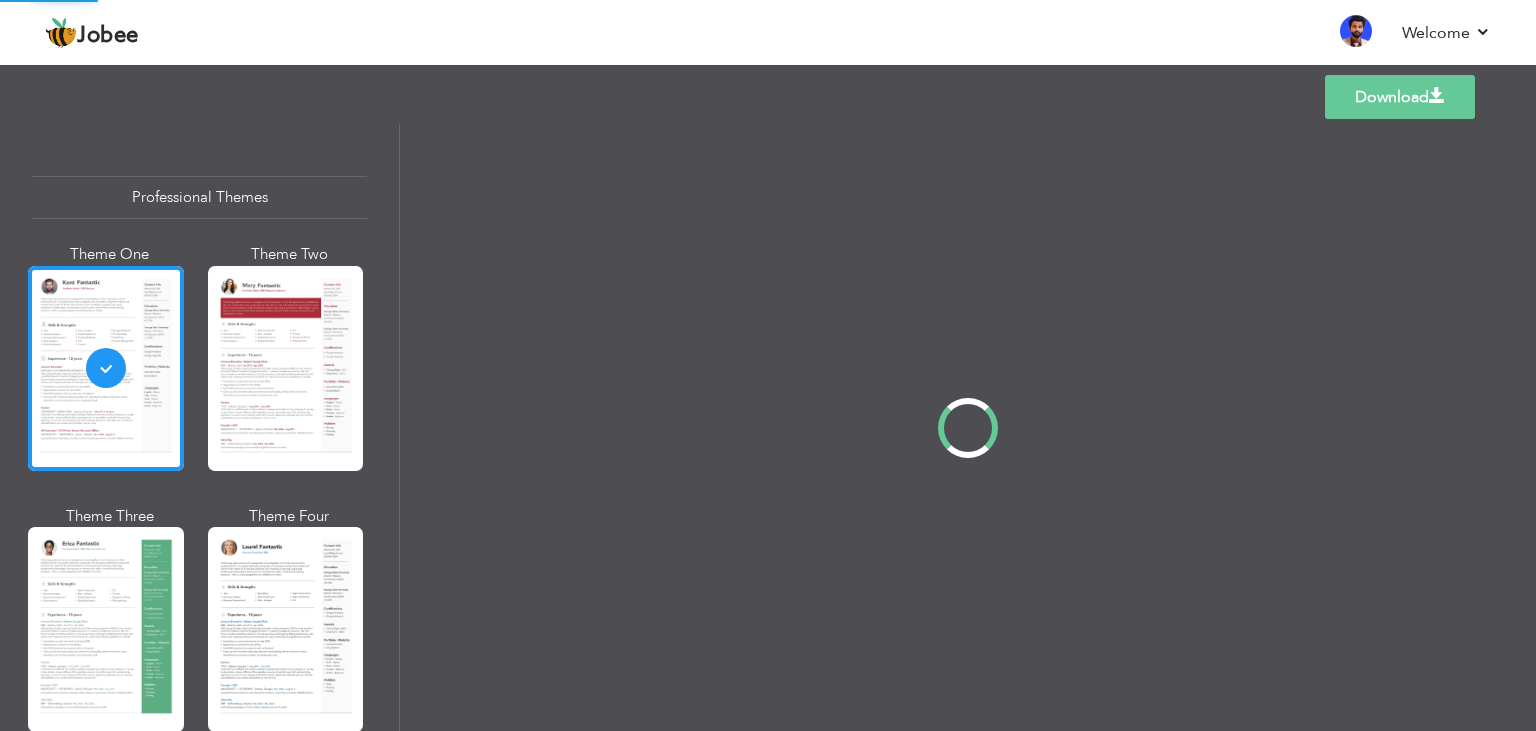 scroll, scrollTop: 0, scrollLeft: 0, axis: both 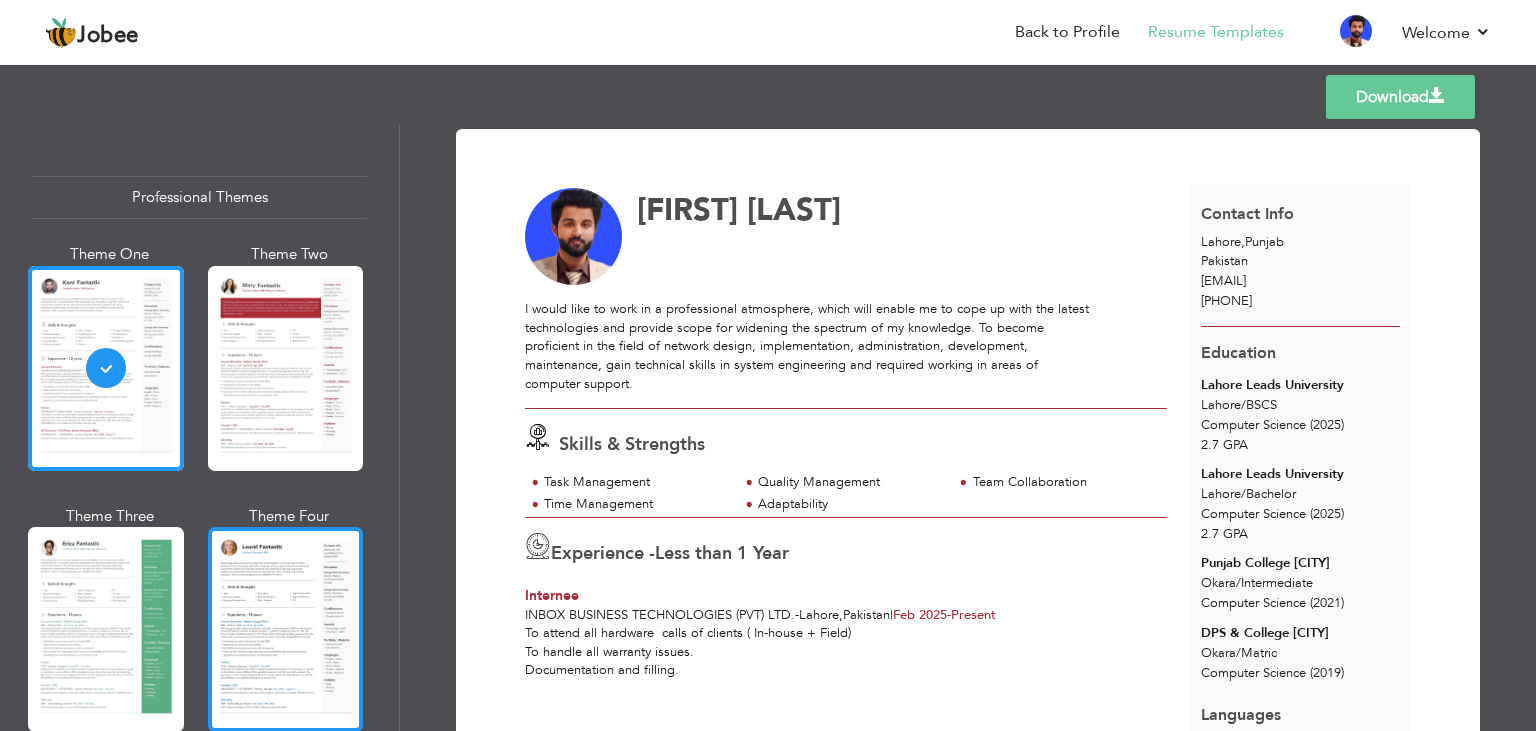 click at bounding box center (286, 629) 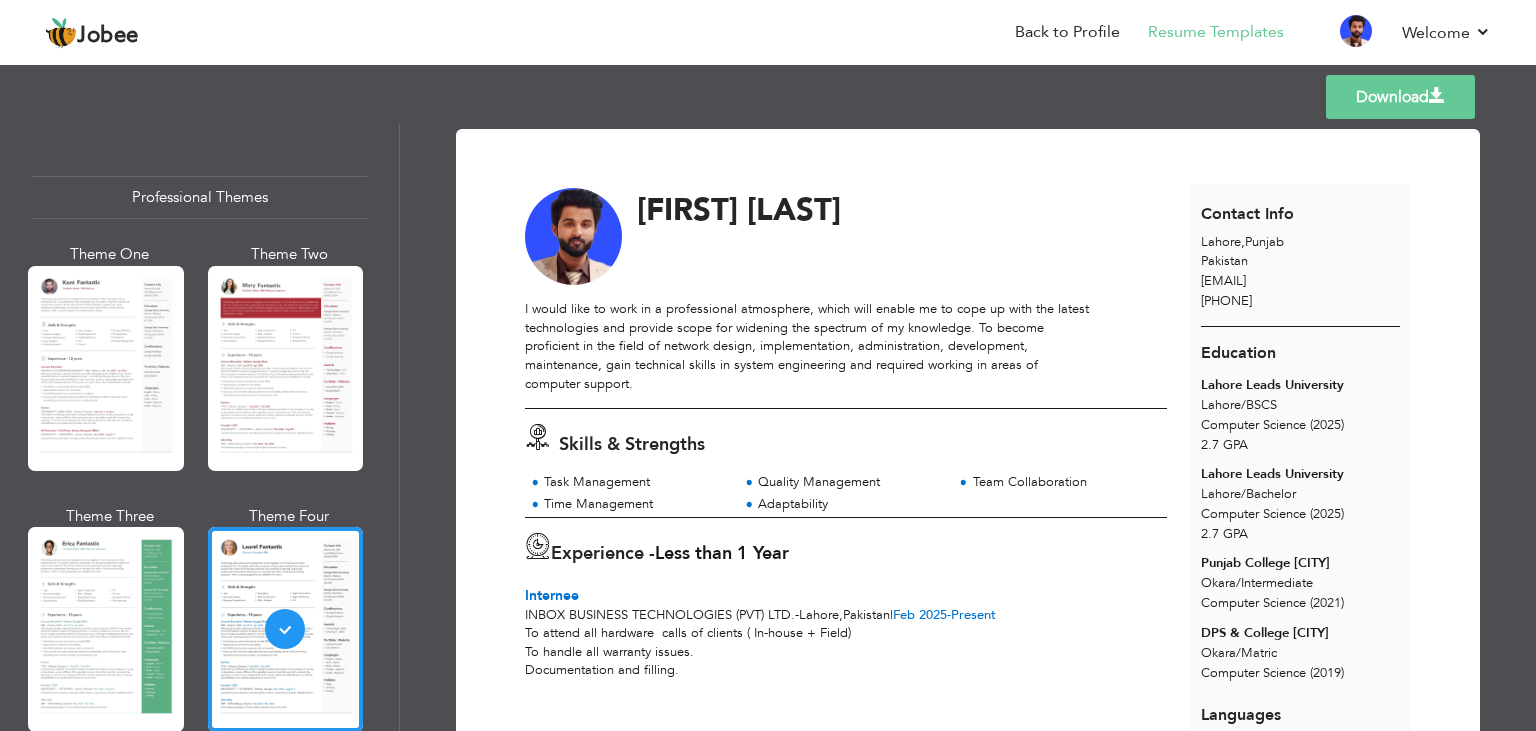 click on "Professional Themes
Theme One
Theme Two
Theme Three
Theme Six" at bounding box center [199, 427] 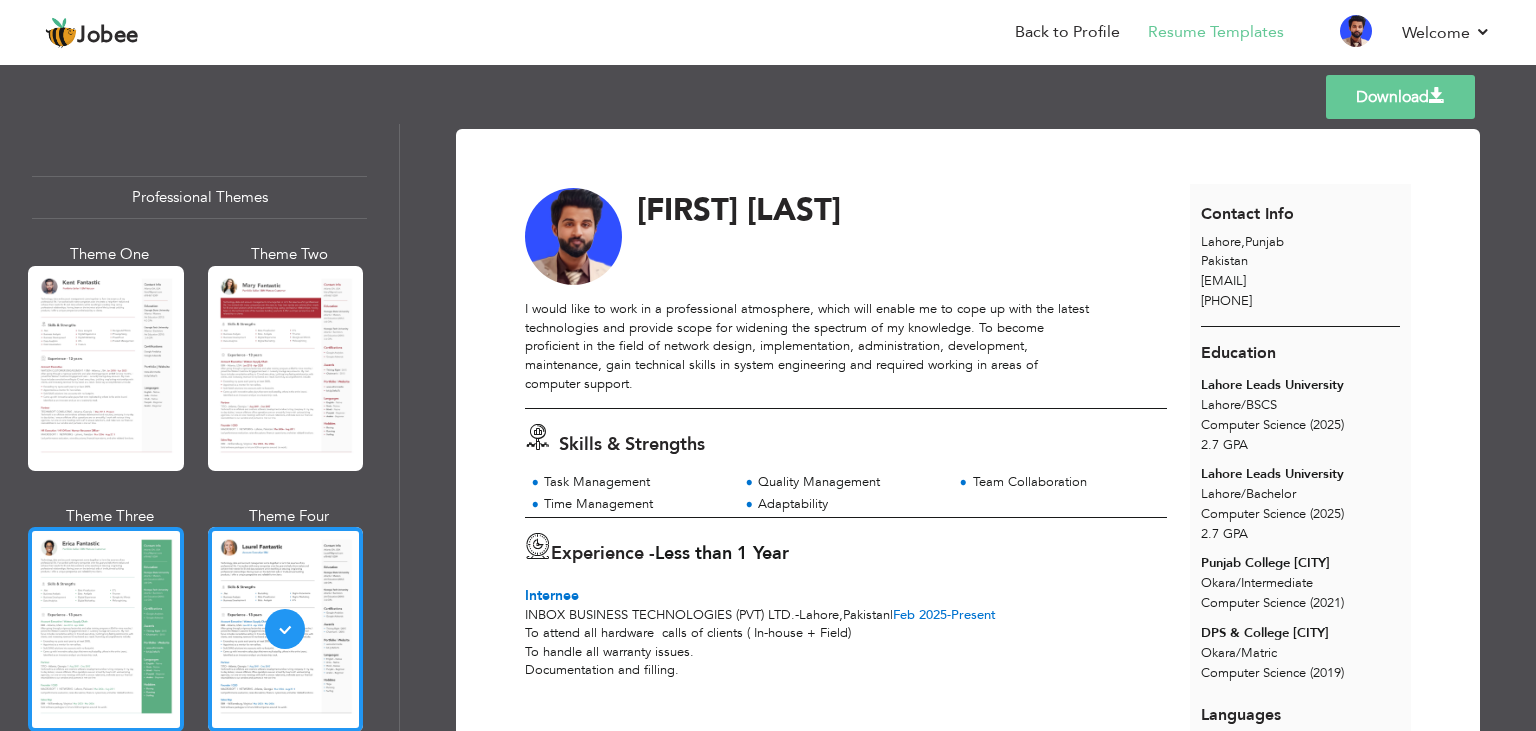 click at bounding box center (106, 629) 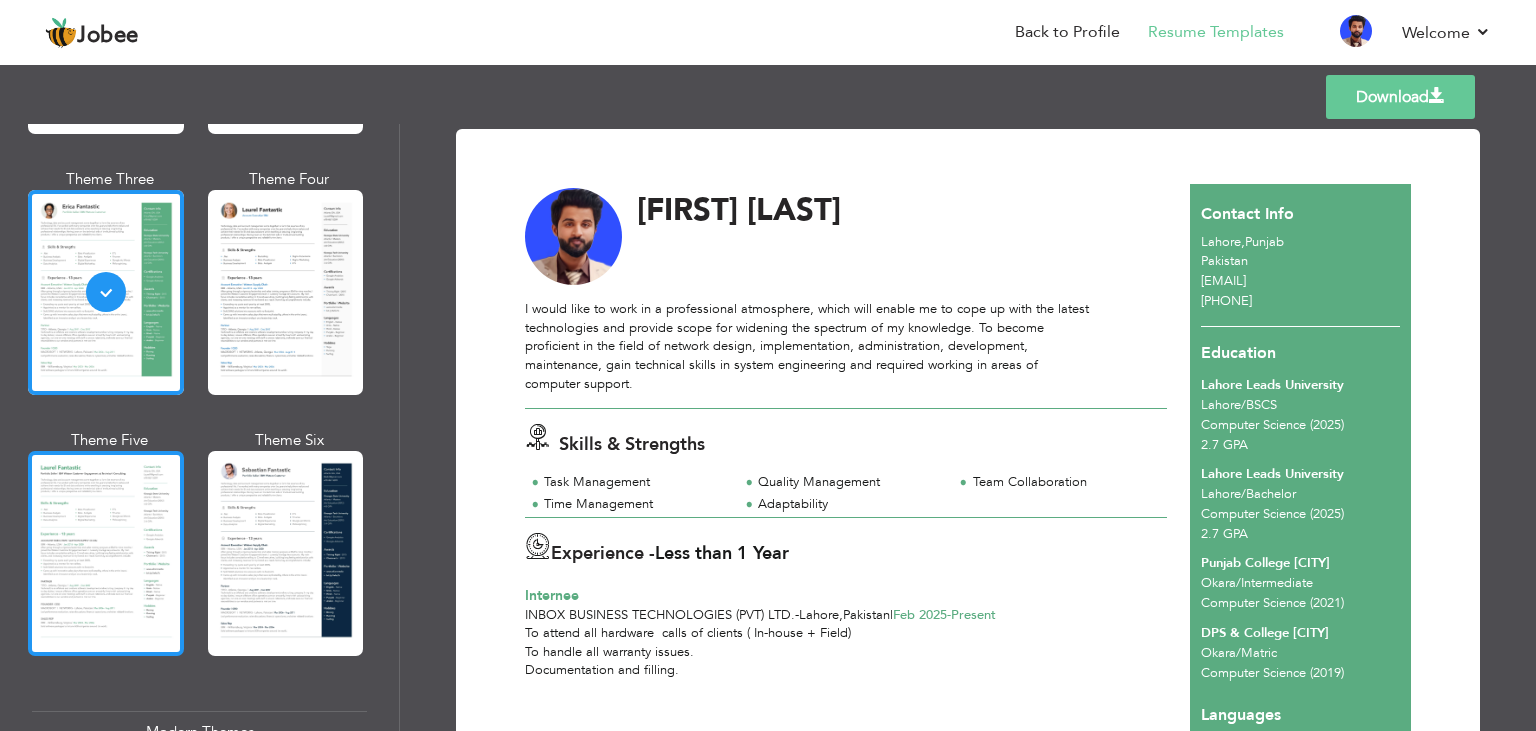 scroll, scrollTop: 240, scrollLeft: 0, axis: vertical 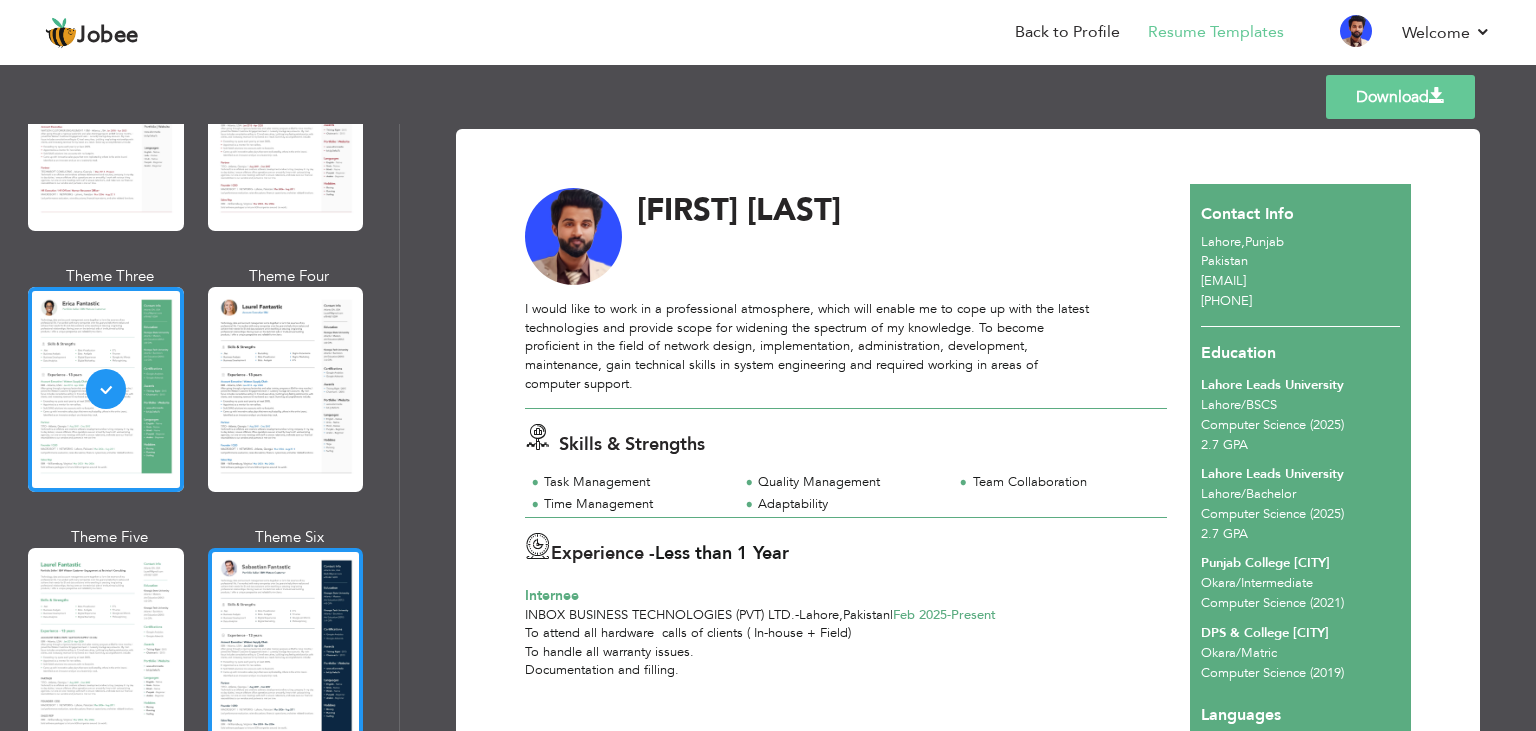 click at bounding box center [286, 650] 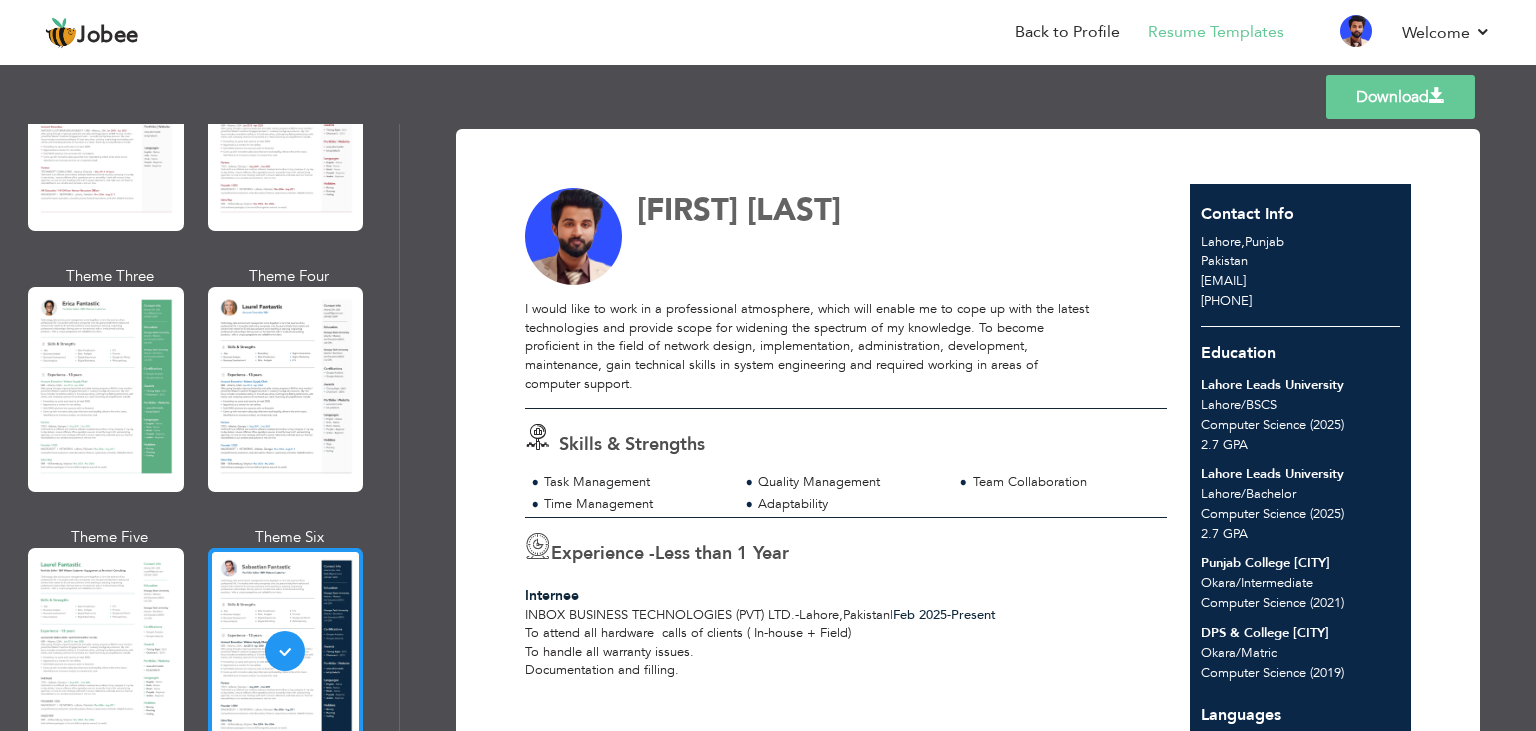 scroll, scrollTop: 720, scrollLeft: 0, axis: vertical 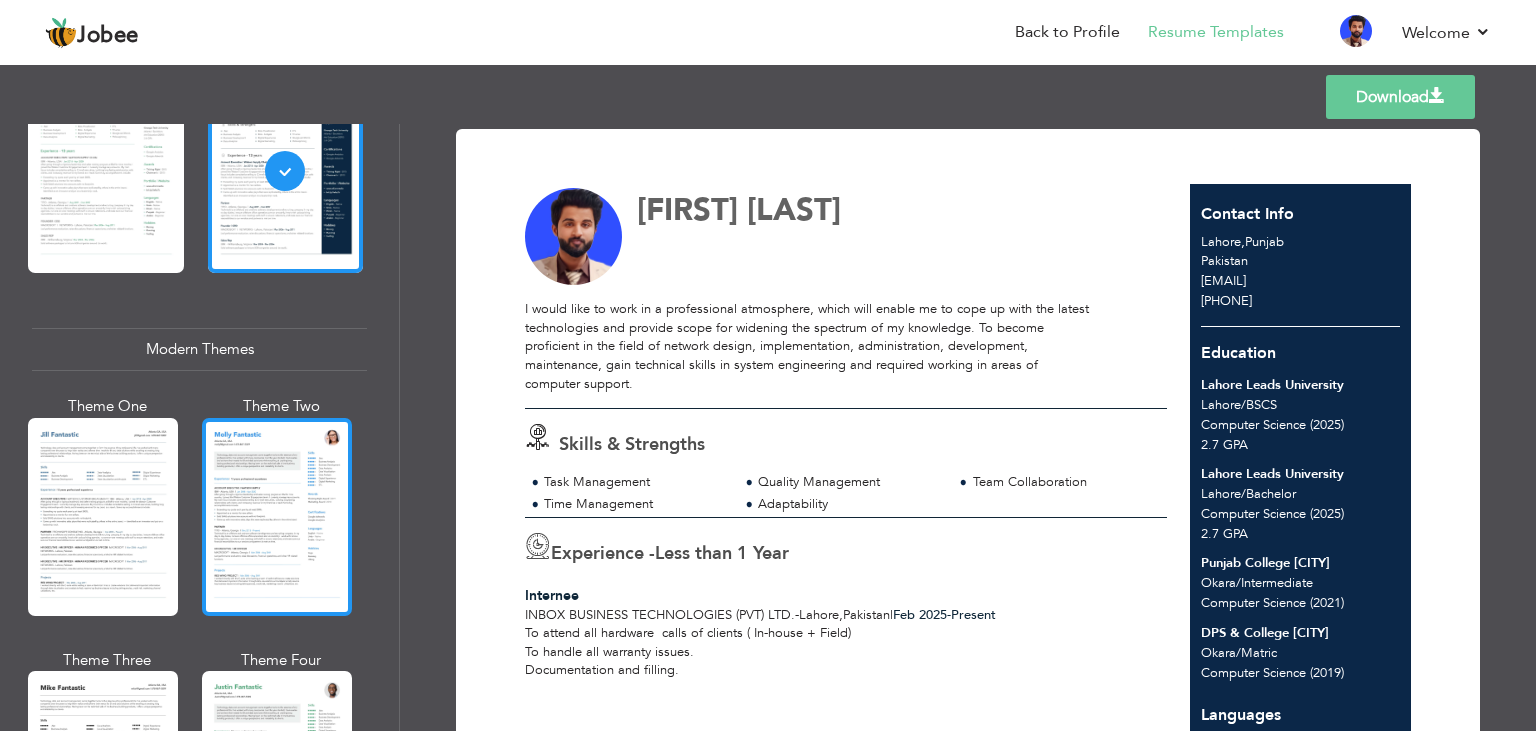 click at bounding box center (277, 517) 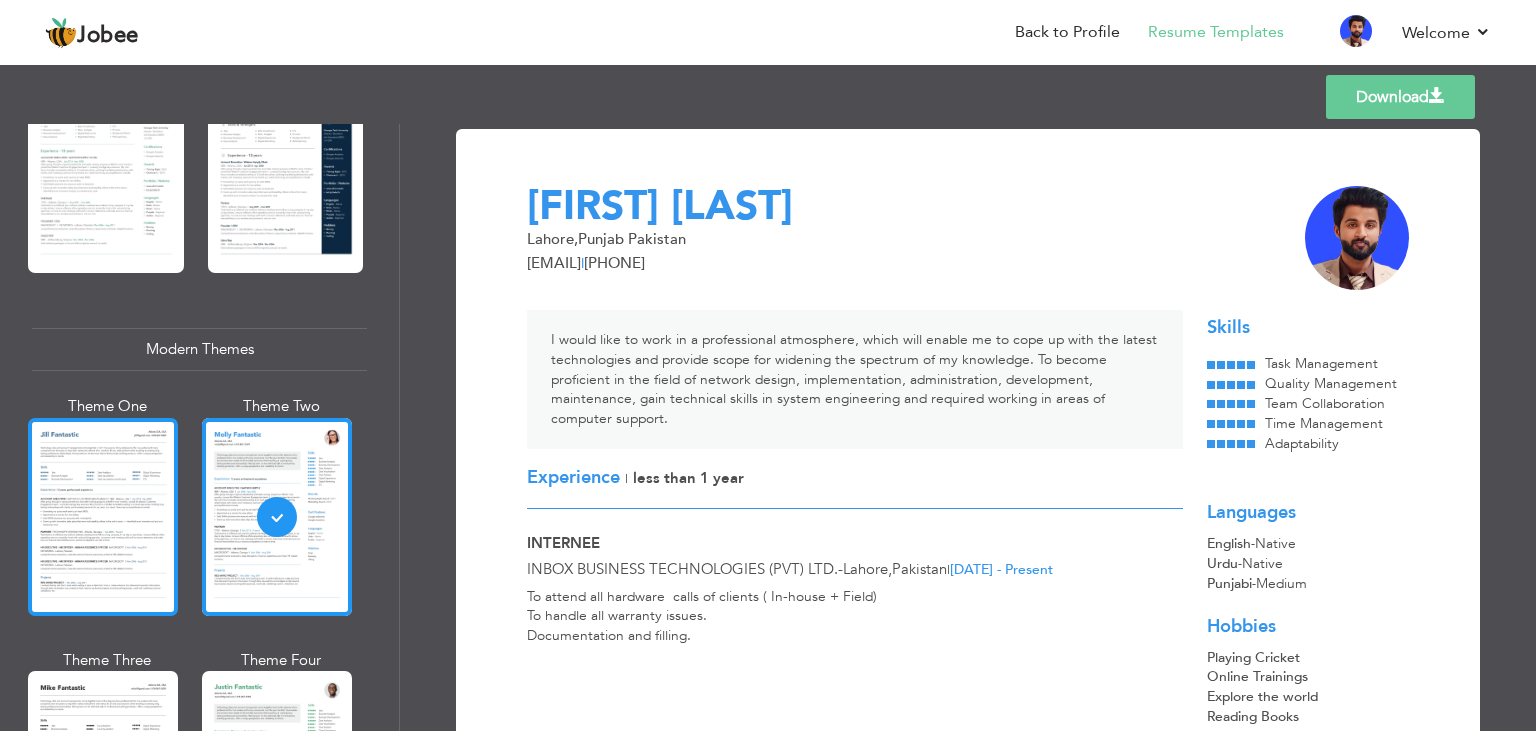 scroll, scrollTop: 960, scrollLeft: 0, axis: vertical 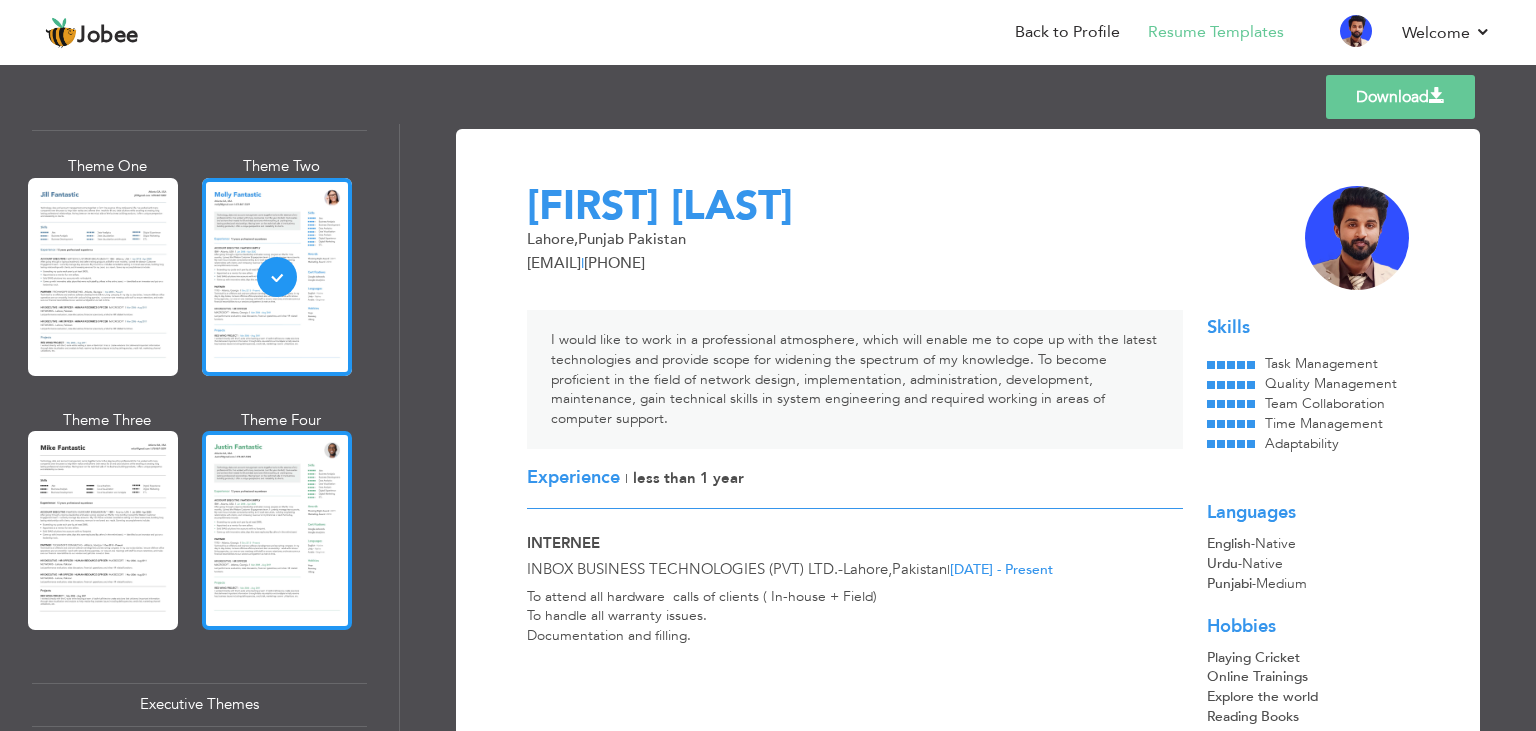 click at bounding box center [277, 530] 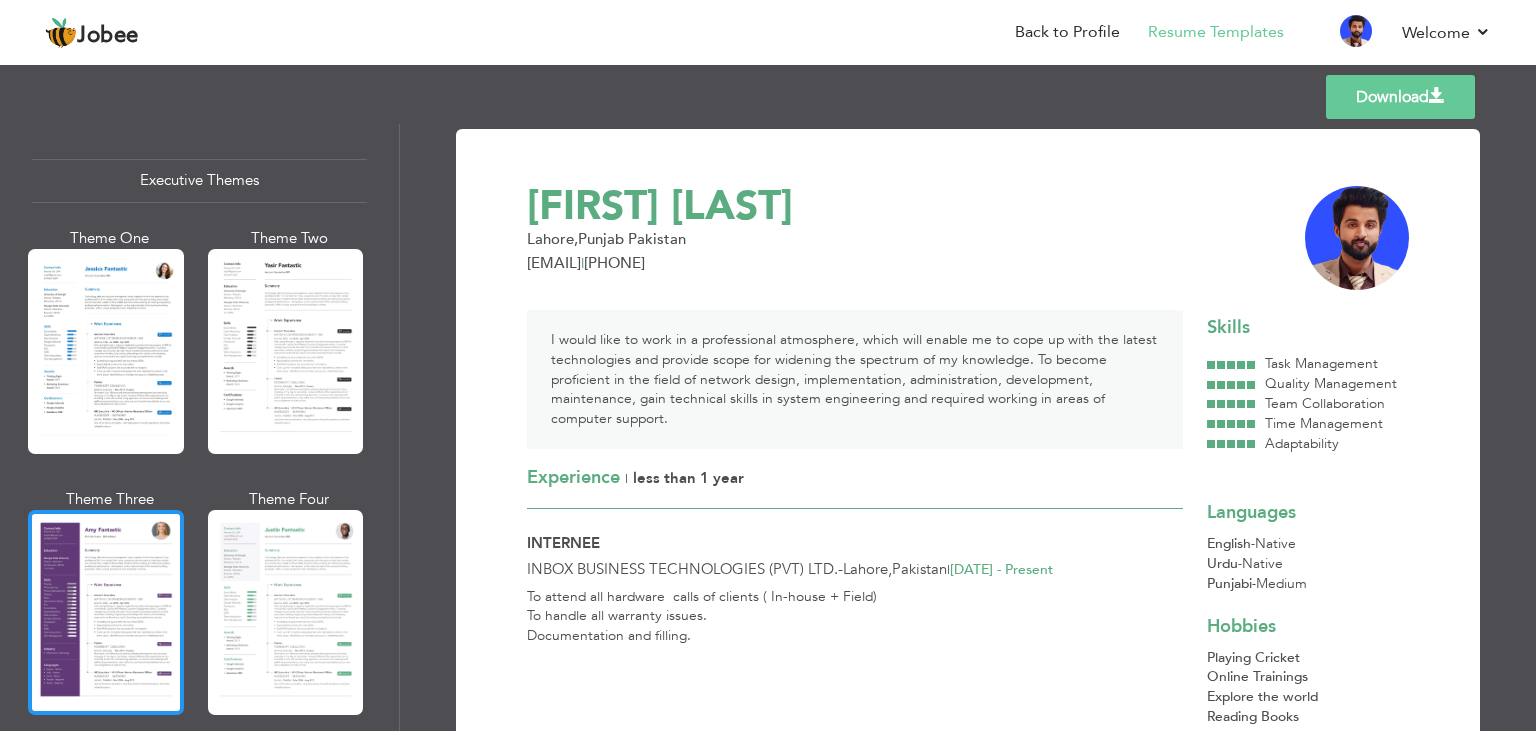 scroll, scrollTop: 1440, scrollLeft: 0, axis: vertical 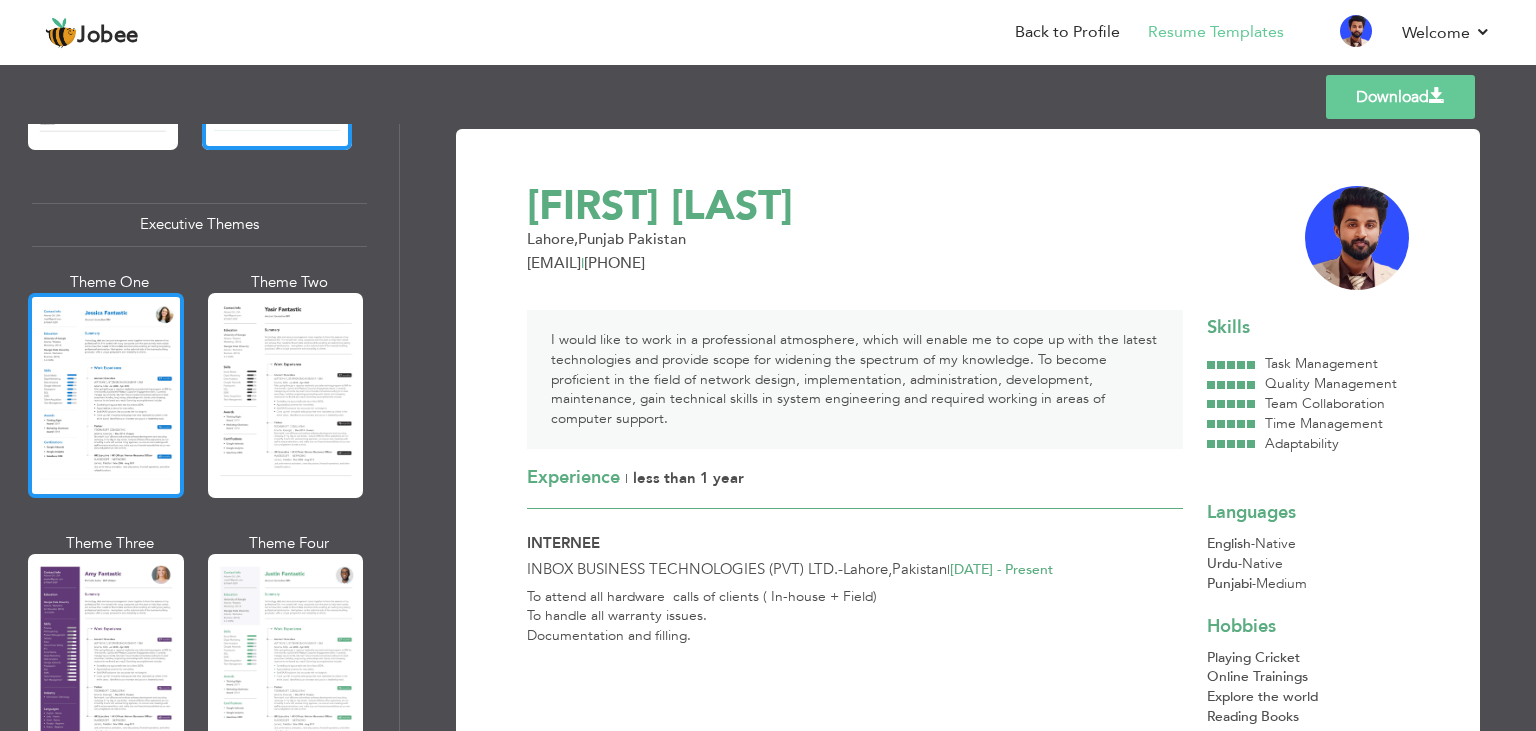 click at bounding box center (106, 395) 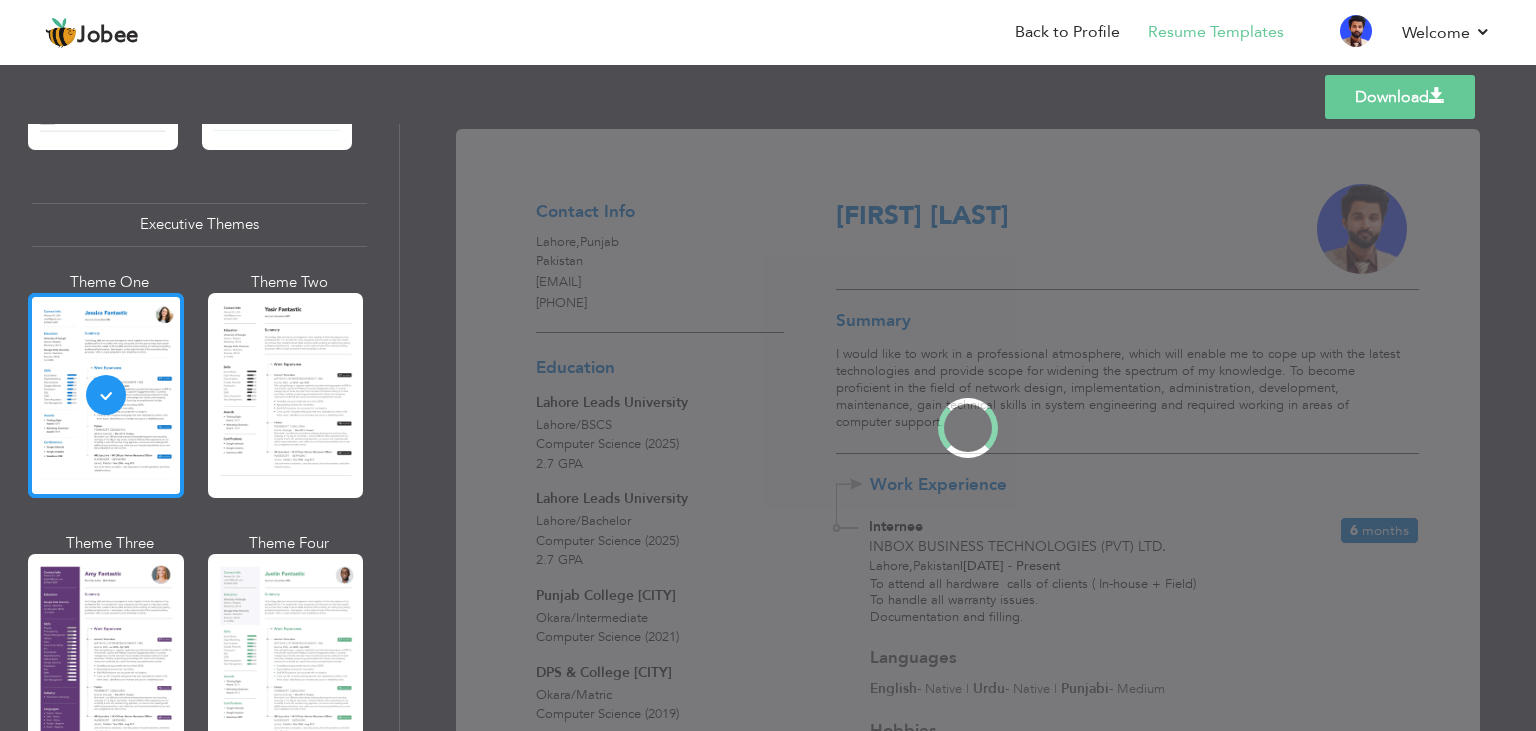 scroll, scrollTop: 1439, scrollLeft: 0, axis: vertical 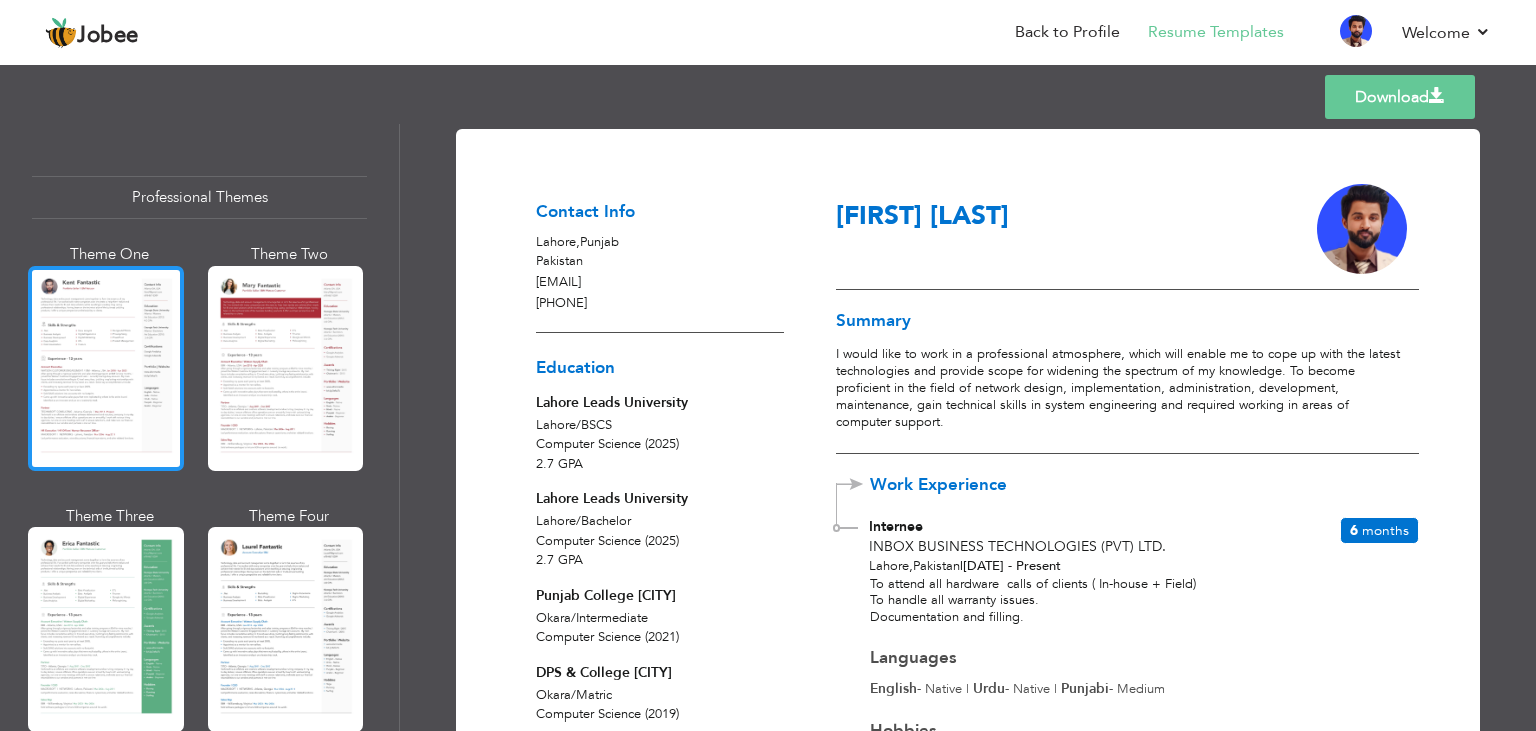 click at bounding box center [106, 368] 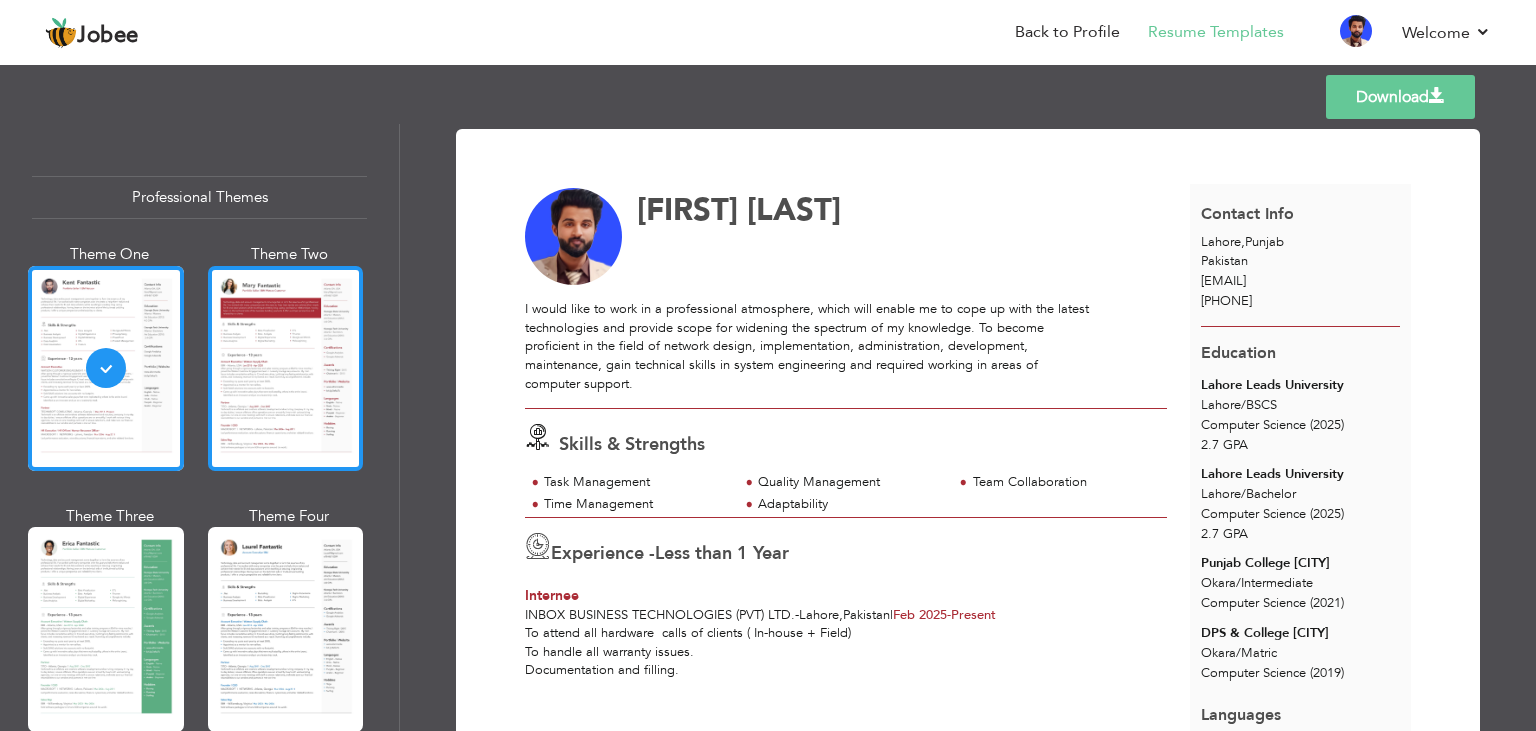 click at bounding box center (286, 368) 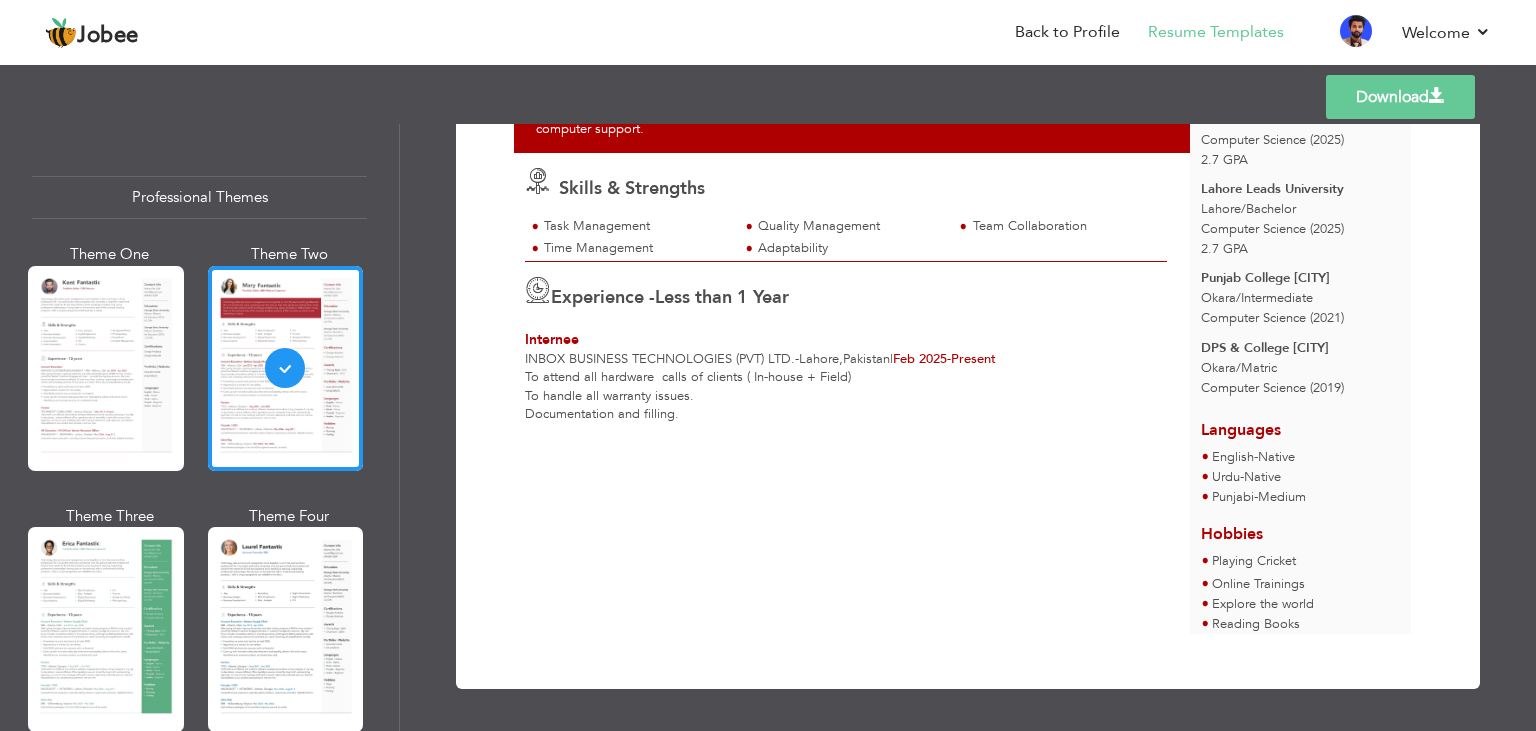 scroll, scrollTop: 150, scrollLeft: 0, axis: vertical 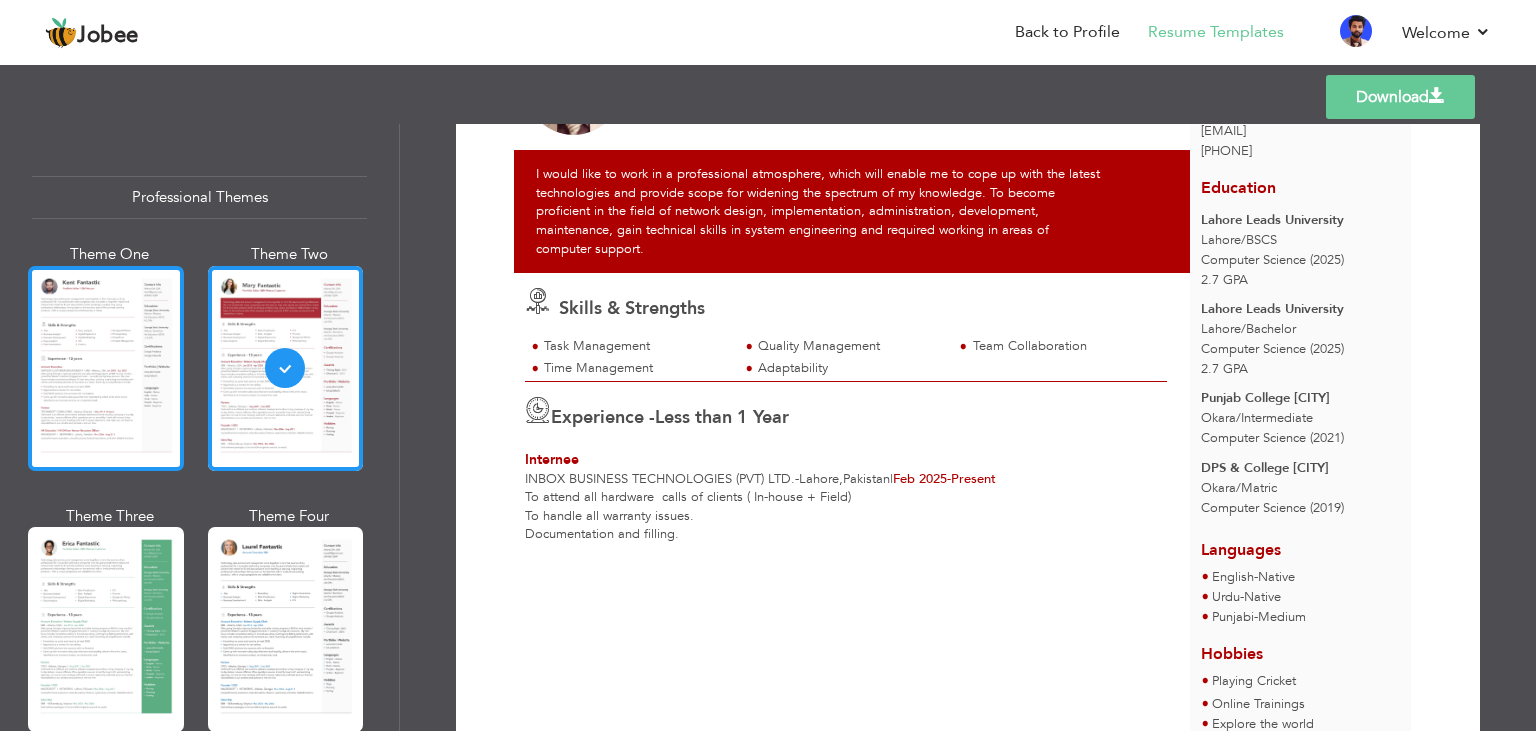 click at bounding box center (106, 368) 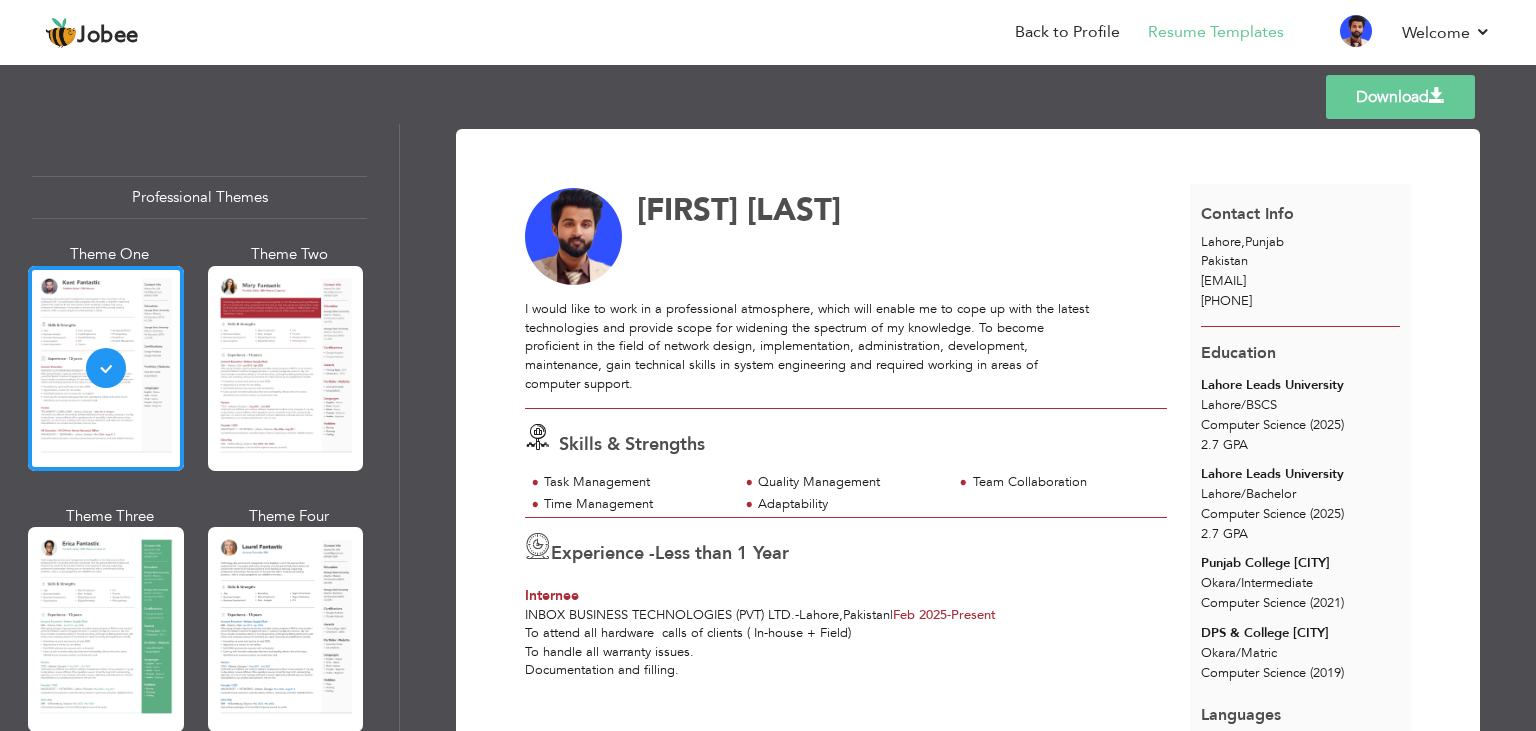 click on "Download" at bounding box center (1400, 97) 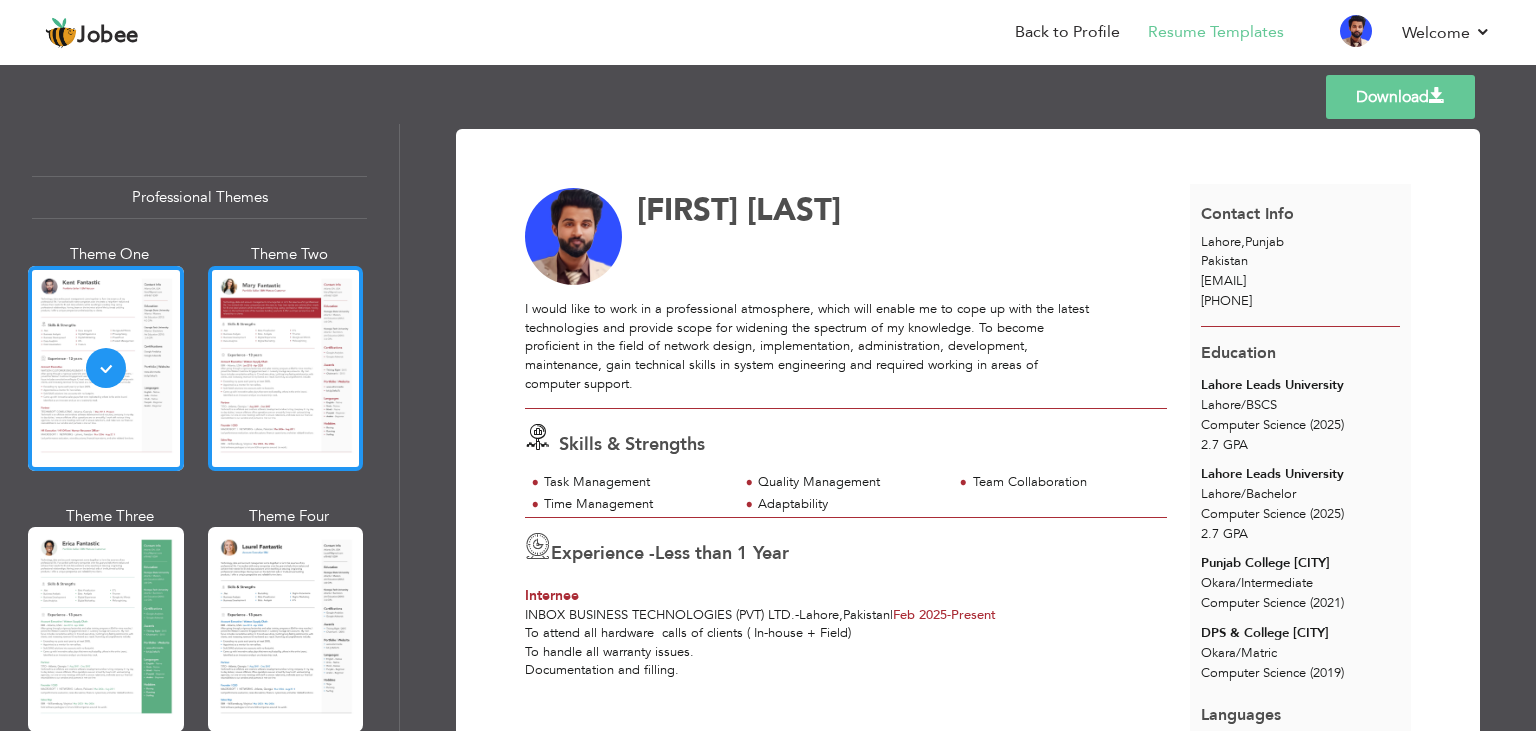 click at bounding box center (286, 368) 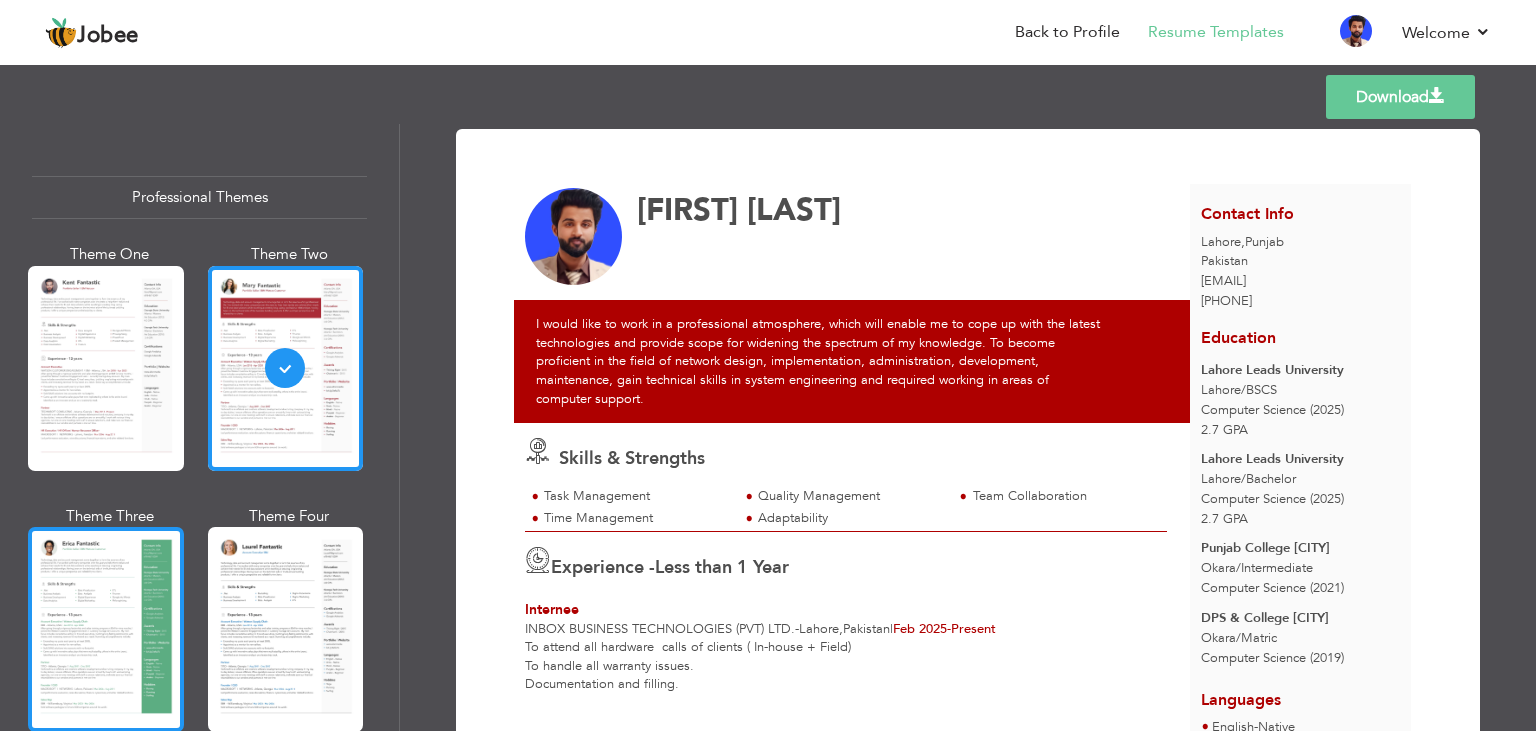 click at bounding box center (106, 629) 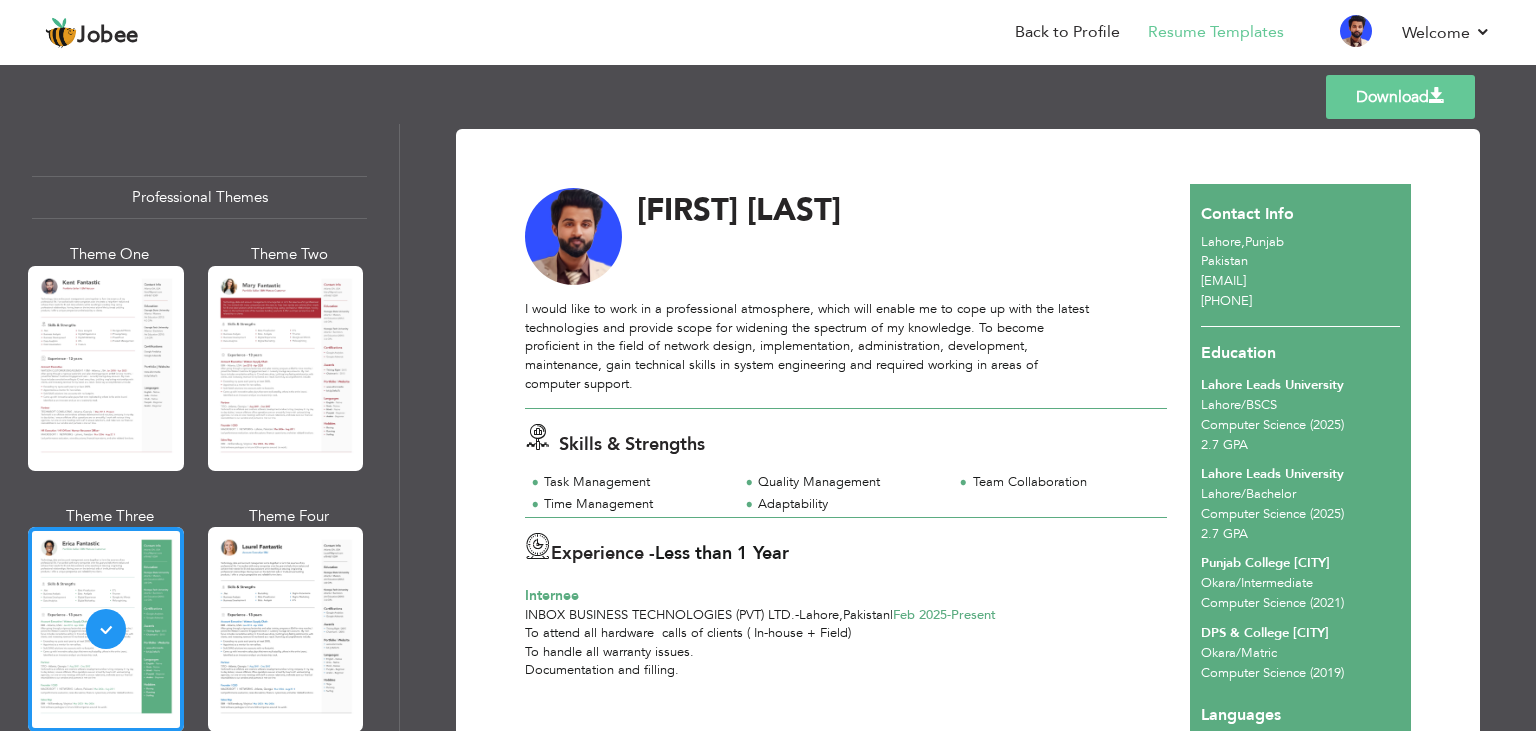 click on "Download" at bounding box center [1400, 97] 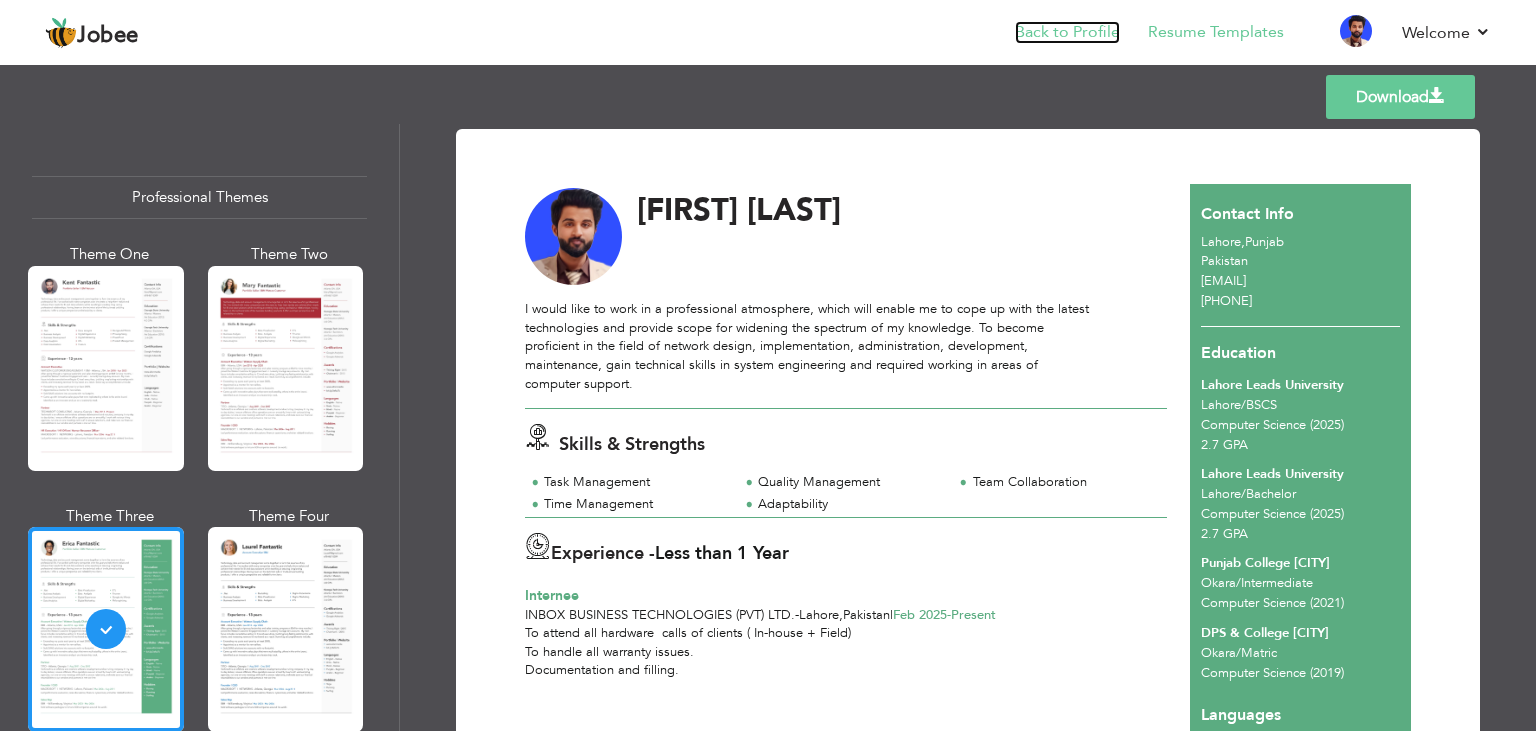 click on "Back to Profile" at bounding box center (1067, 32) 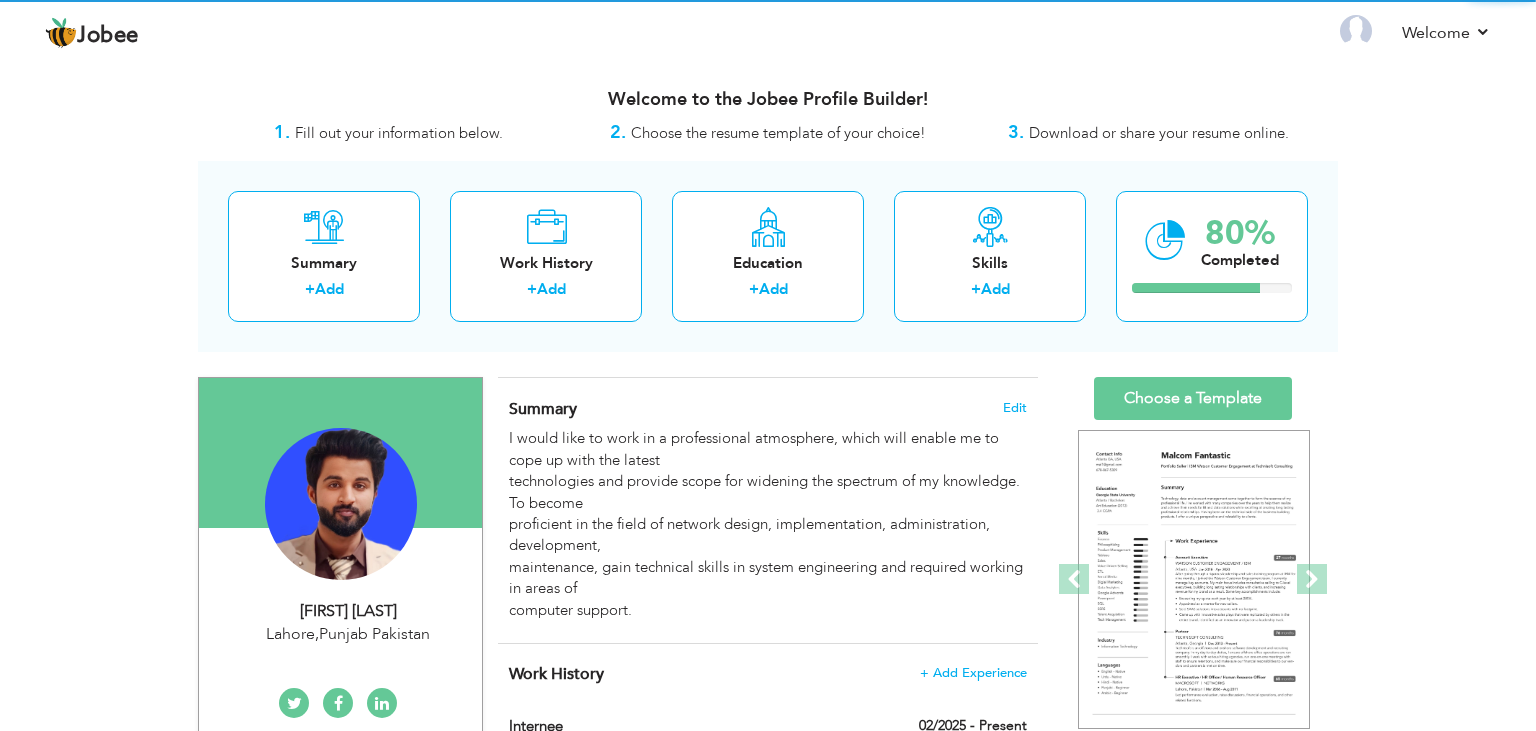 scroll, scrollTop: 0, scrollLeft: 0, axis: both 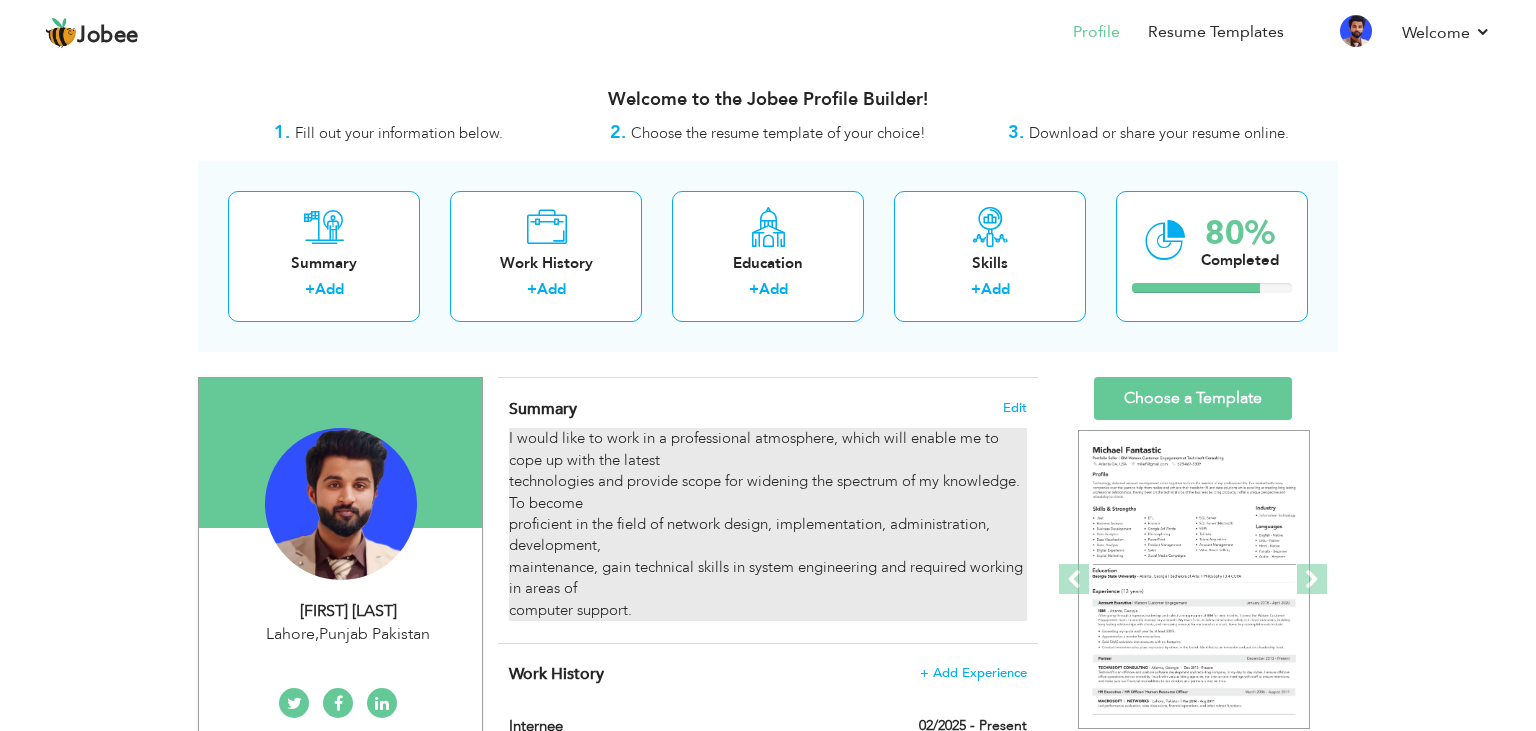 click on "I would like to work in a professional atmosphere, which will enable me to cope up with the latest
technologies and provide scope for widening the spectrum of my knowledge. To become
proficient in the field of network design, implementation, administration, development,
maintenance, gain technical skills in system engineering and required working in areas of
computer support." at bounding box center [768, 524] 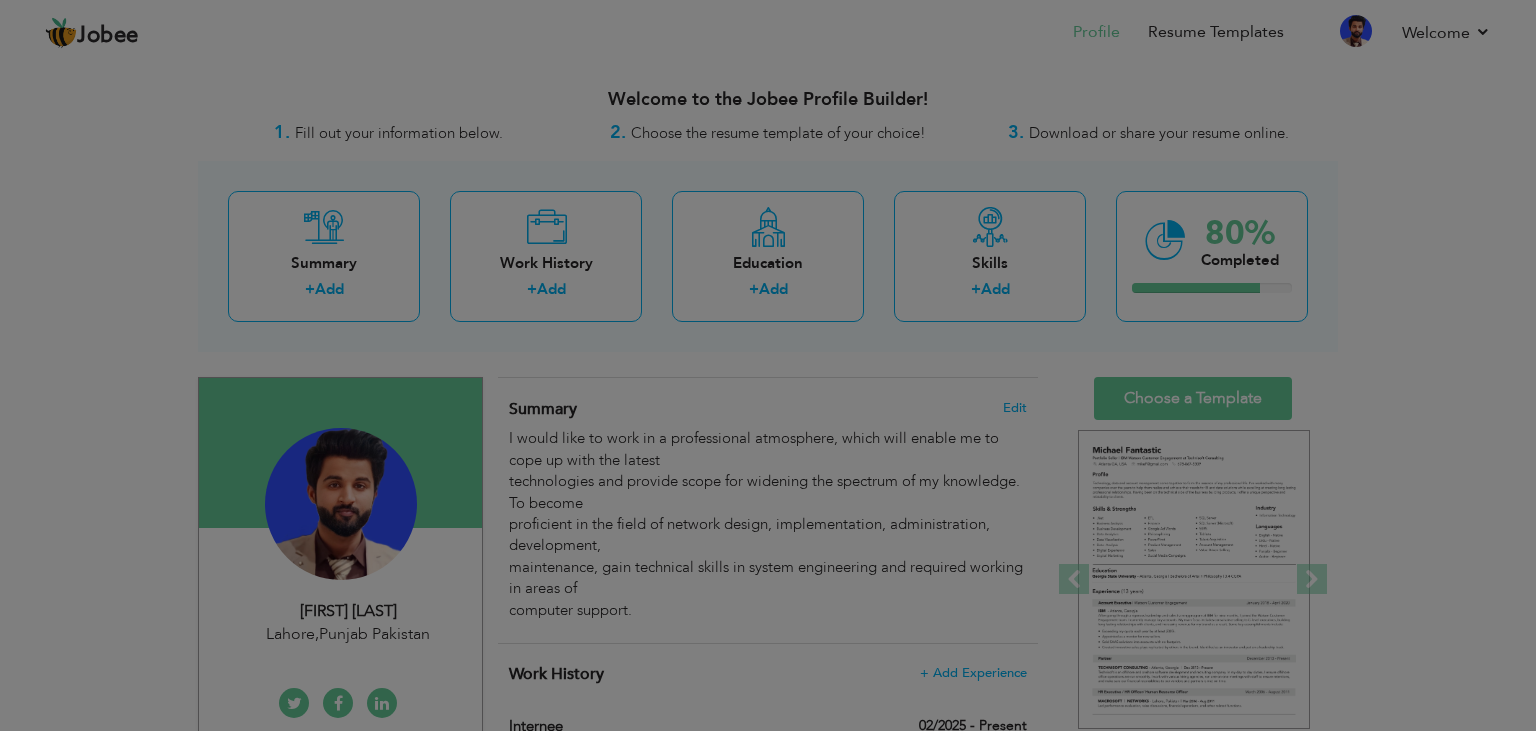 scroll, scrollTop: 0, scrollLeft: 0, axis: both 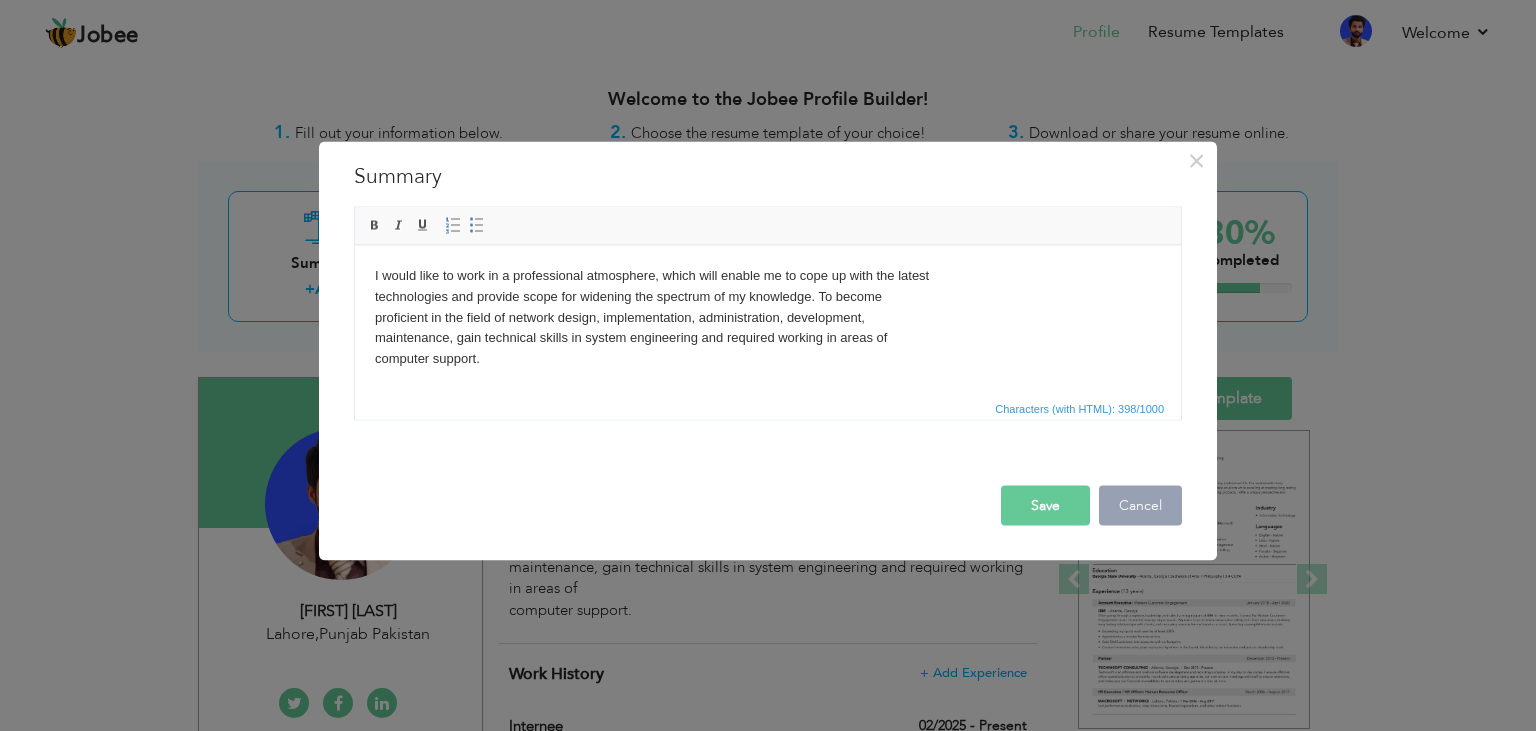 click on "Cancel" at bounding box center [1140, 505] 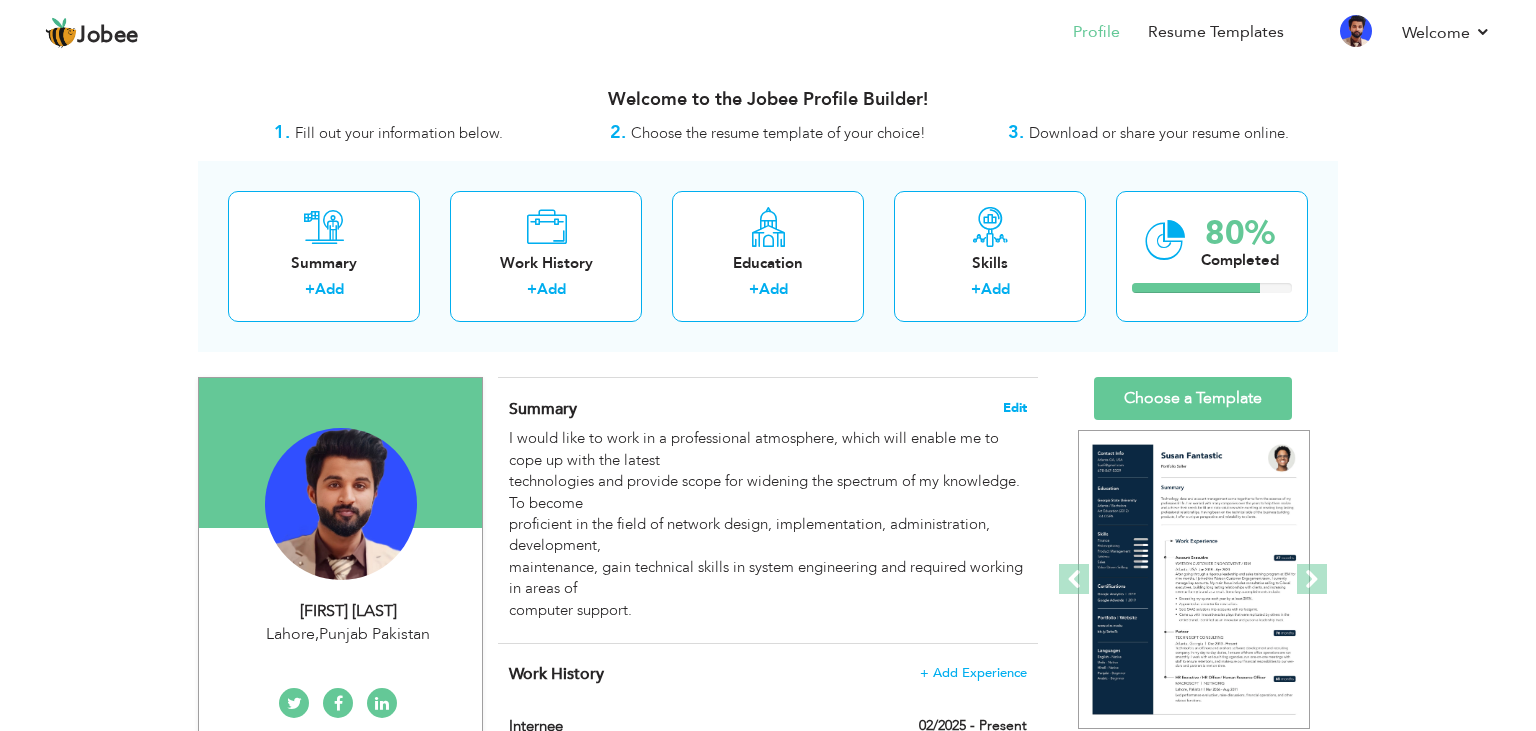 click on "Edit" at bounding box center [1015, 408] 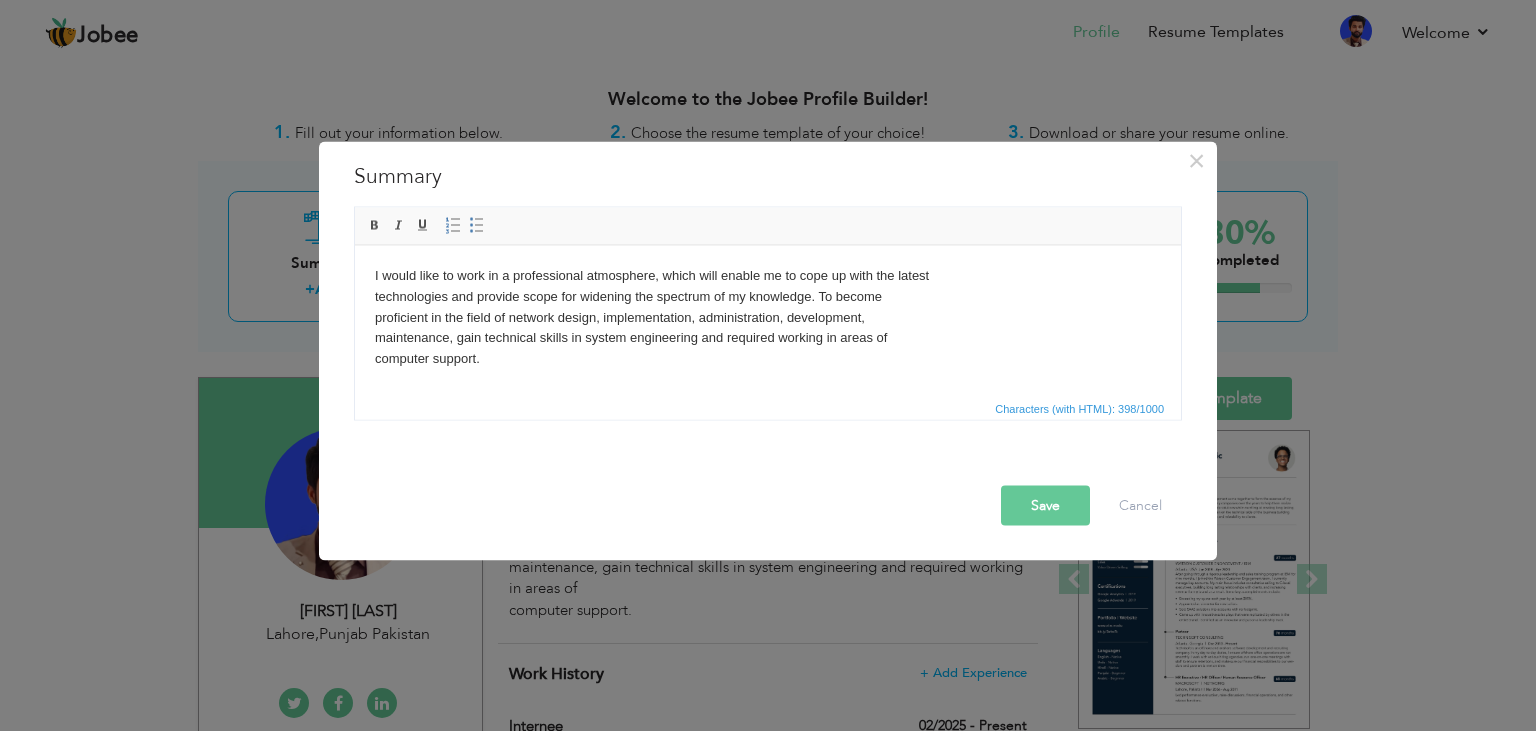 click on "I would like to work in a professional atmosphere, which will enable me to cope up with the latest technologies and provide scope for widening the spectrum of my knowledge. To become proficient in the field of network design, implementation, administration, development, maintenance, gain technical skills in system engineering and required working in areas of computer support." at bounding box center (768, 317) 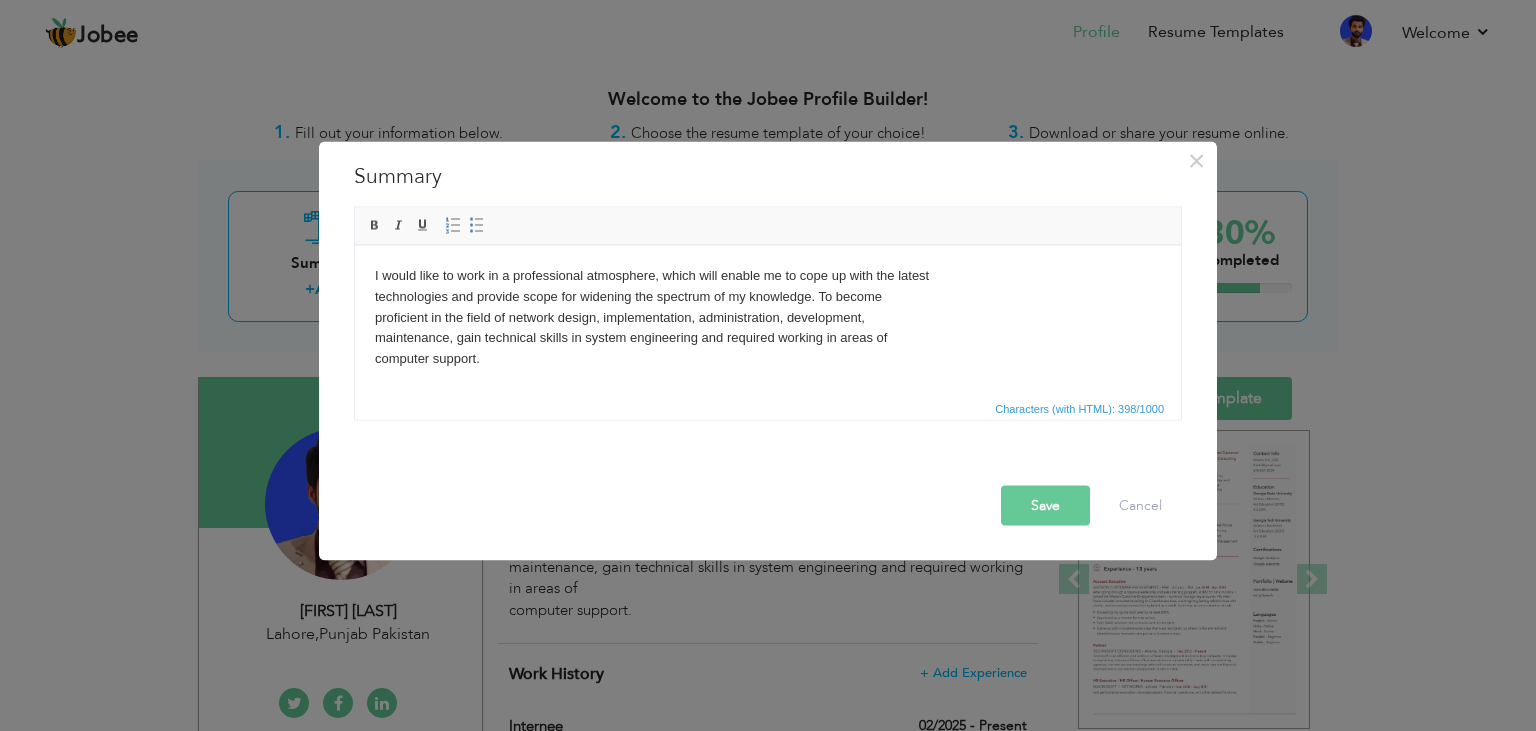 type 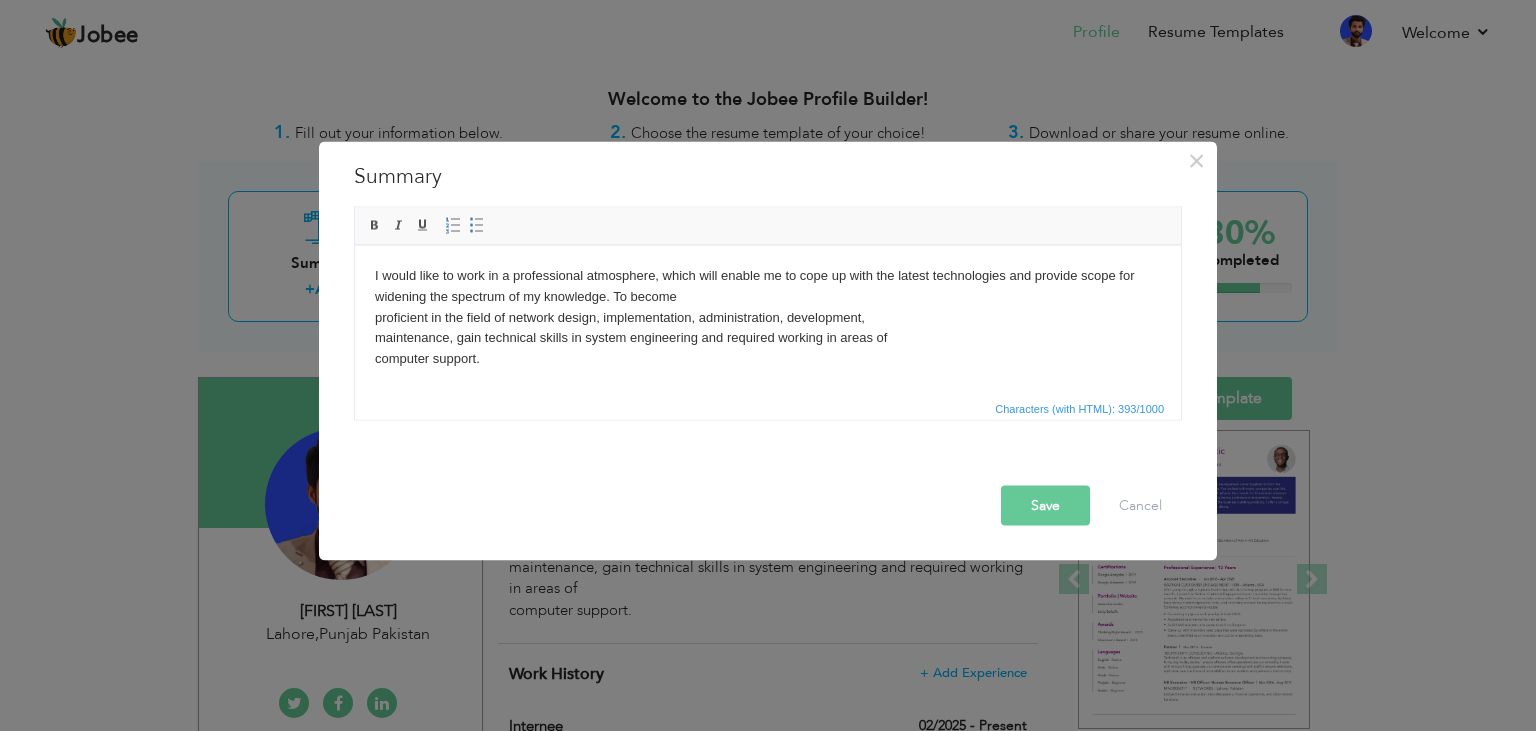 click on "I would like to work in a professional atmosphere, which will enable me to cope up with the latest technologies and provide scope for widening the spectrum of my knowledge. To become proficient in the field of network design, implementation, administration, development, maintenance, gain technical skills in system engineering and required working in areas of computer support." at bounding box center [768, 317] 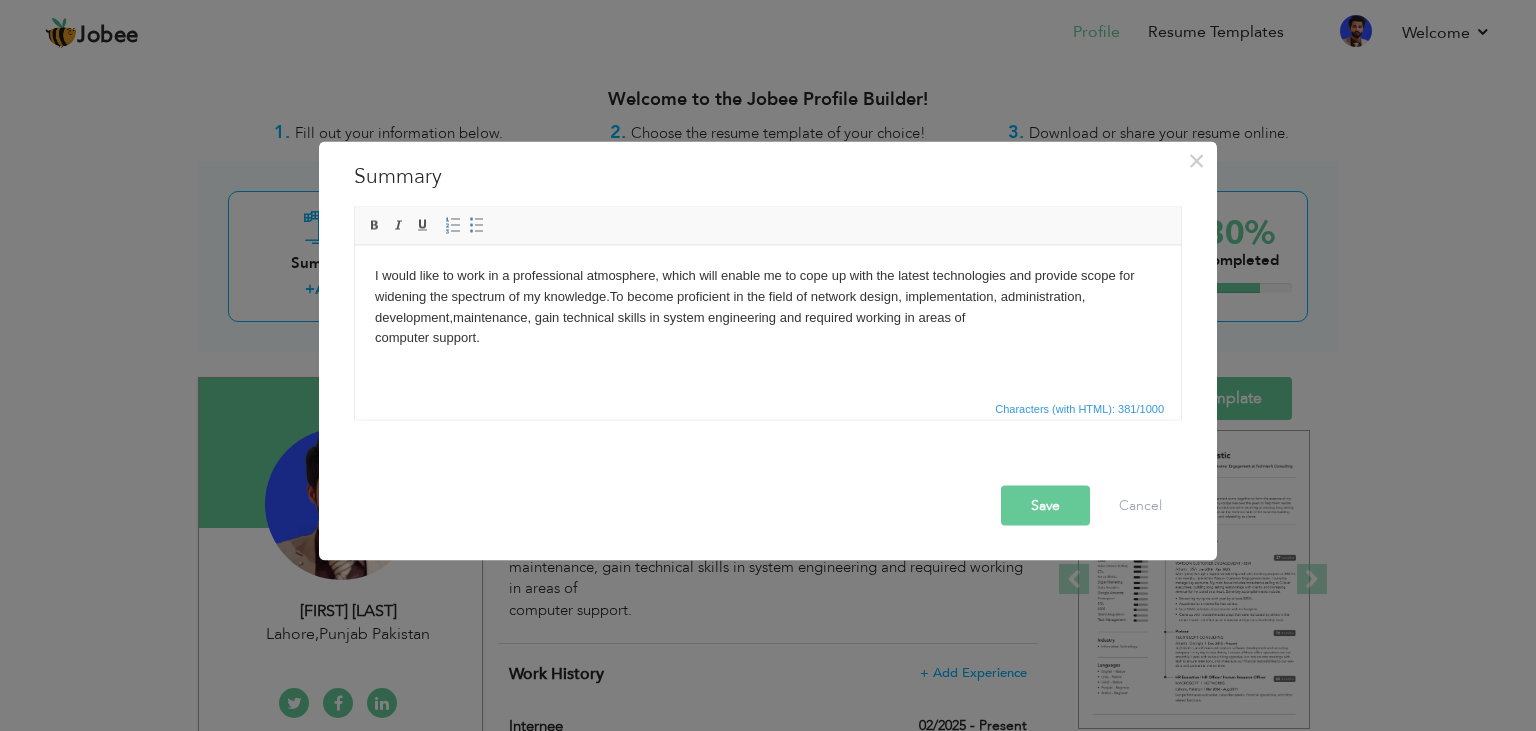 click on "I would like to work in a professional atmosphere, which will enable me to cope up with the latest technologies and provide scope for widening the spectrum of my knowledge.To become proficient in the field of network design, implementation, administration, development,maintenance, gain technical skills in system engineering and required working in areas of computer support." at bounding box center (768, 306) 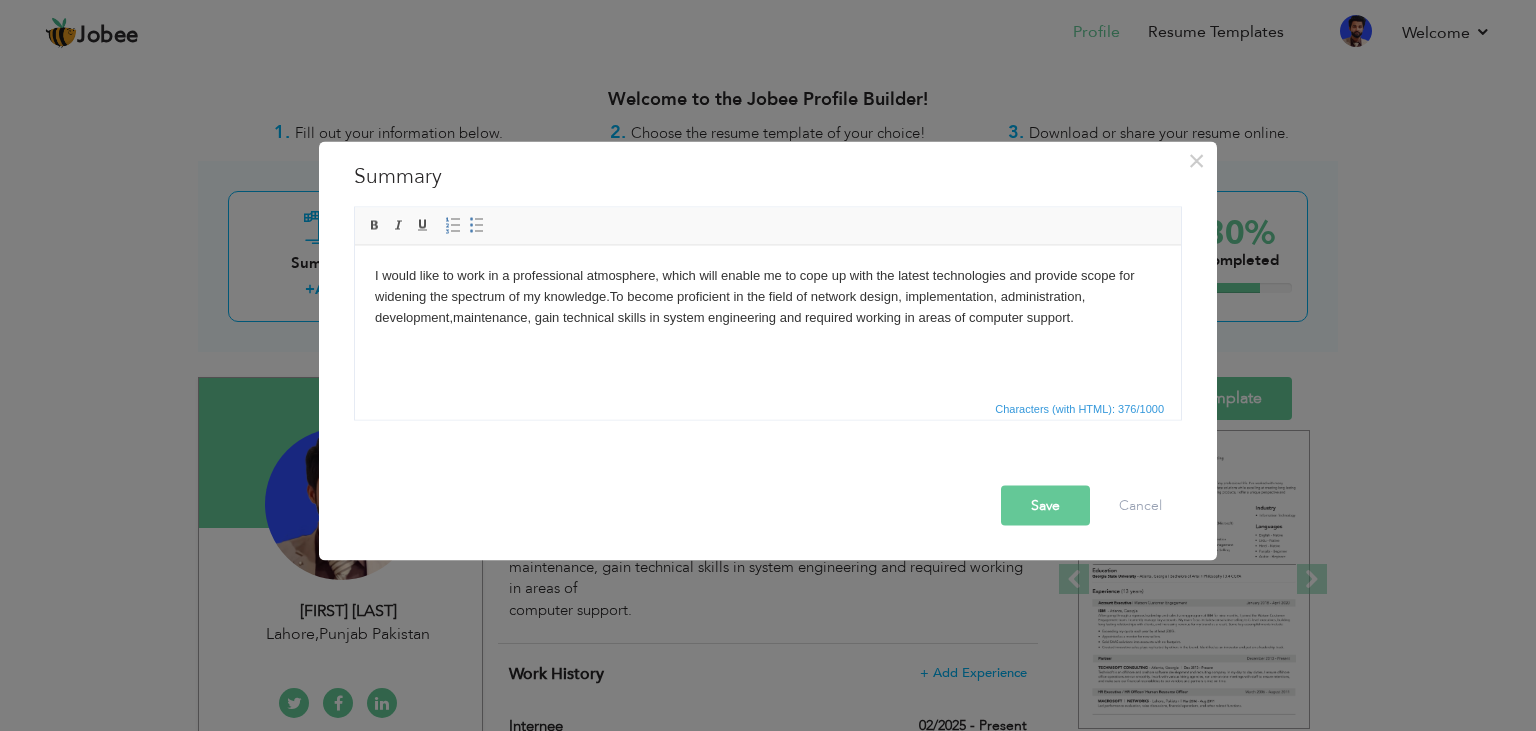 click on "Save" at bounding box center (1045, 505) 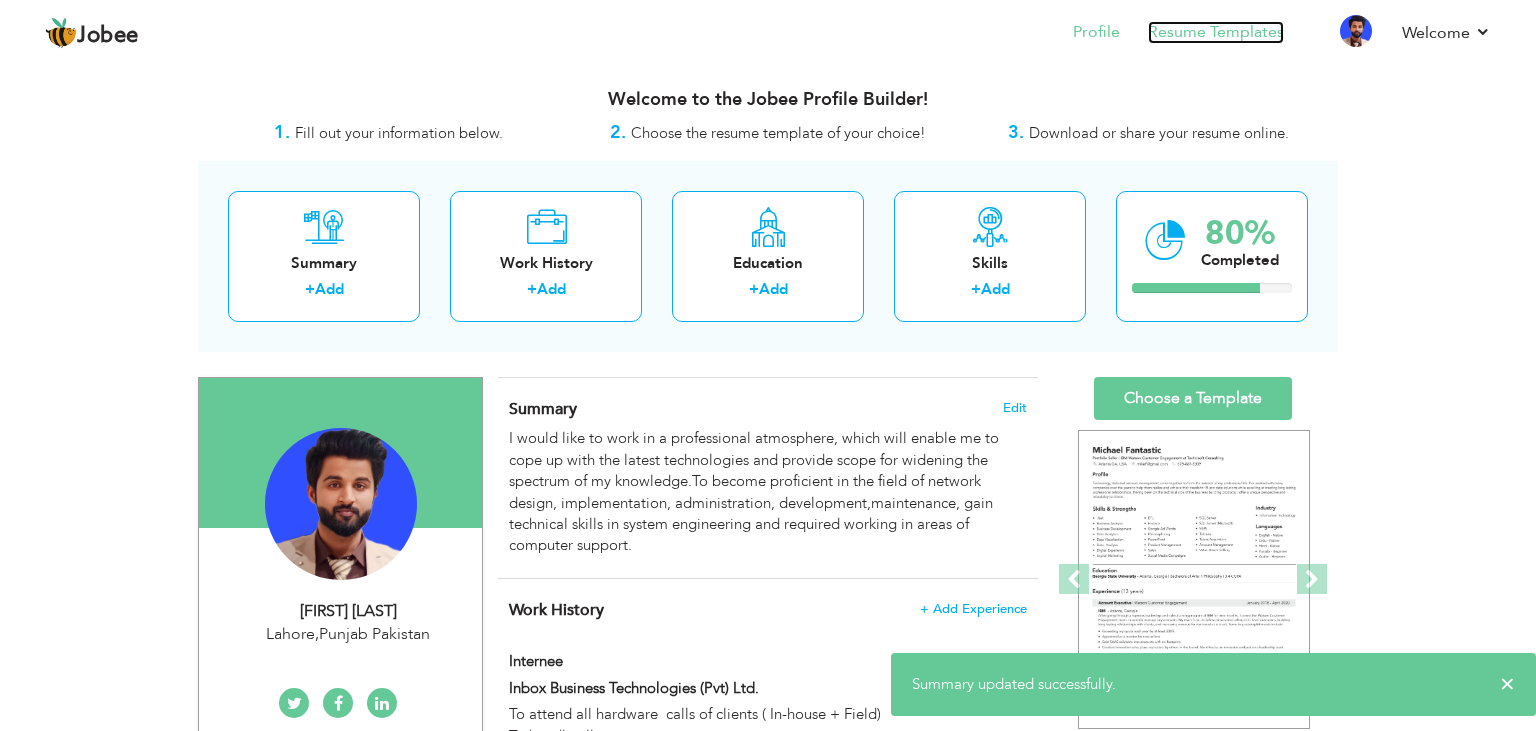 click on "Resume Templates" at bounding box center [1216, 32] 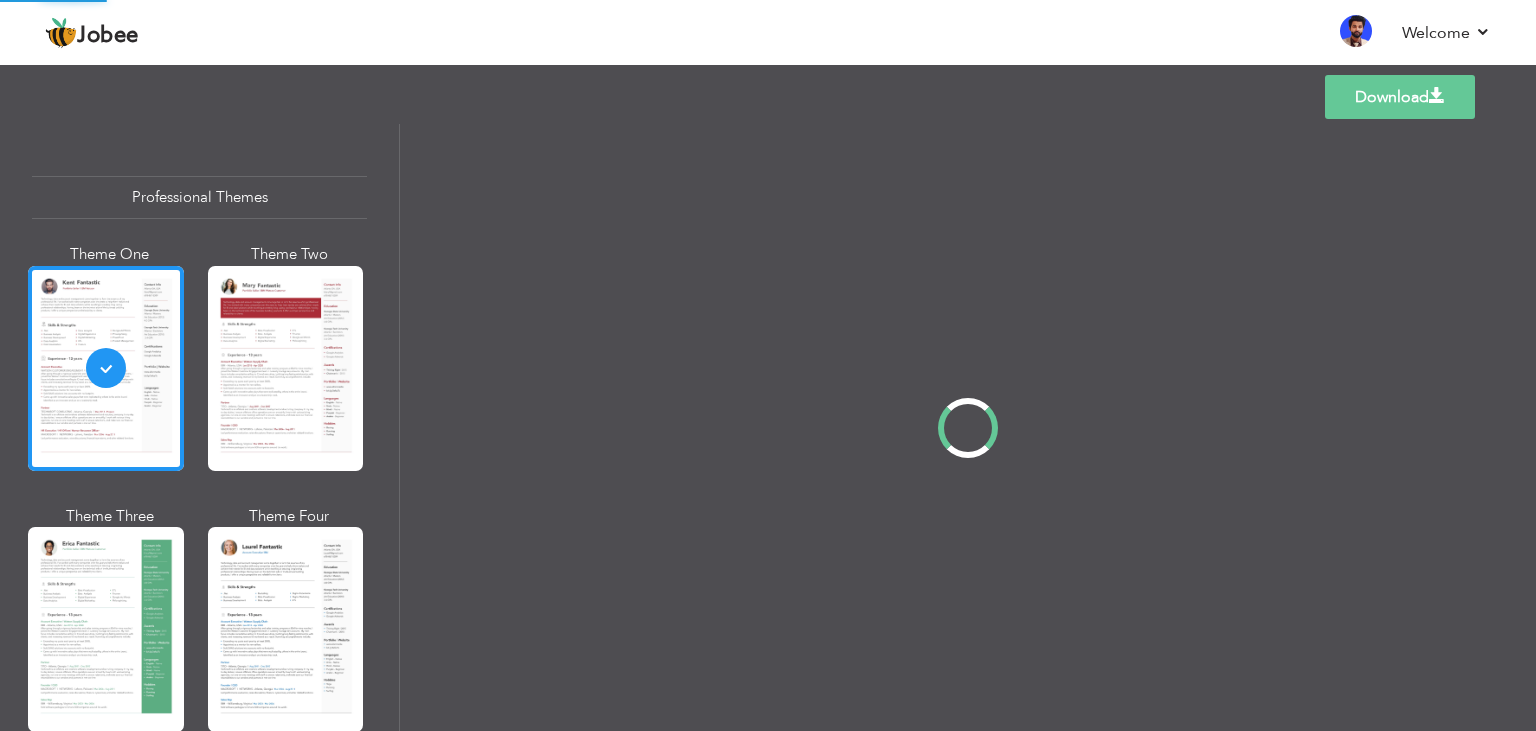 scroll, scrollTop: 0, scrollLeft: 0, axis: both 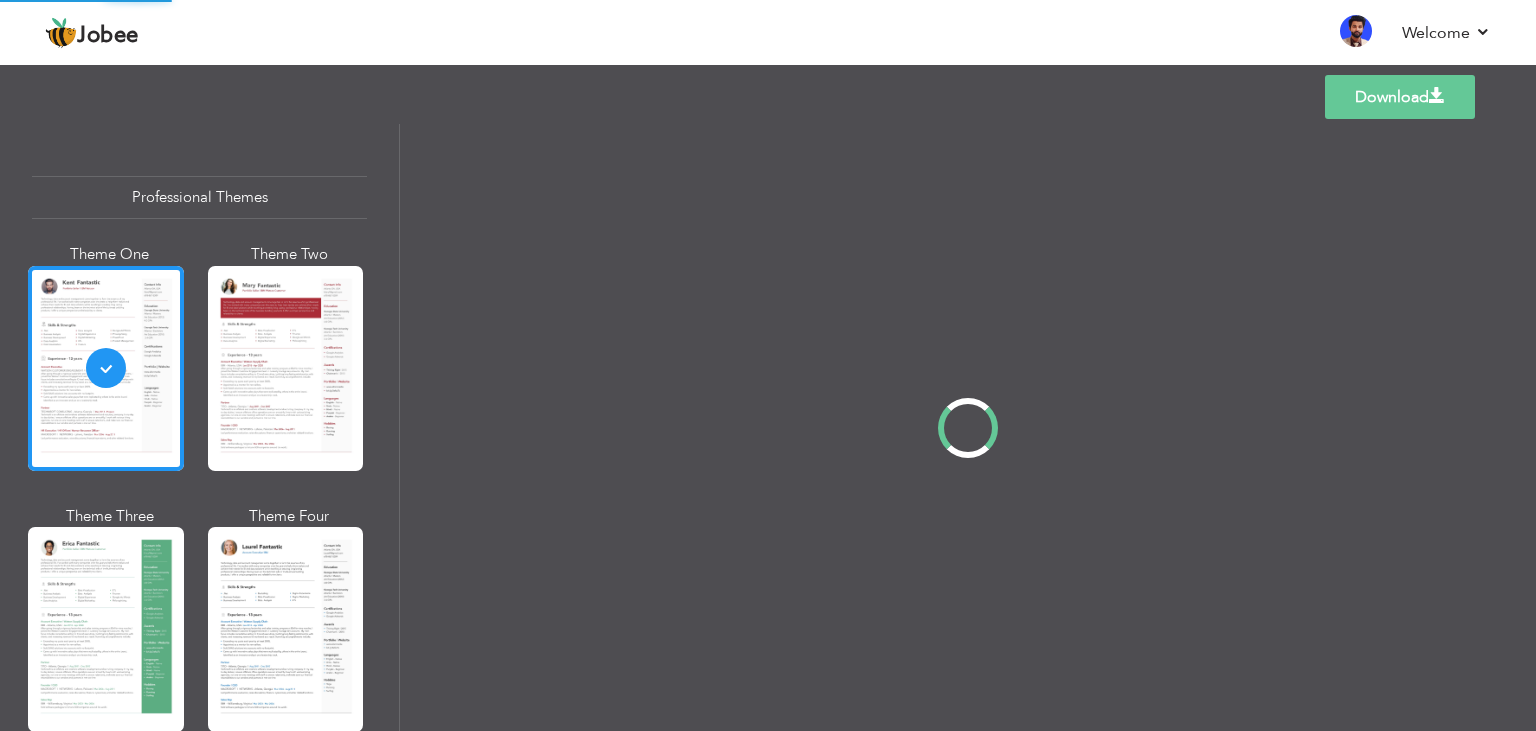 click on "Professional Themes
Theme One
Theme Two
Theme Three
Theme Four" at bounding box center (768, 427) 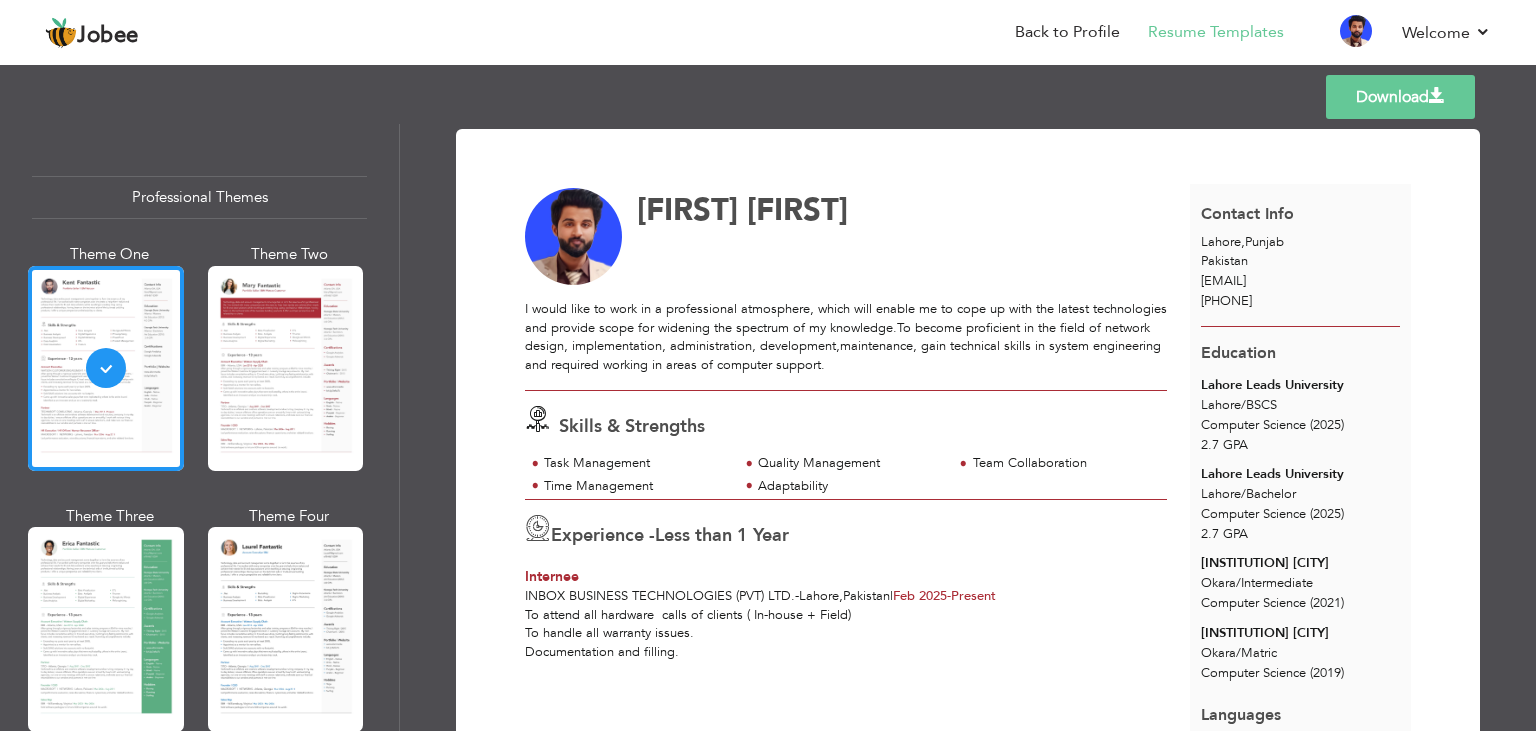 click on "Download" at bounding box center [1400, 97] 